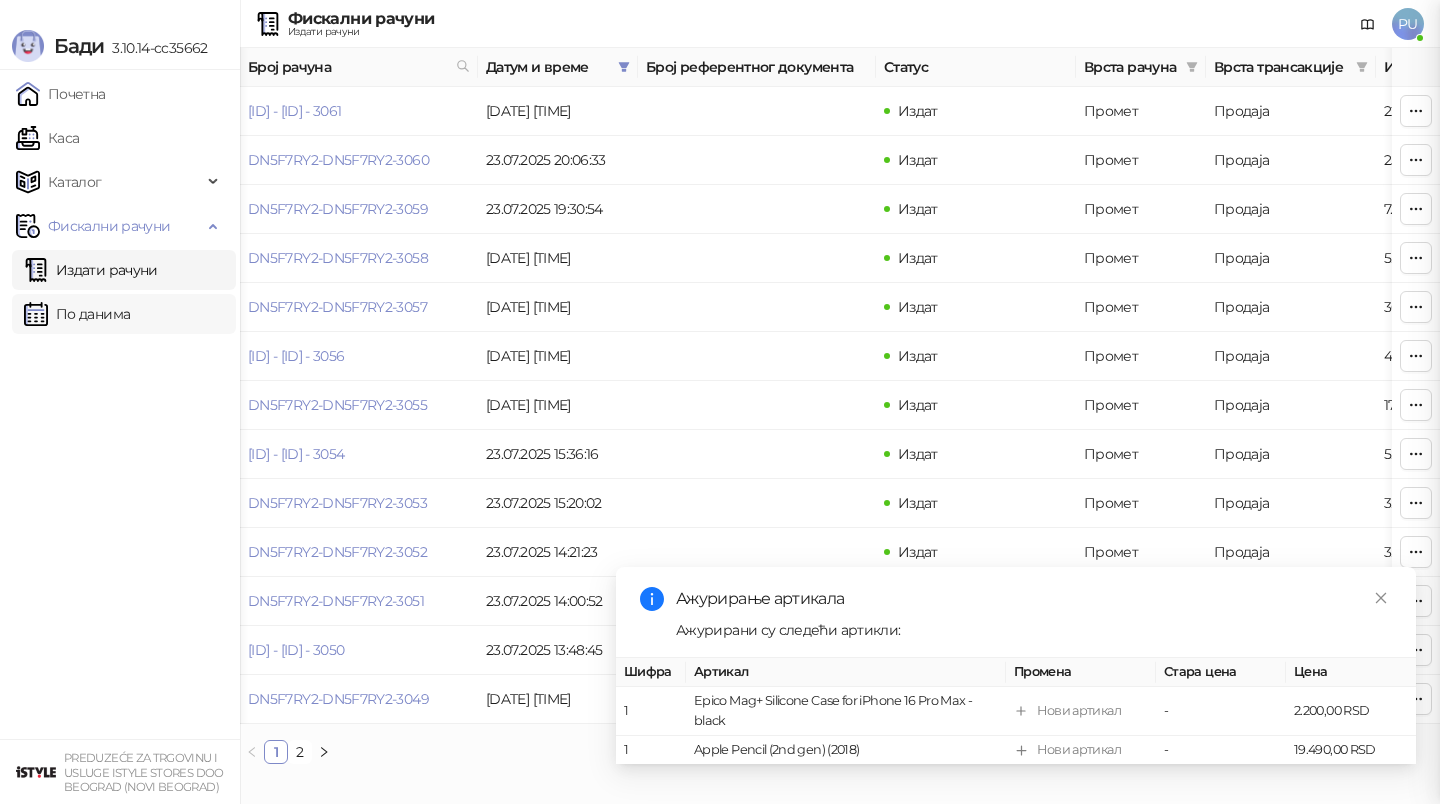 scroll, scrollTop: 0, scrollLeft: 0, axis: both 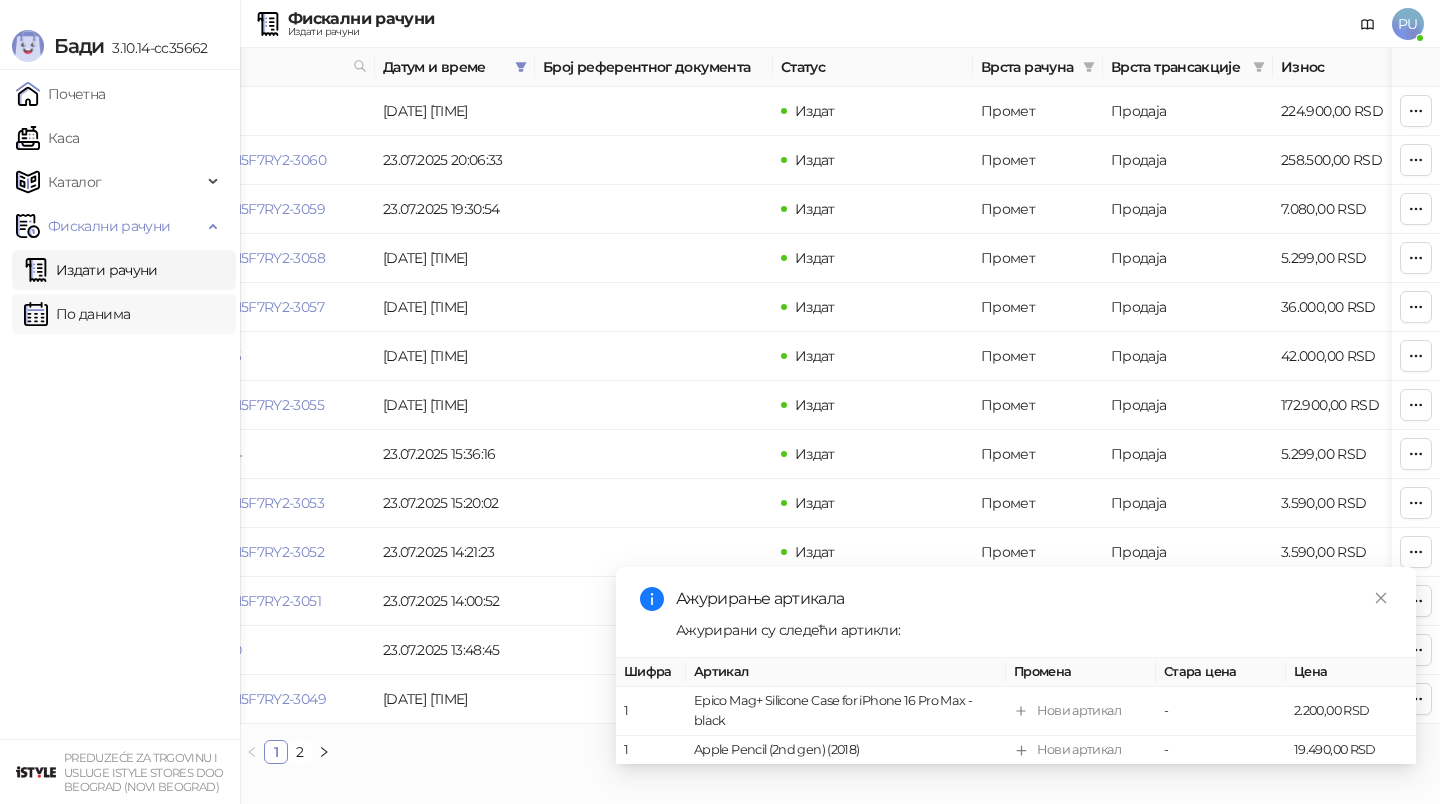click on "По данима" at bounding box center (77, 314) 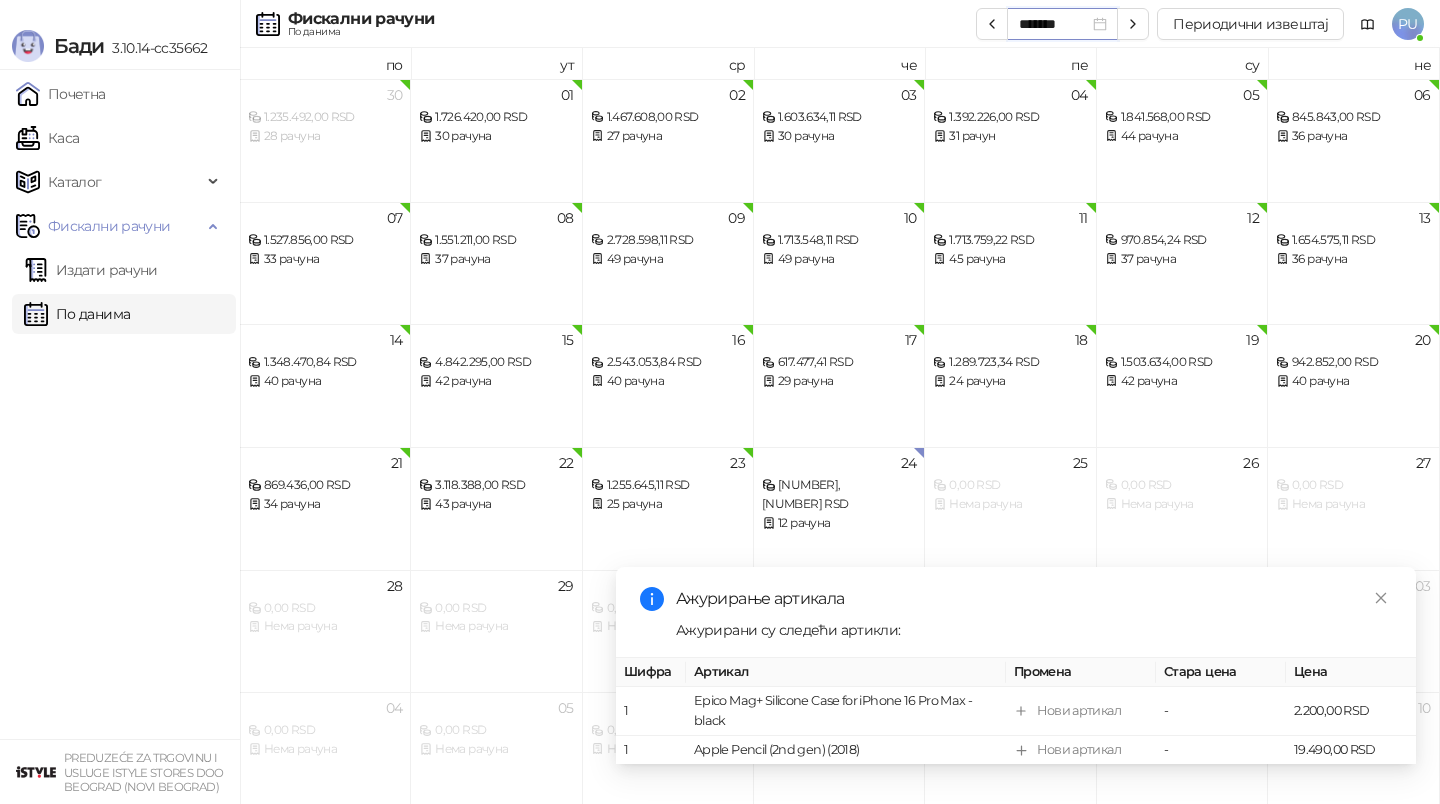 click on "*******" at bounding box center (1054, 24) 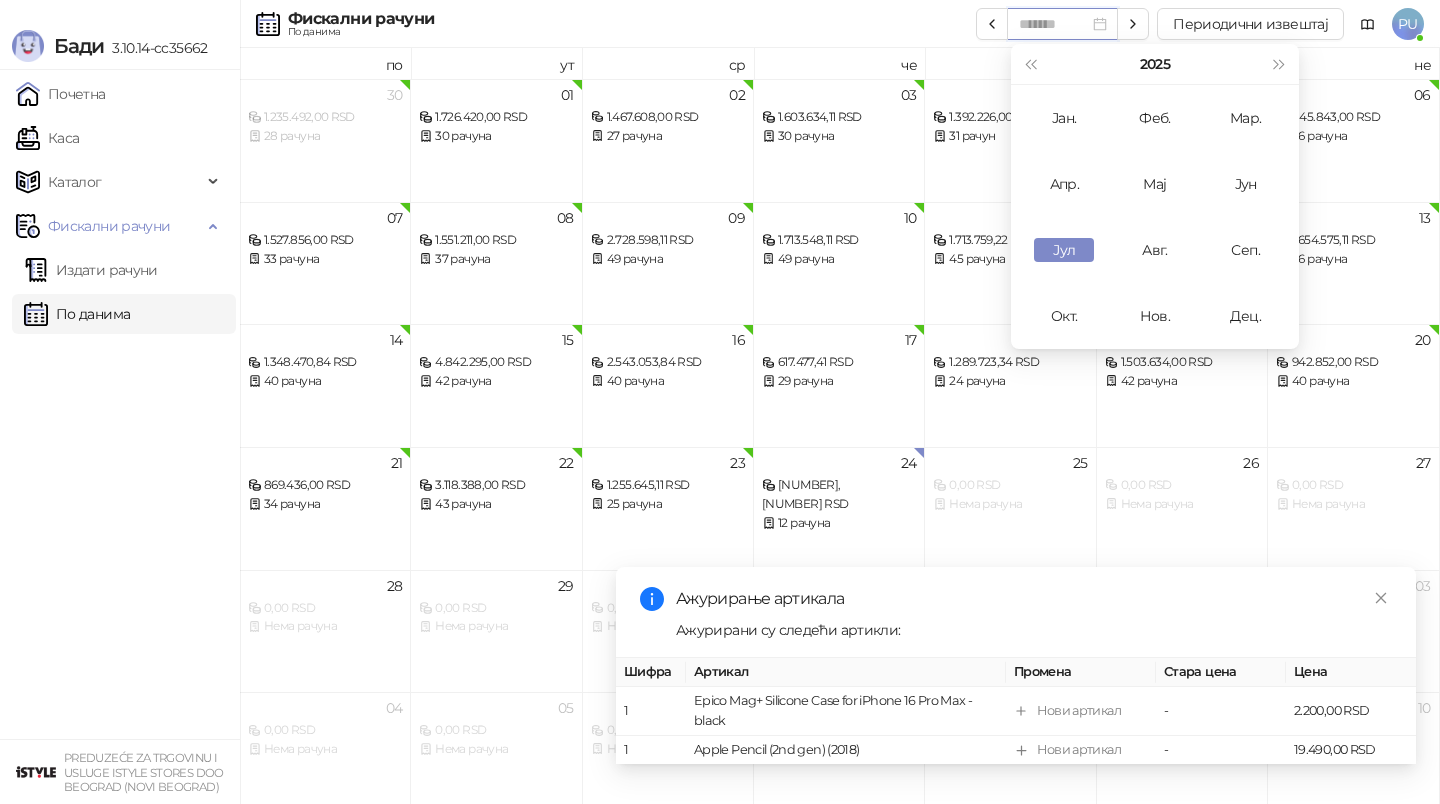 type on "*******" 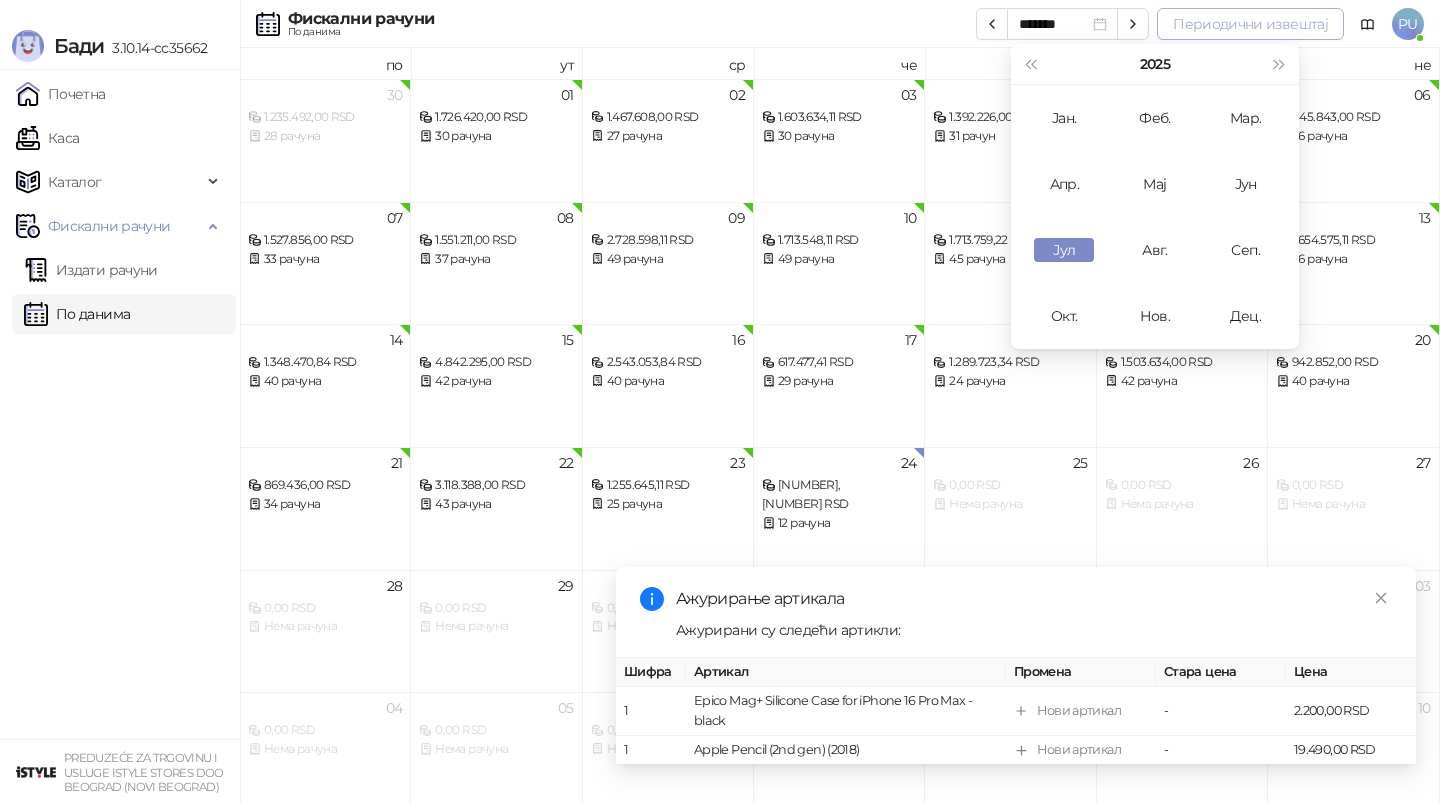 click on "Периодични извештај" at bounding box center (1250, 24) 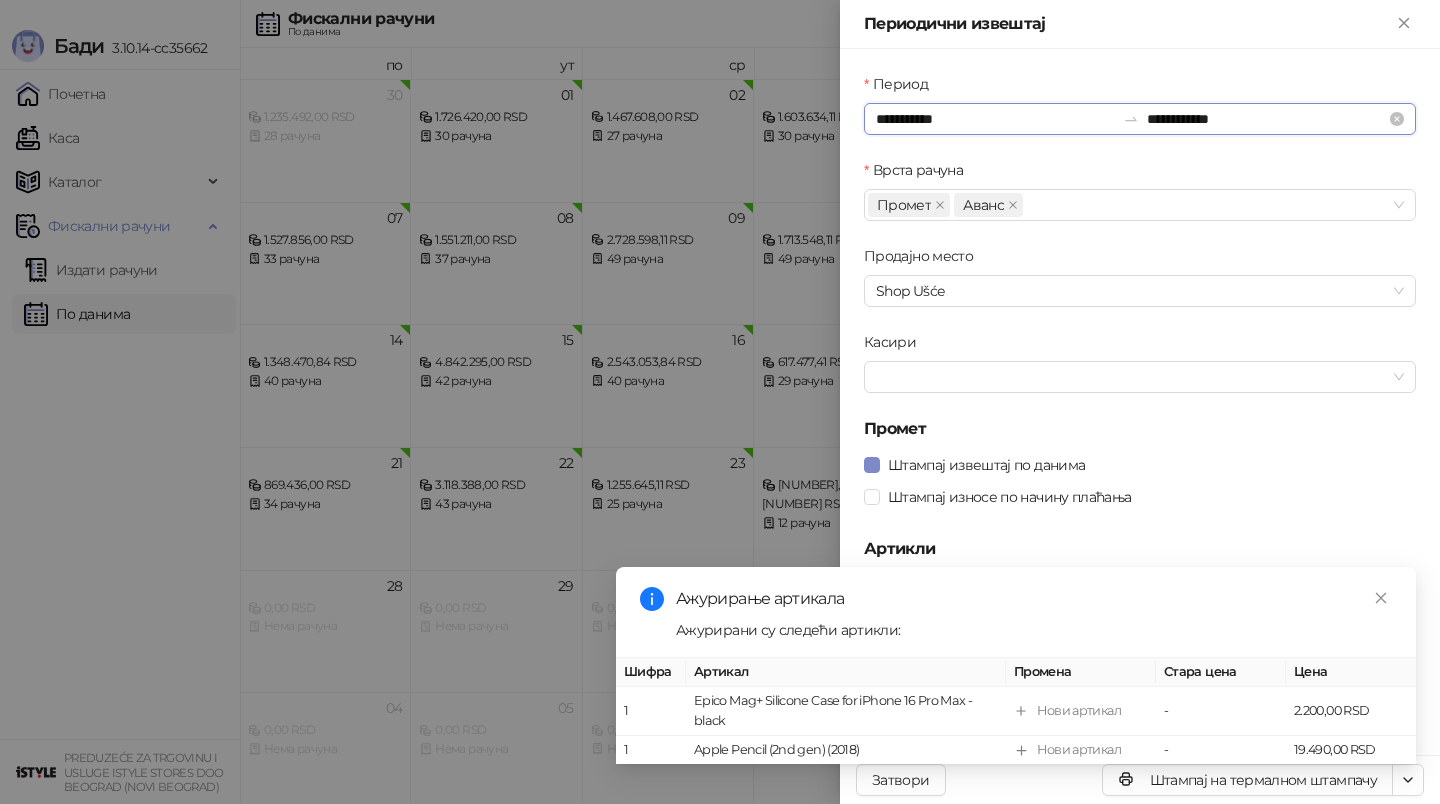 click on "**********" at bounding box center [995, 119] 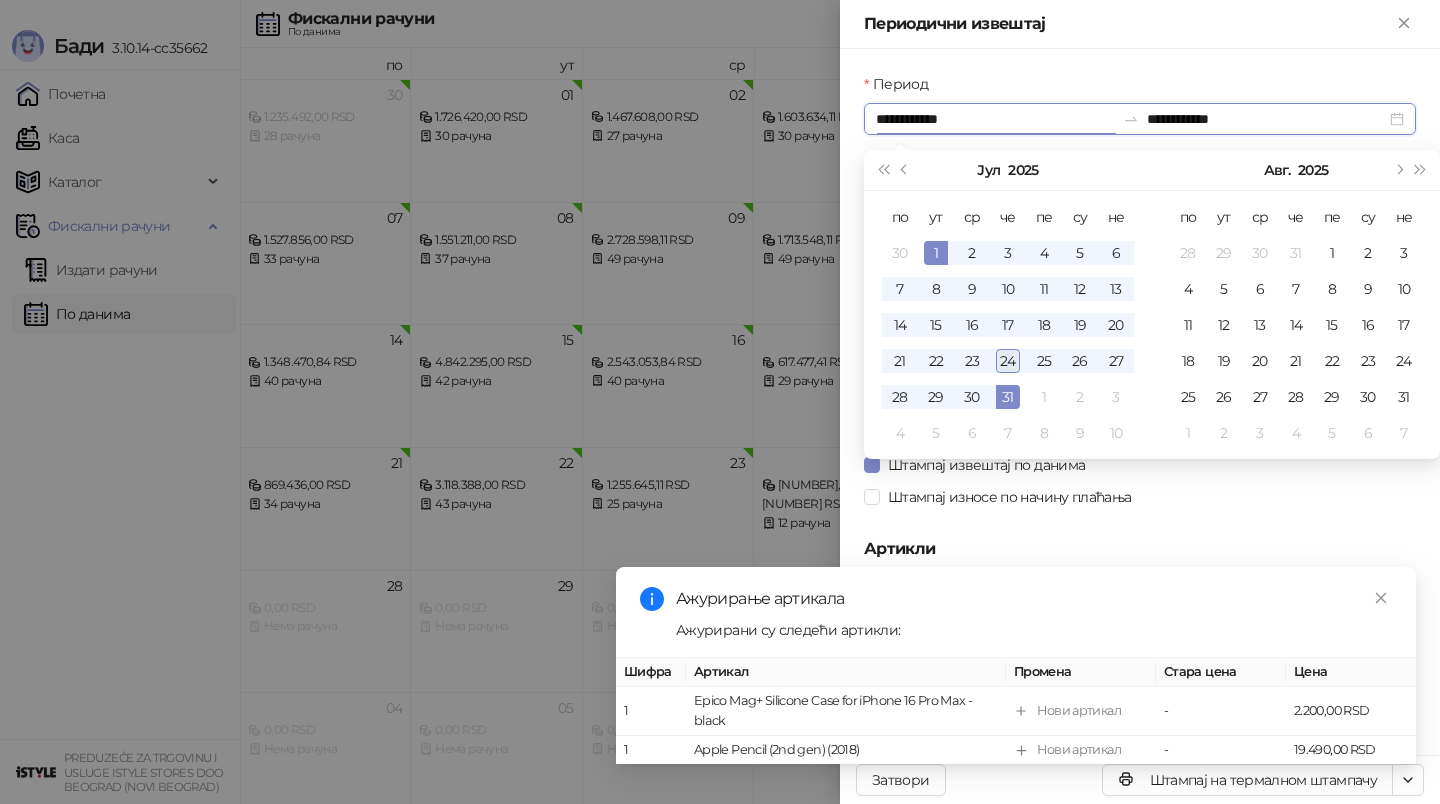 type on "**********" 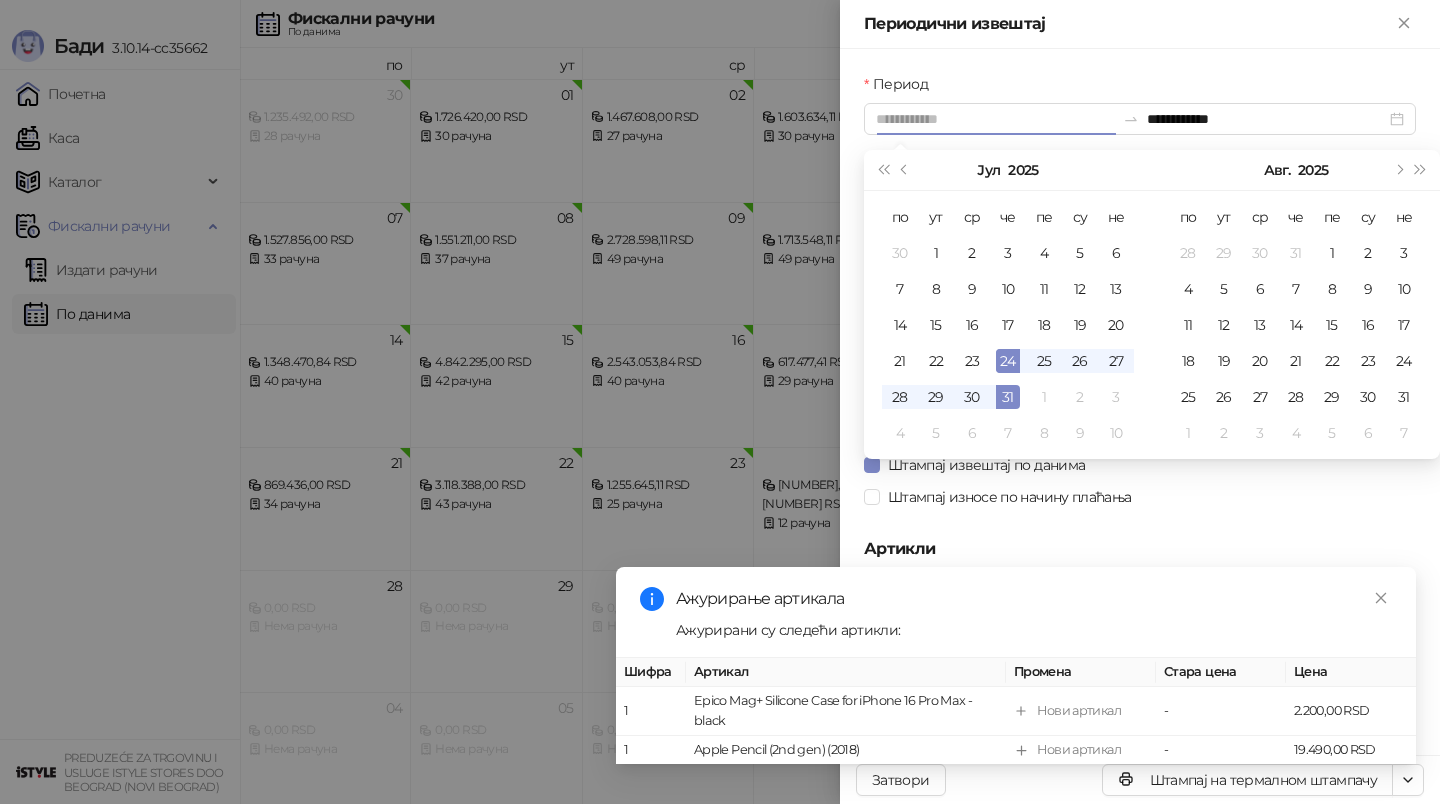 click on "24" at bounding box center [1008, 361] 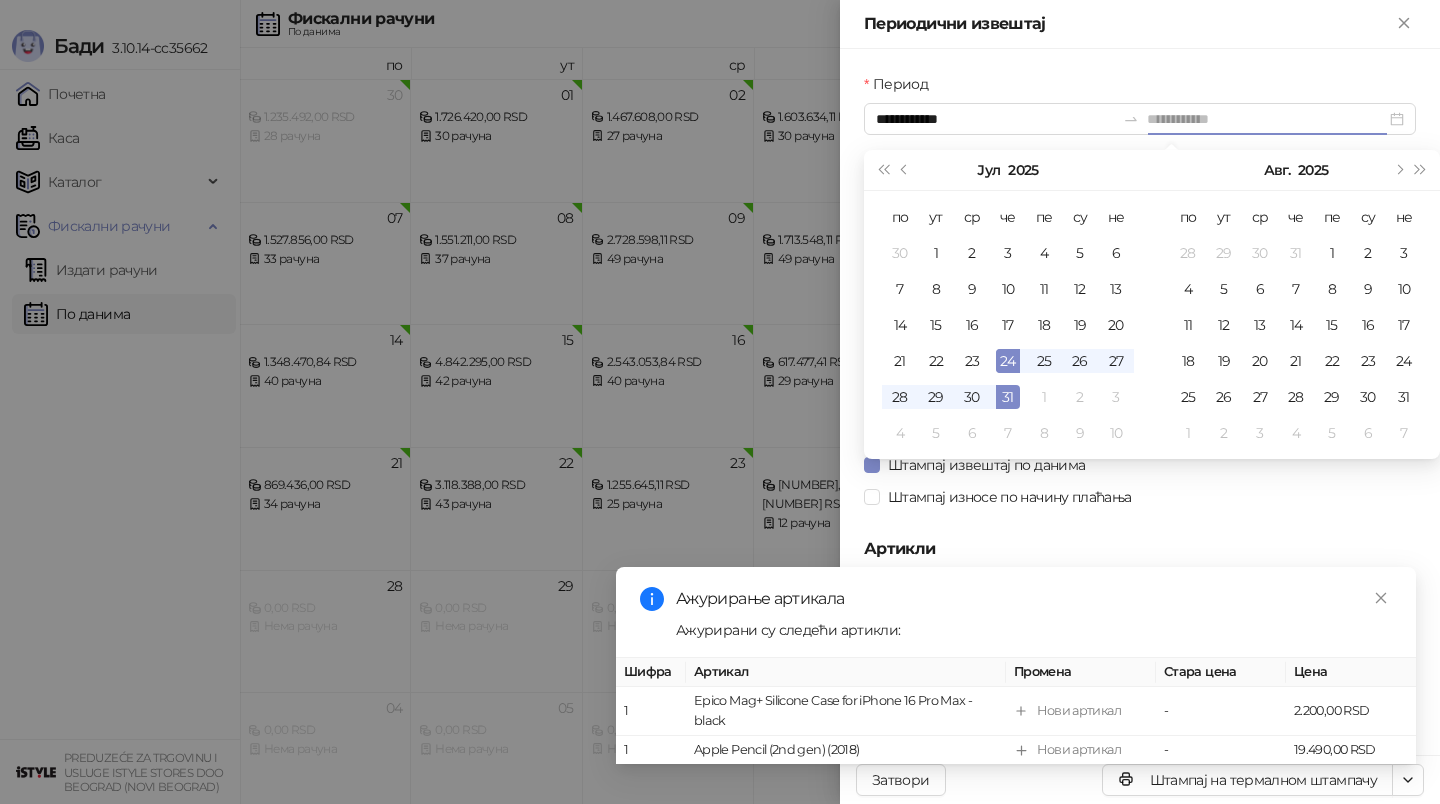 click on "24" at bounding box center (1008, 361) 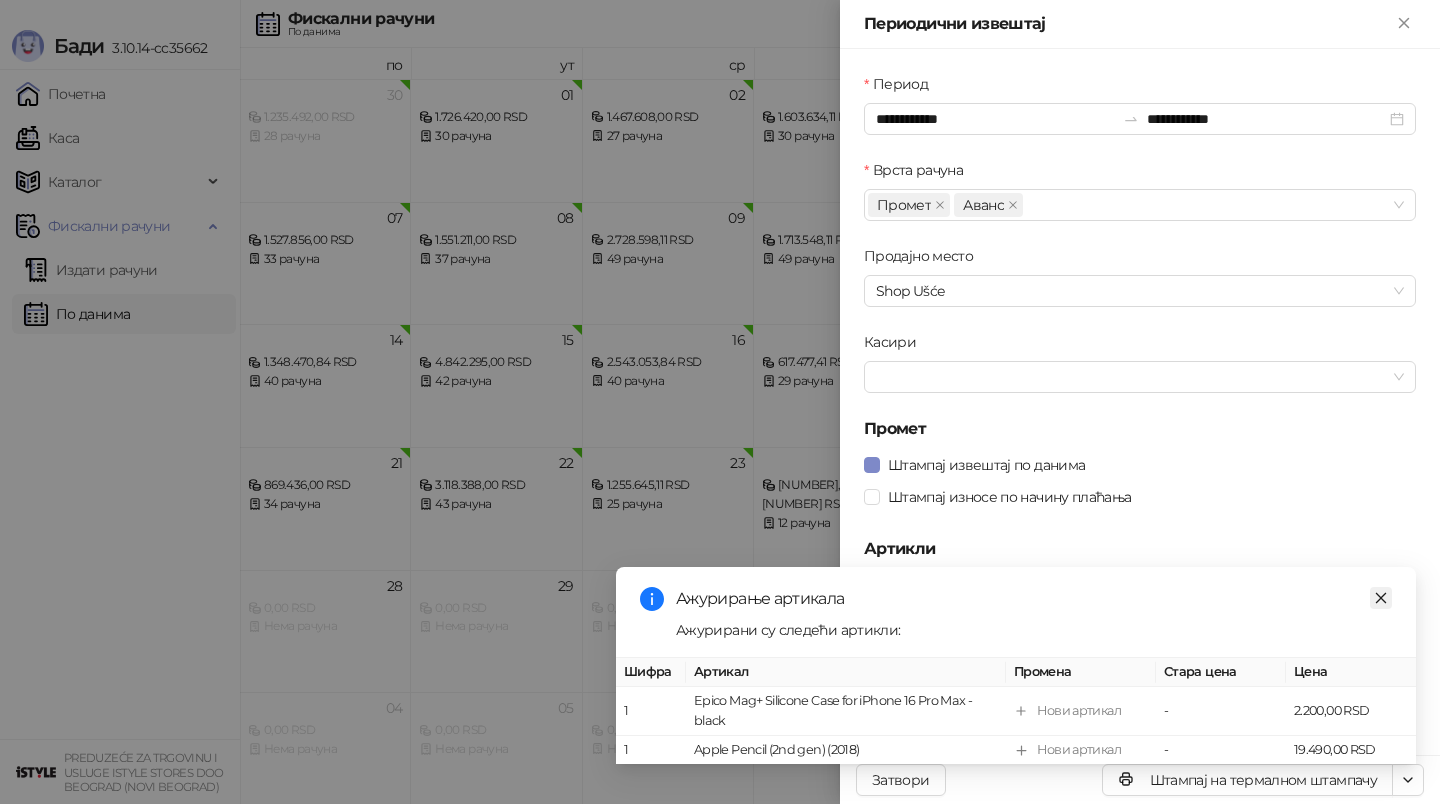 click at bounding box center (1381, 598) 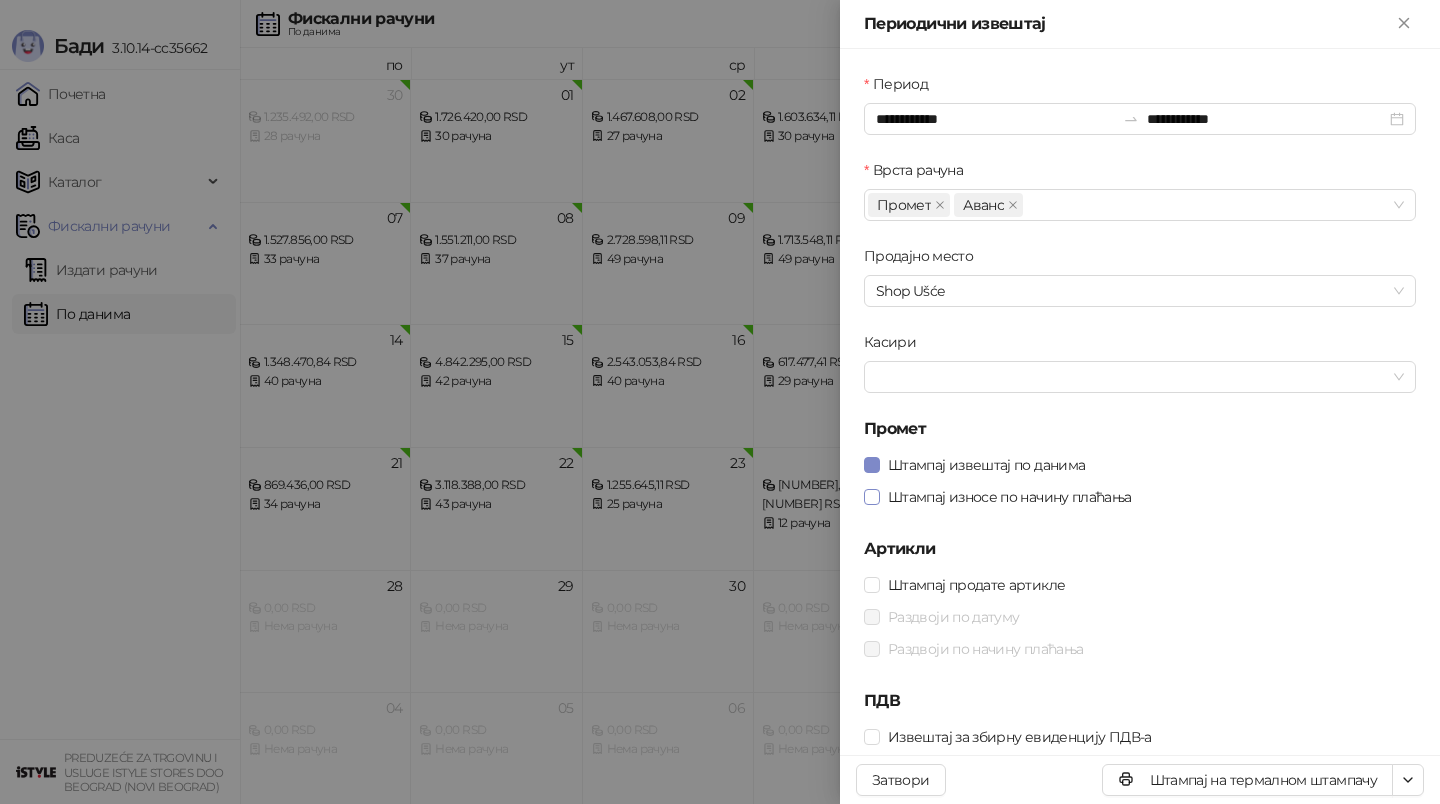click on "Штампај износе по начину плаћања" at bounding box center (1010, 497) 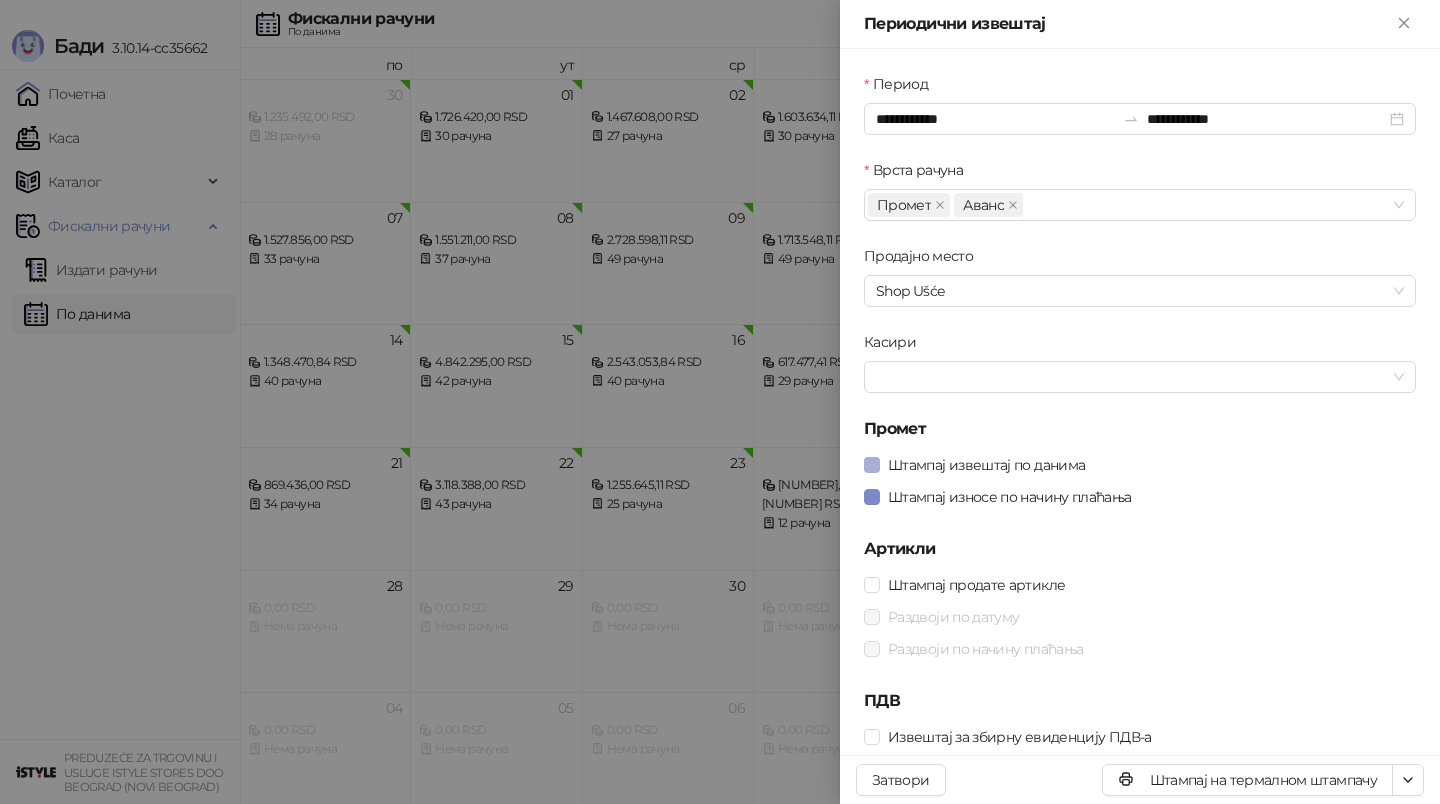 click on "Штампај извештај по данима" at bounding box center [986, 465] 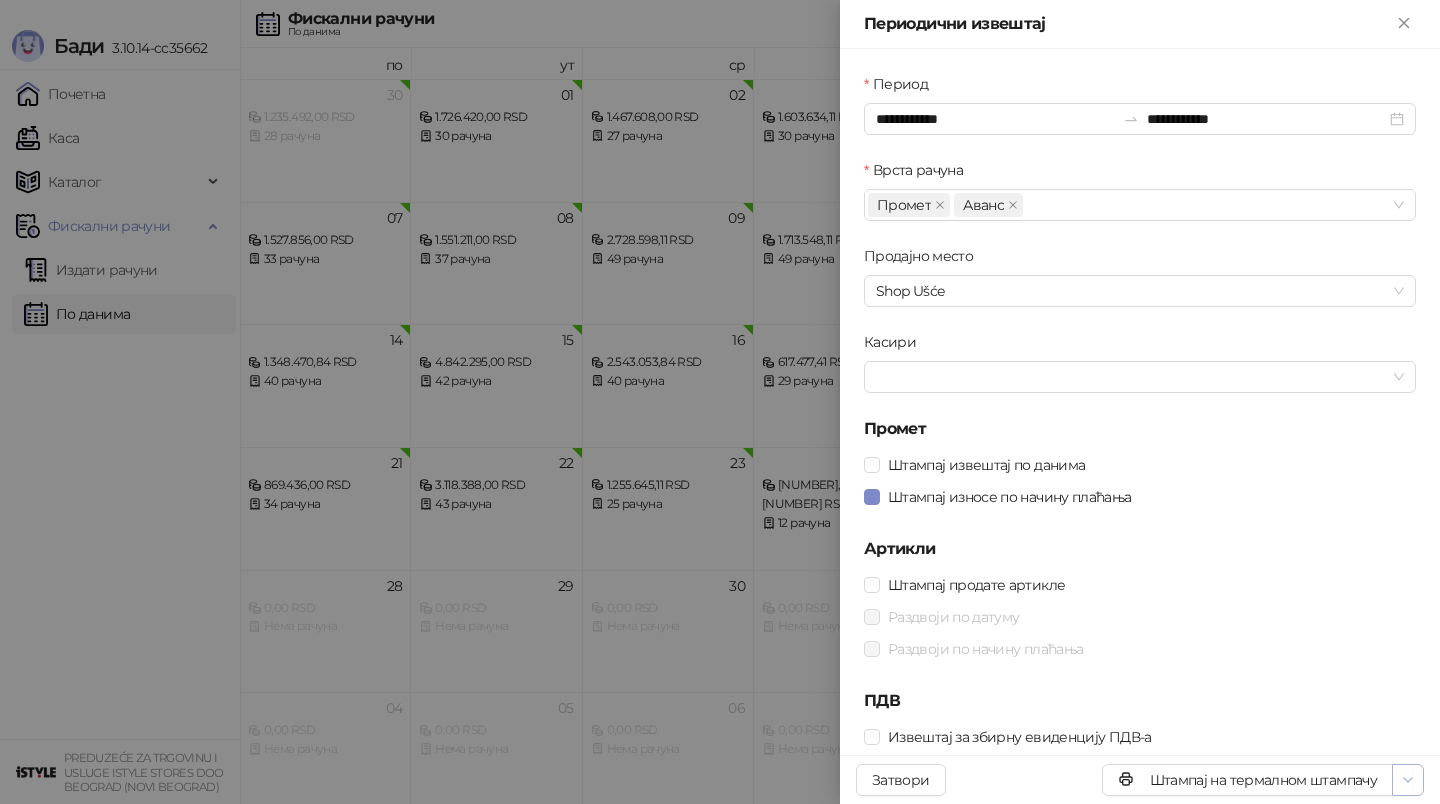 click 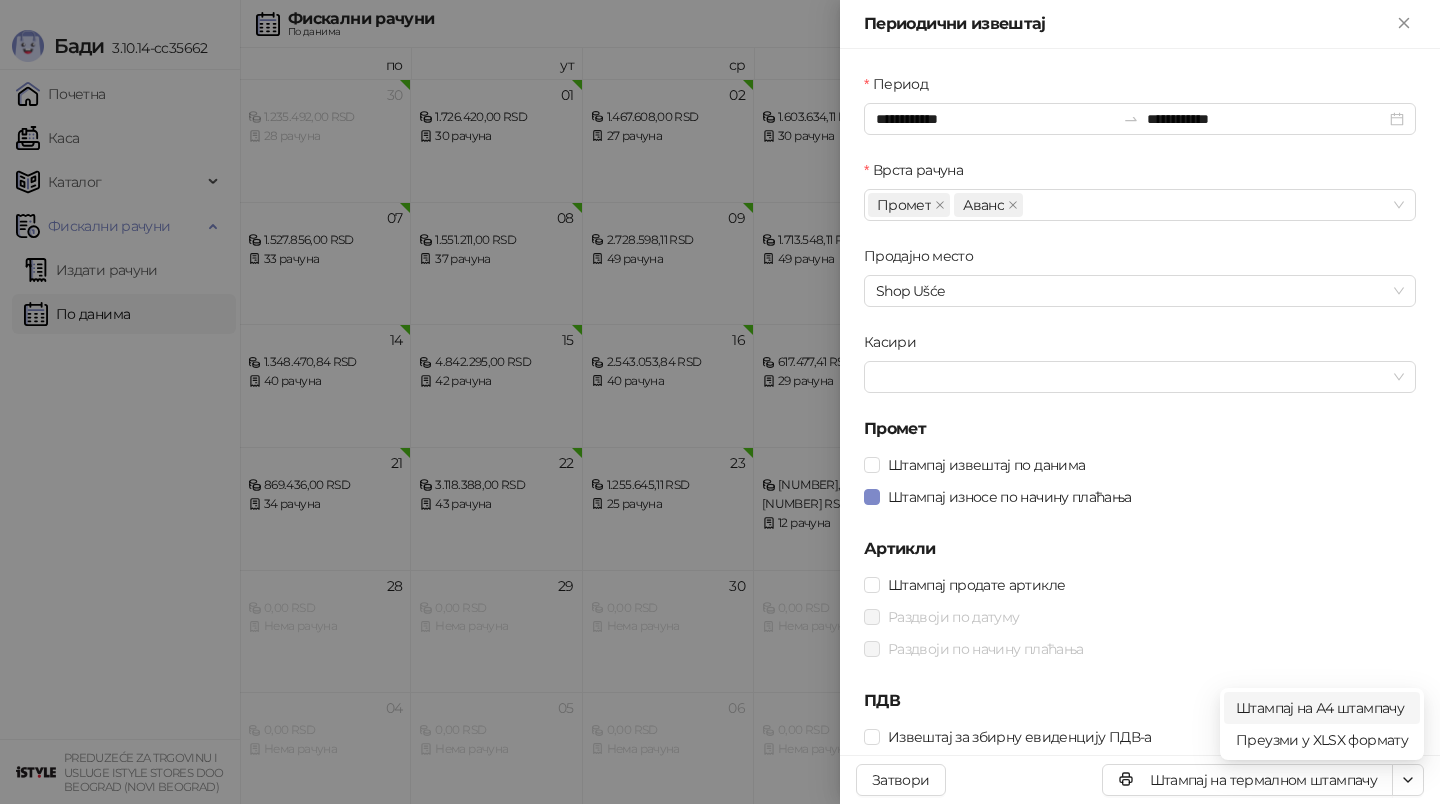 click on "Штампај на А4 штампачу" at bounding box center [1322, 708] 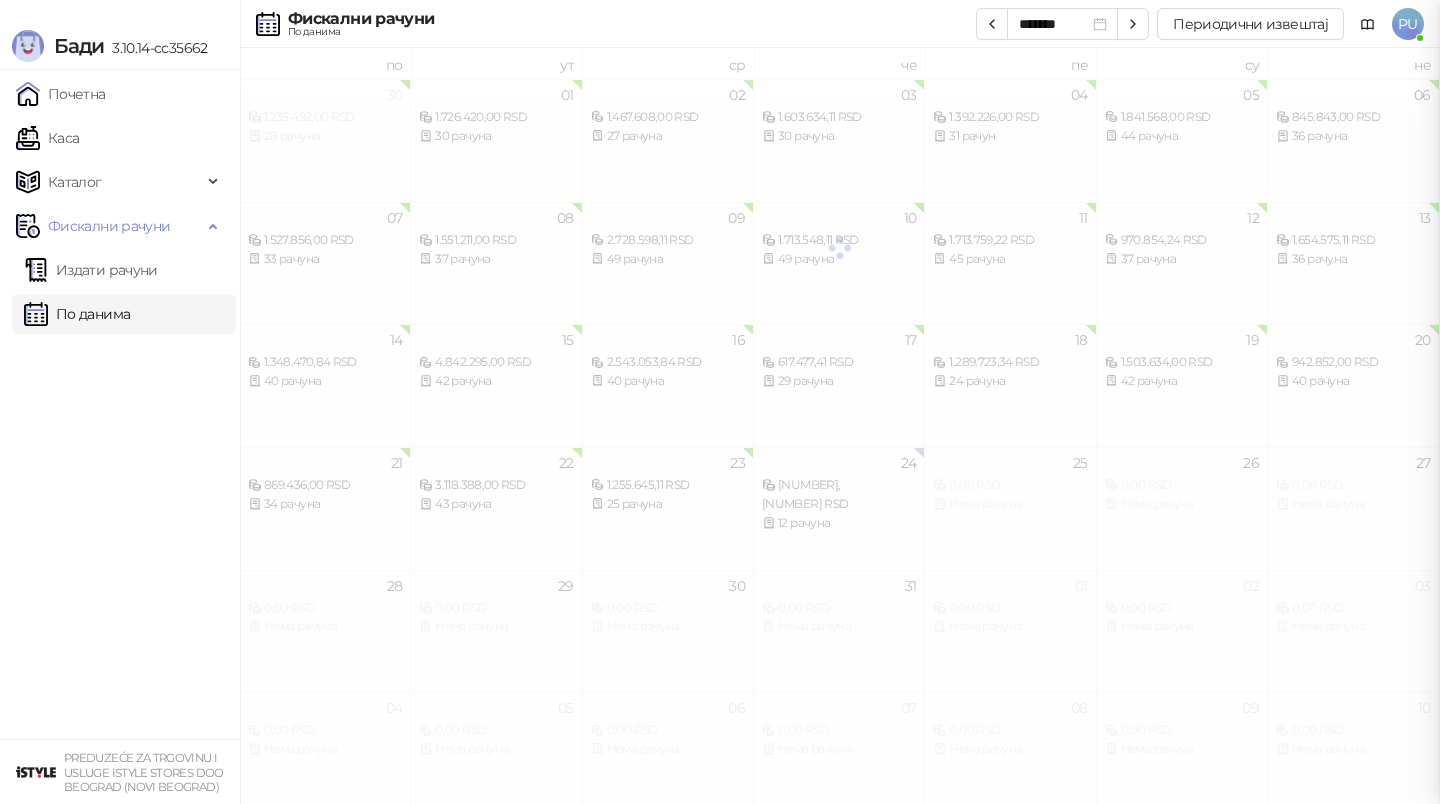 click at bounding box center [720, 402] 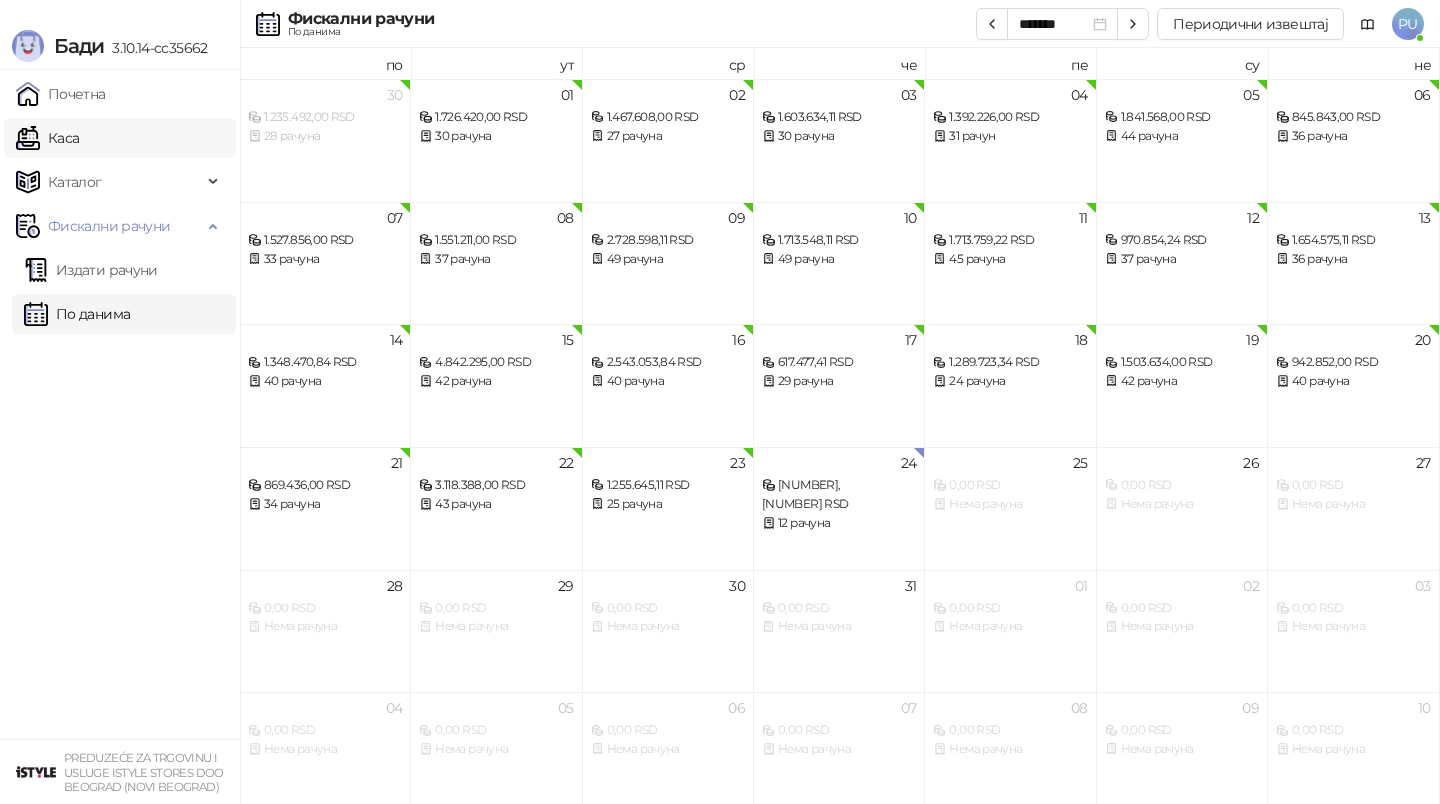 click on "Каса" at bounding box center [47, 138] 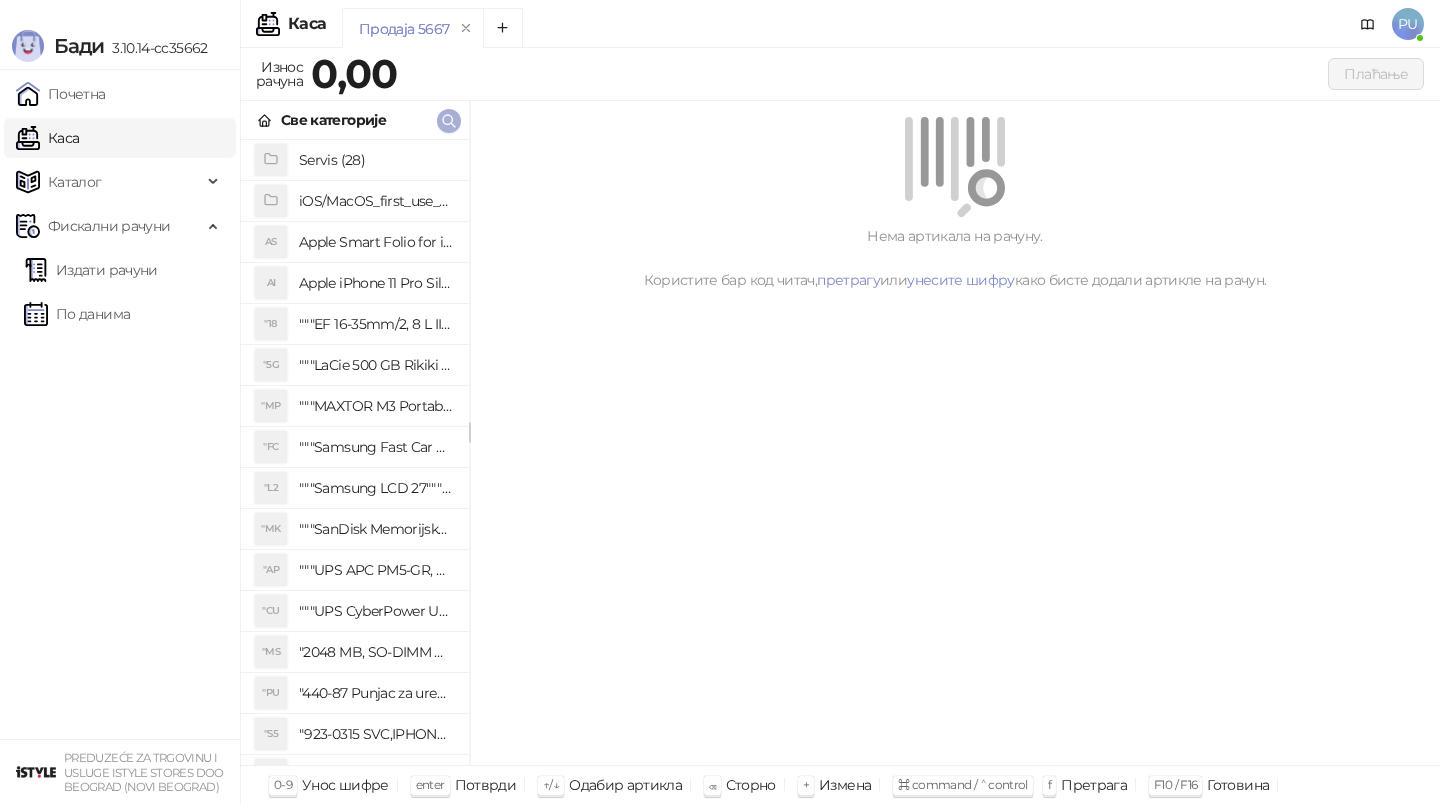 click 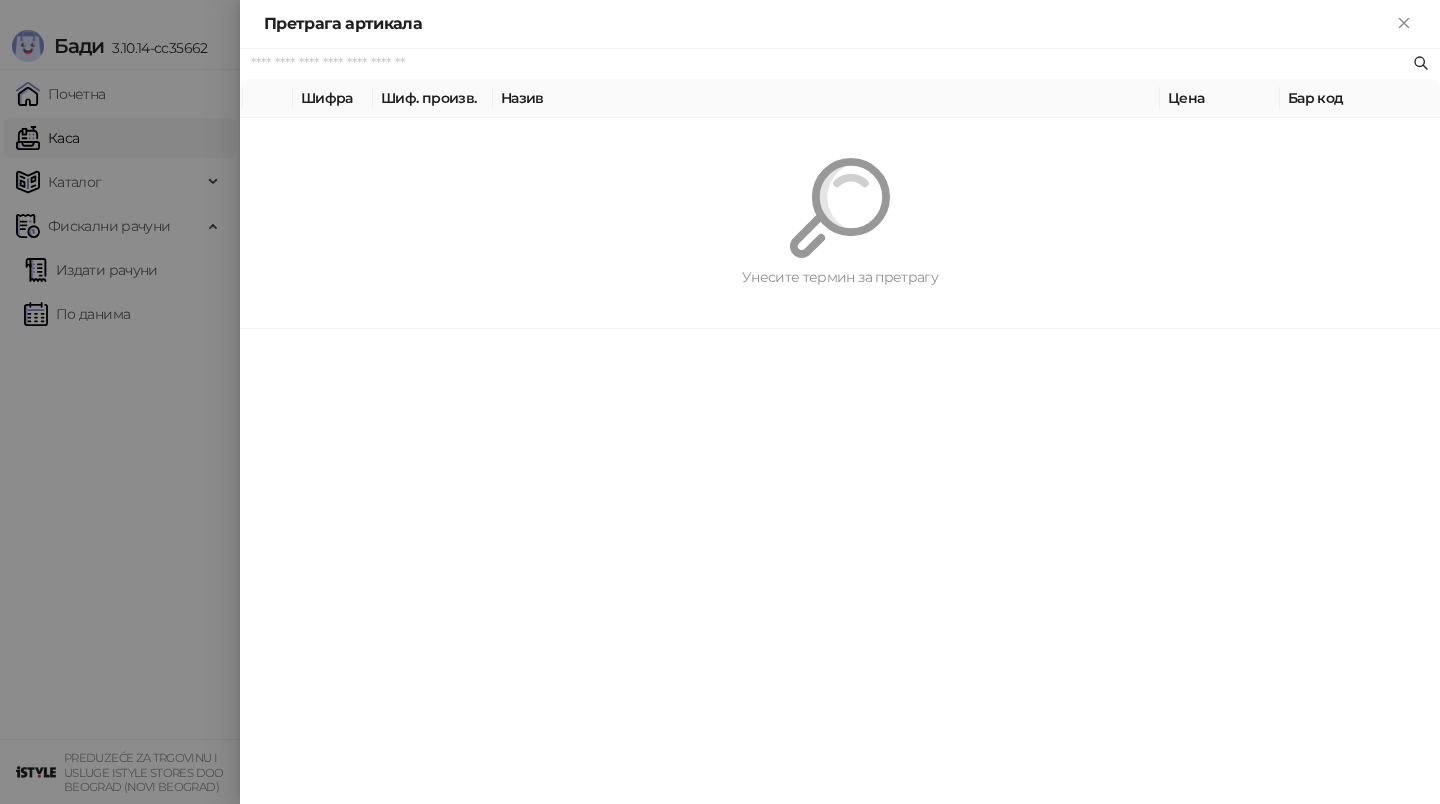 paste on "*********" 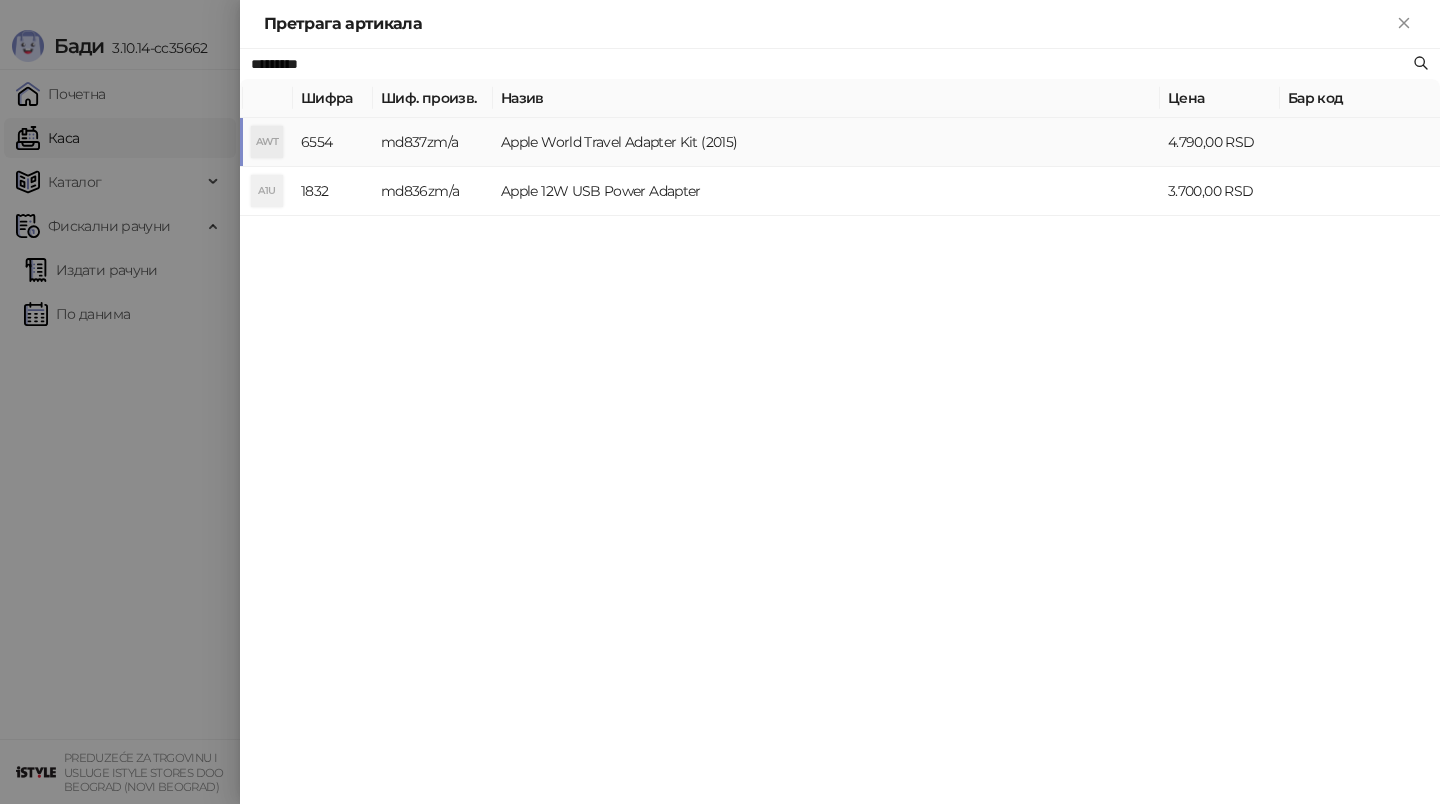 type on "*********" 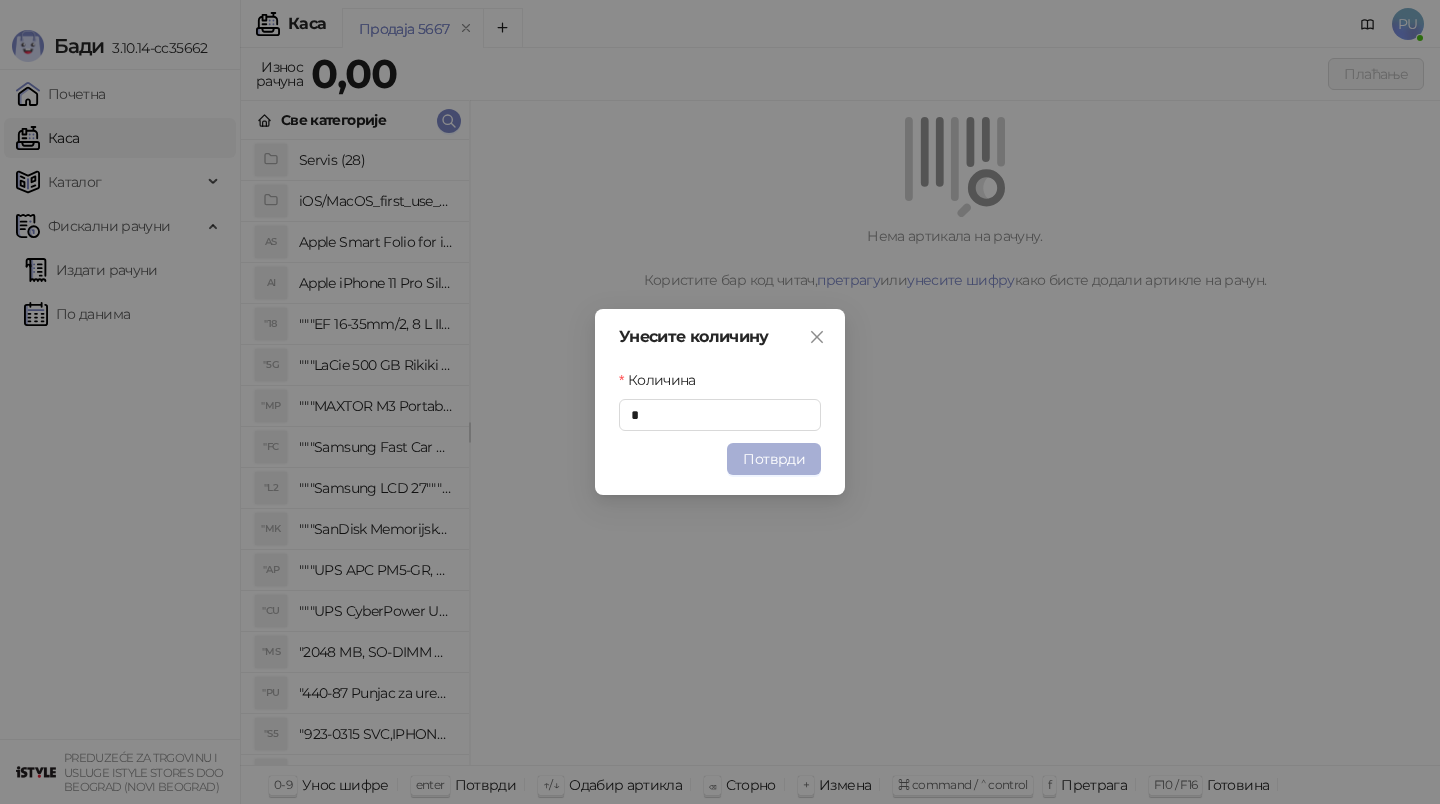 click on "Потврди" at bounding box center [774, 459] 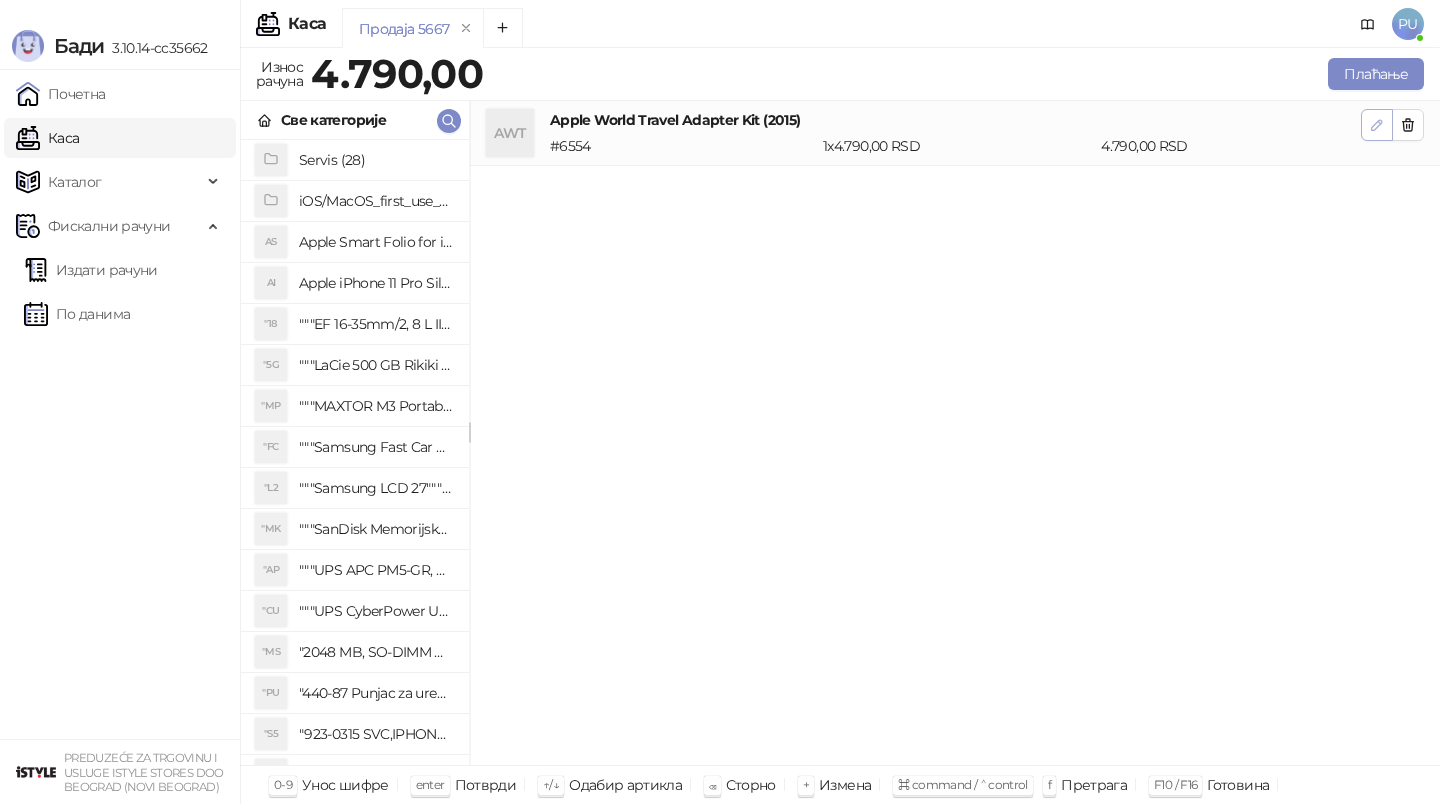 click at bounding box center [1377, 125] 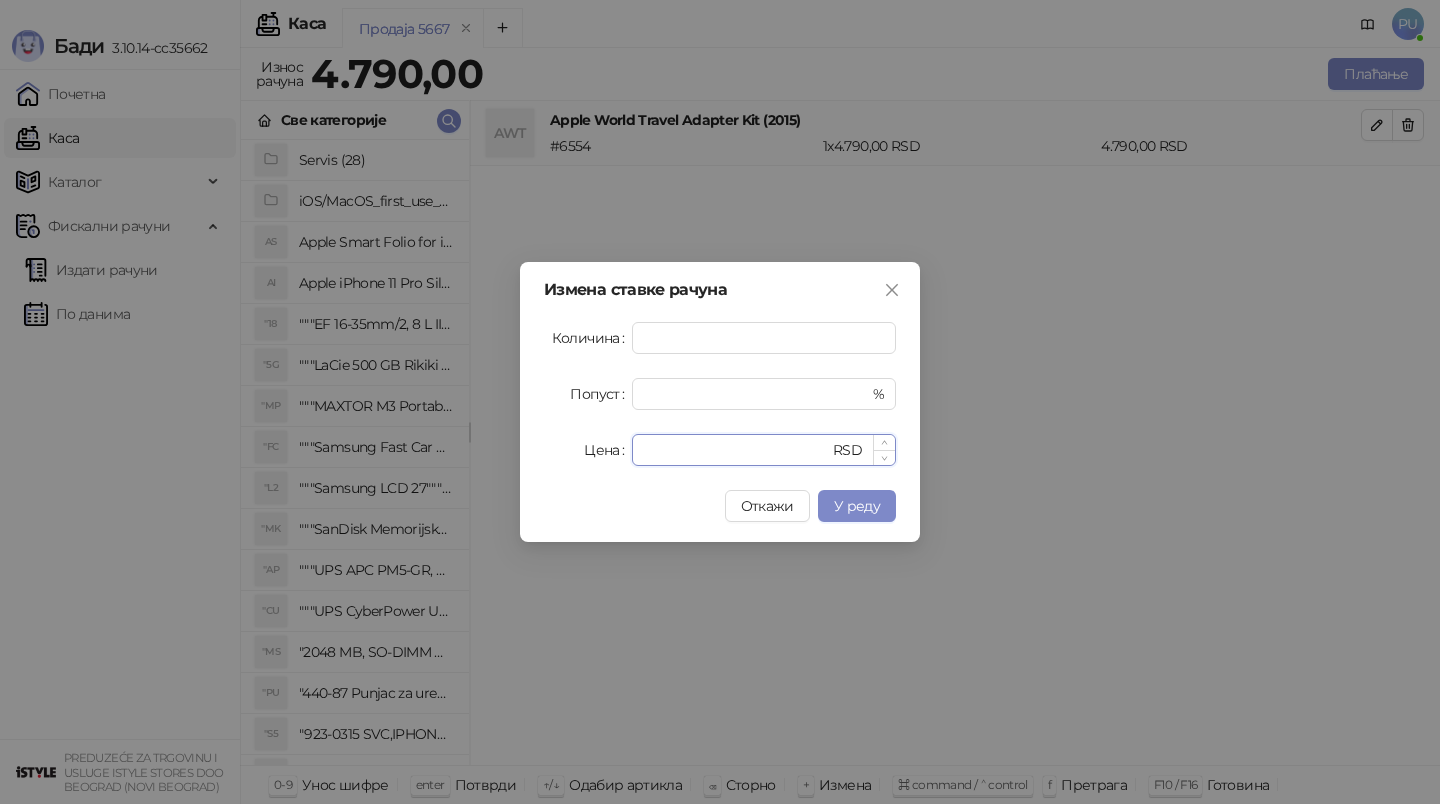 click on "****" at bounding box center (736, 450) 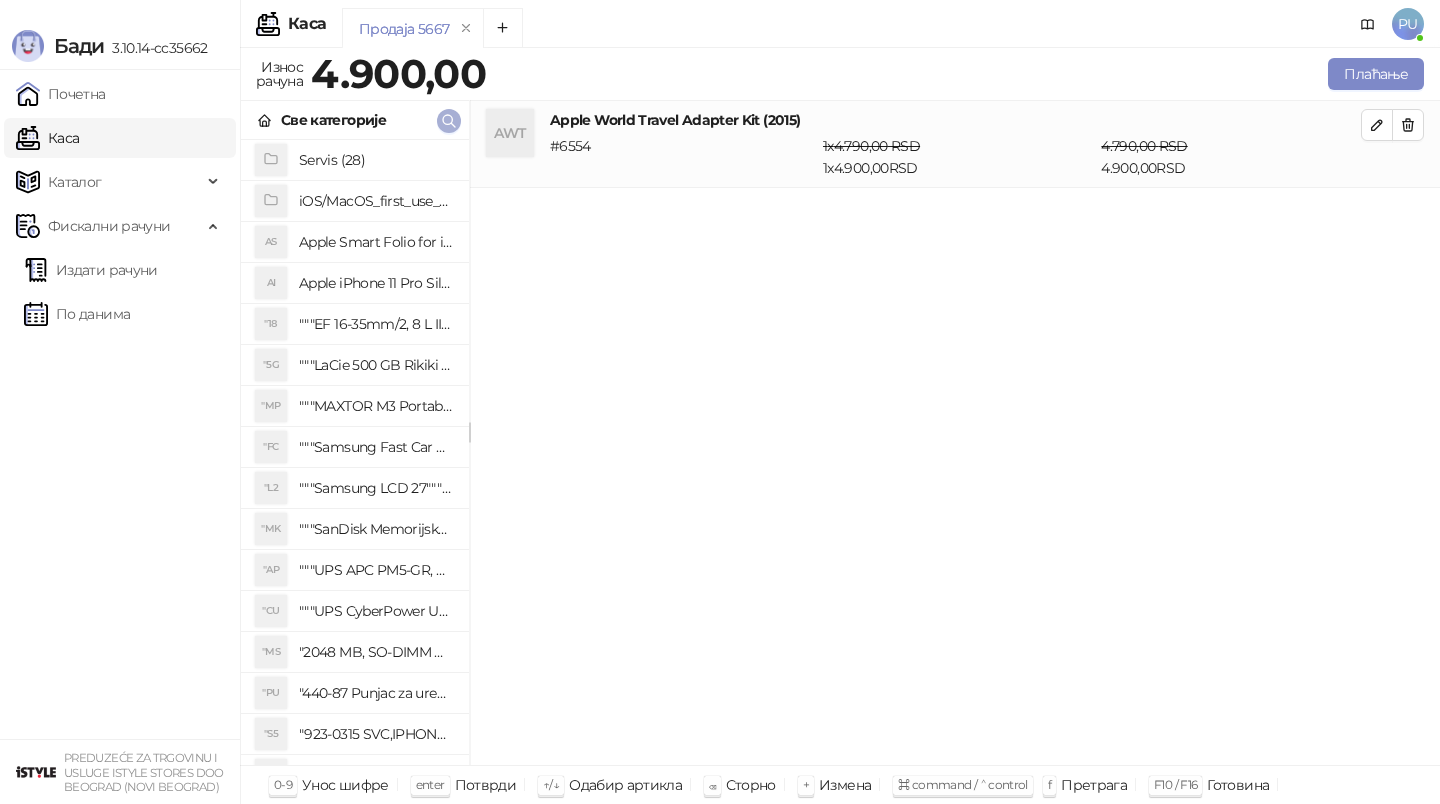 click 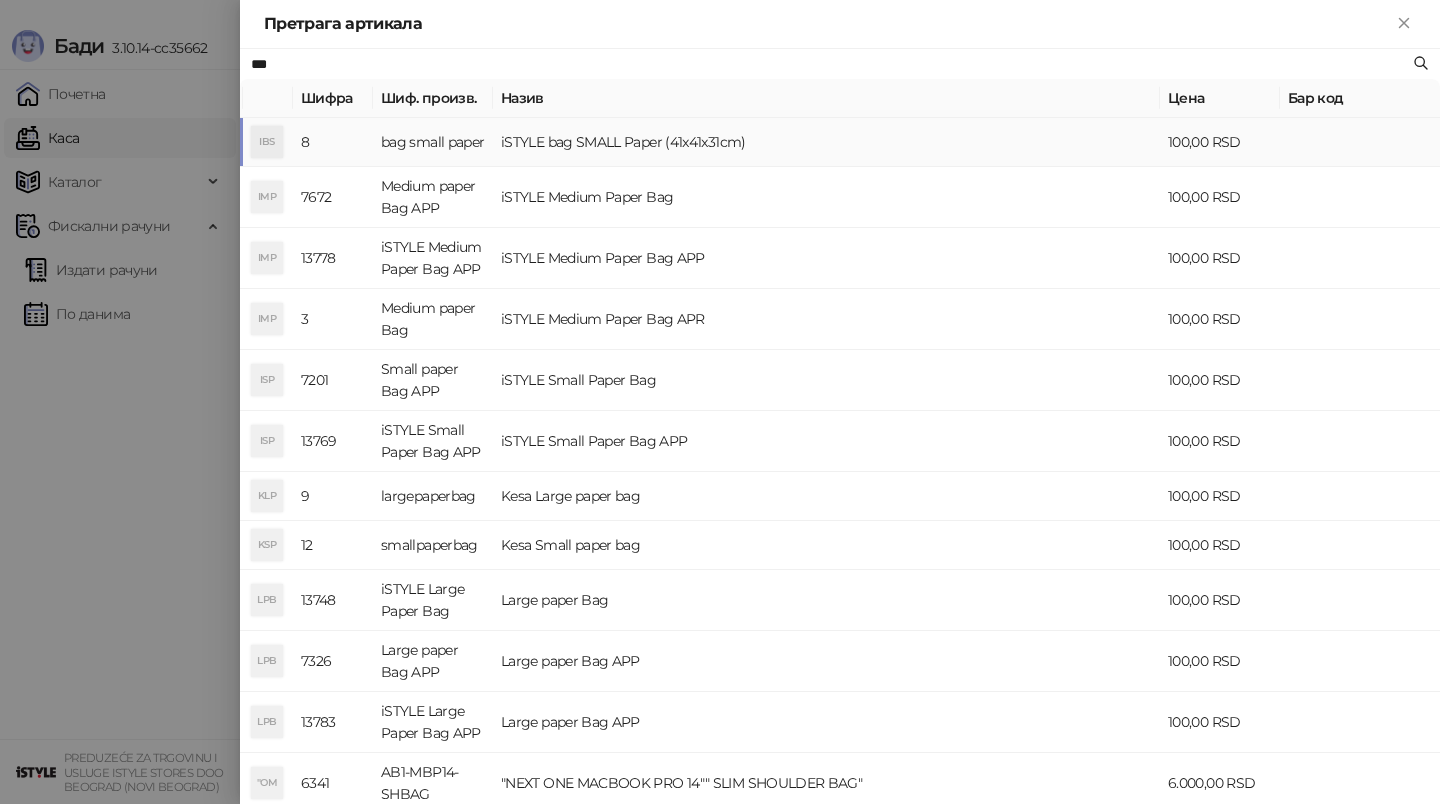 type on "***" 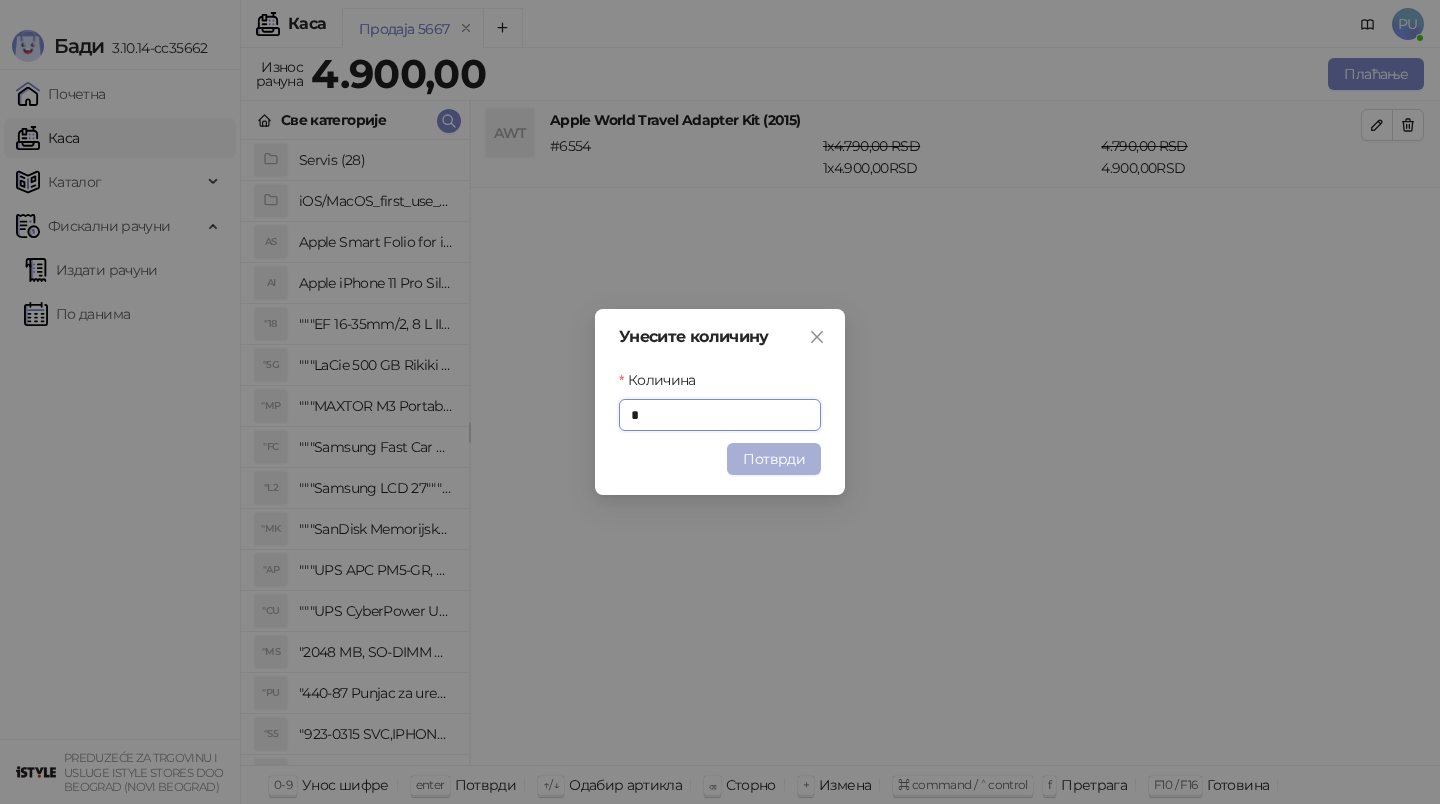 click on "Потврди" at bounding box center (774, 459) 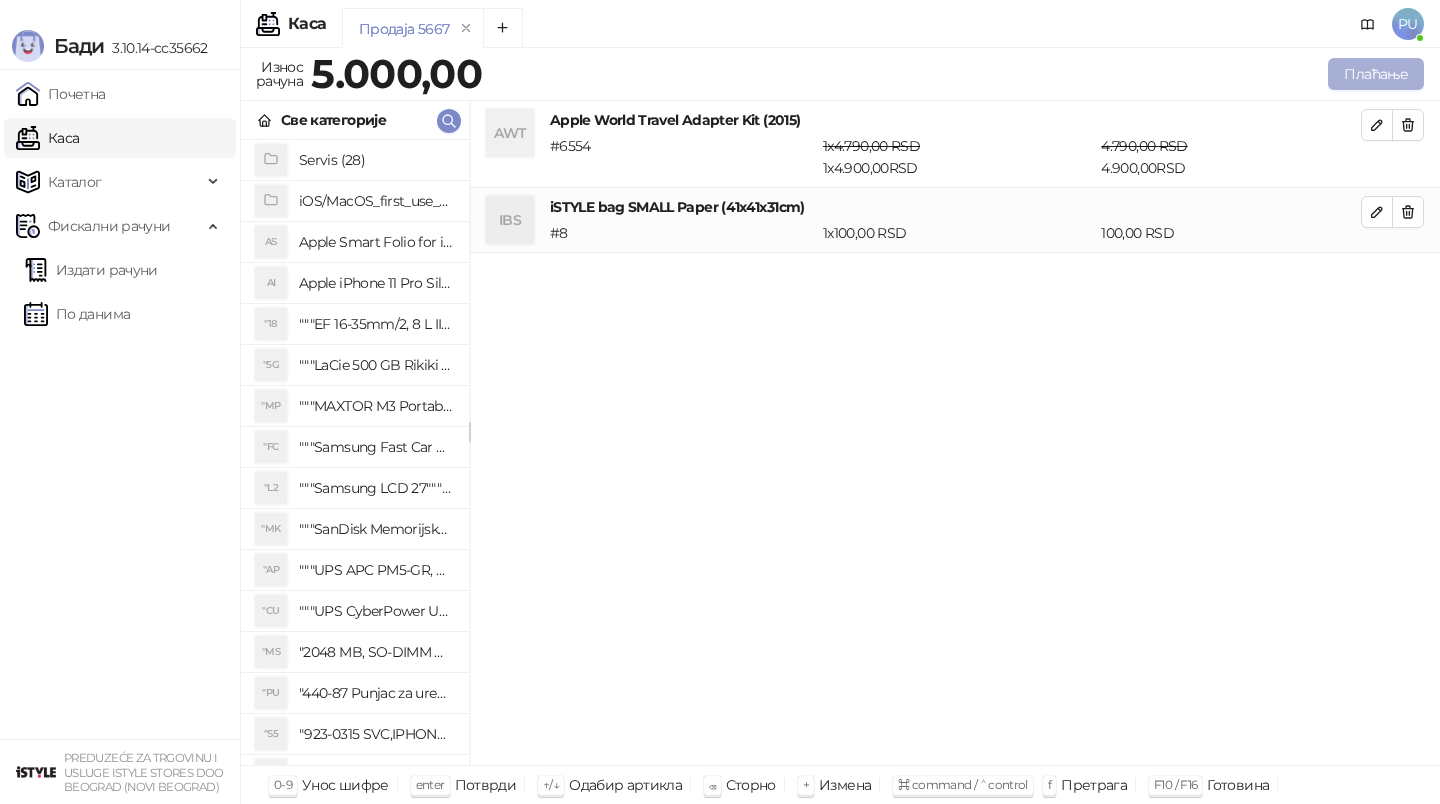 click on "Плаћање" at bounding box center [1376, 74] 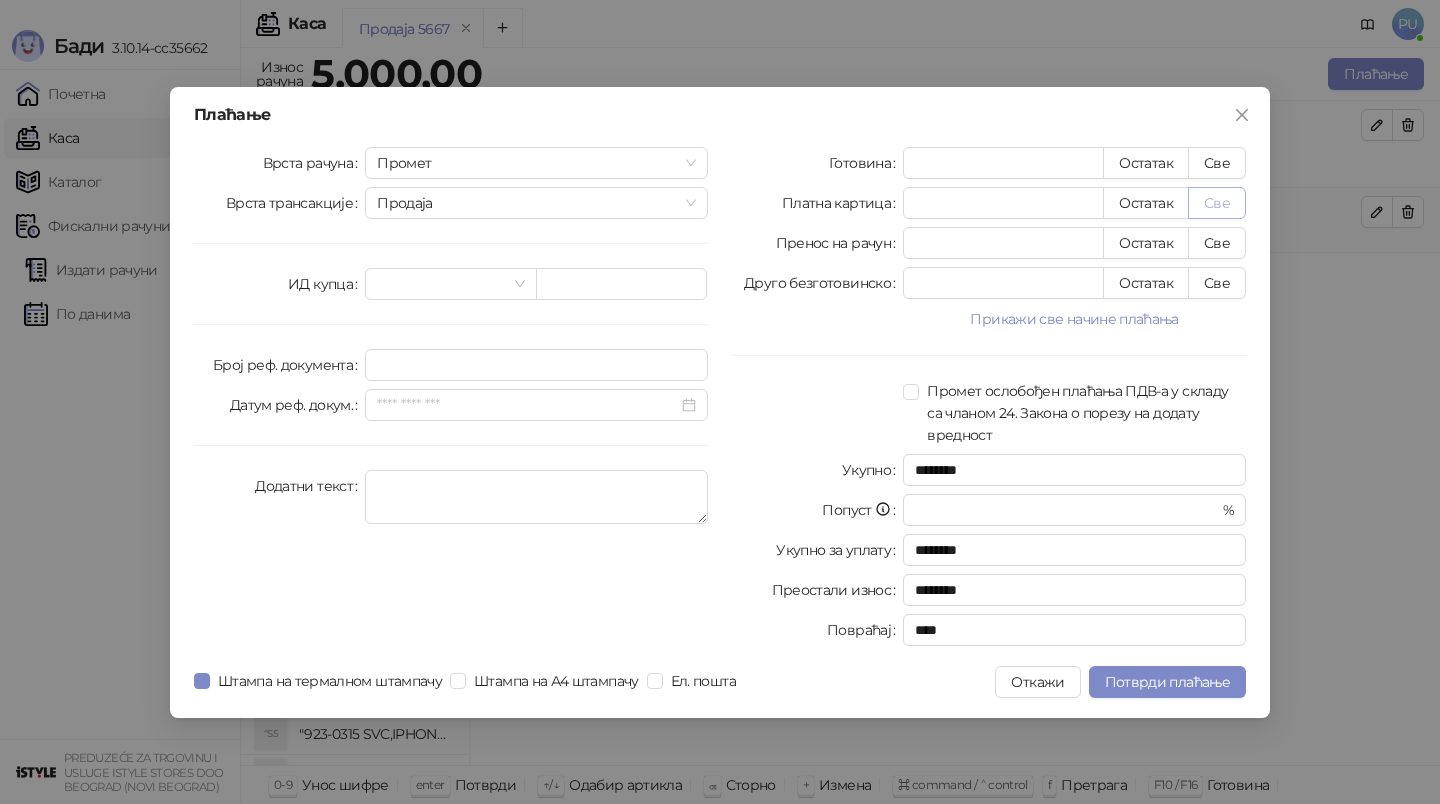 click on "Све" at bounding box center [1217, 203] 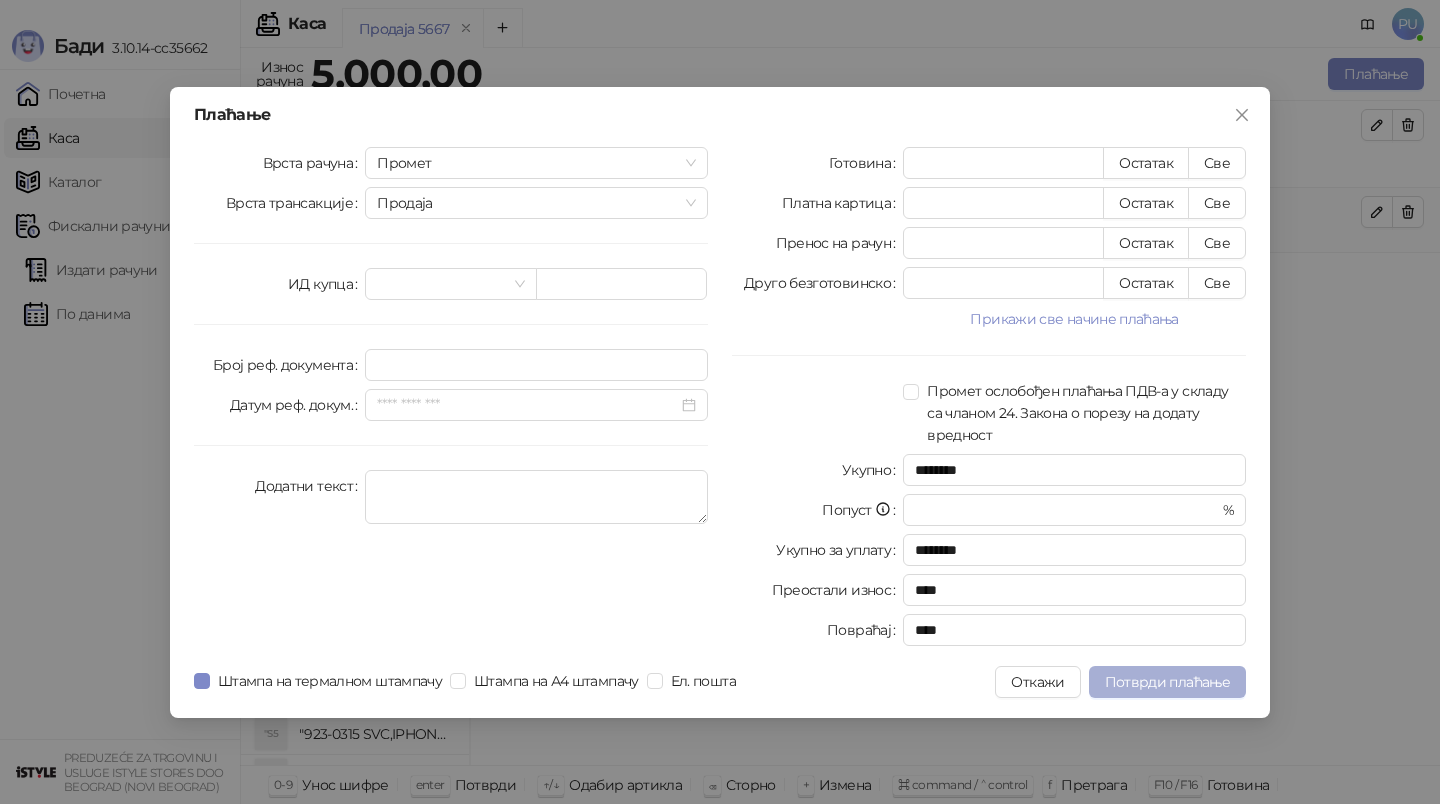 click on "Потврди плаћање" at bounding box center [1167, 682] 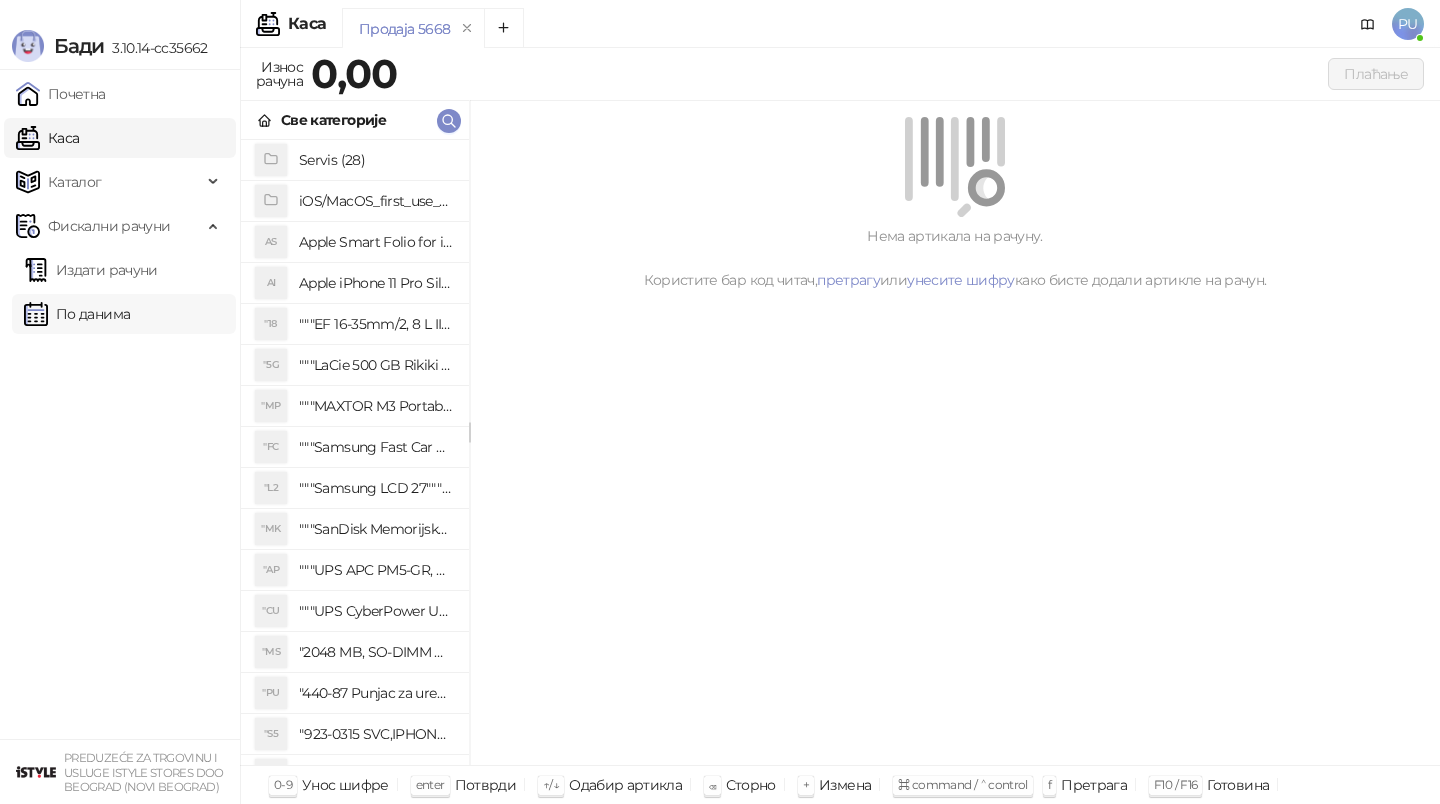 click on "По данима" at bounding box center (77, 314) 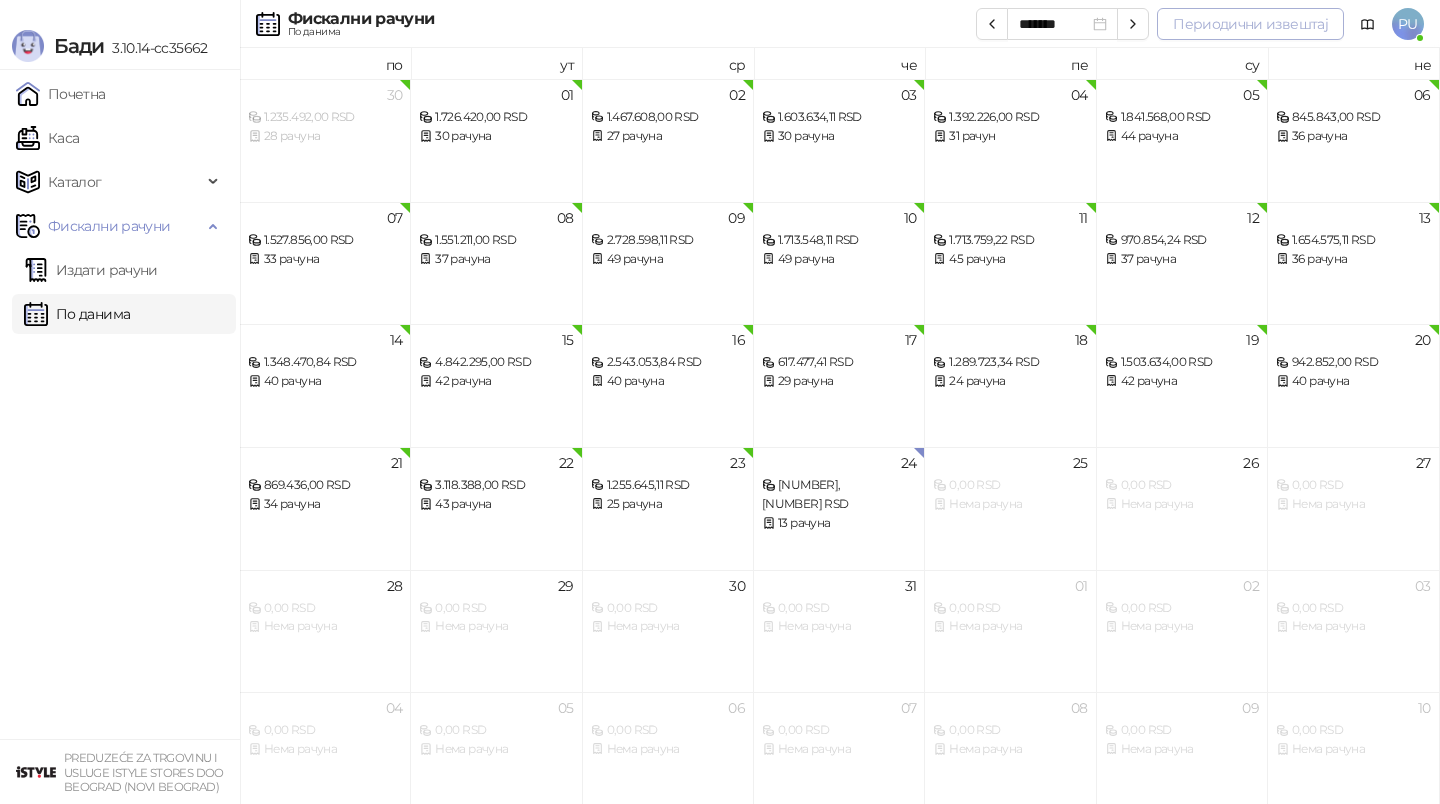click on "Периодични извештај" at bounding box center [1250, 24] 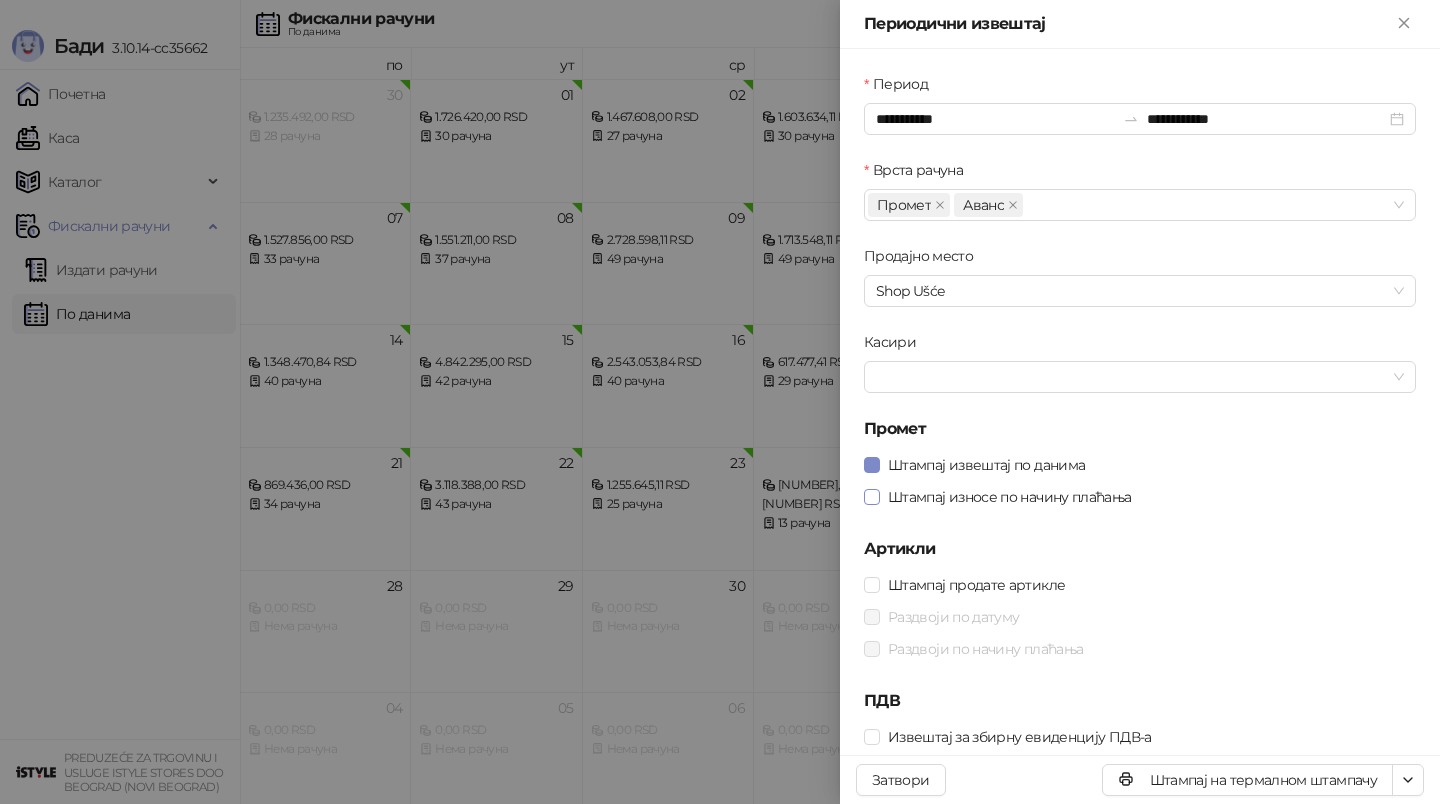 click on "Штампај износе по начину плаћања" at bounding box center [1010, 497] 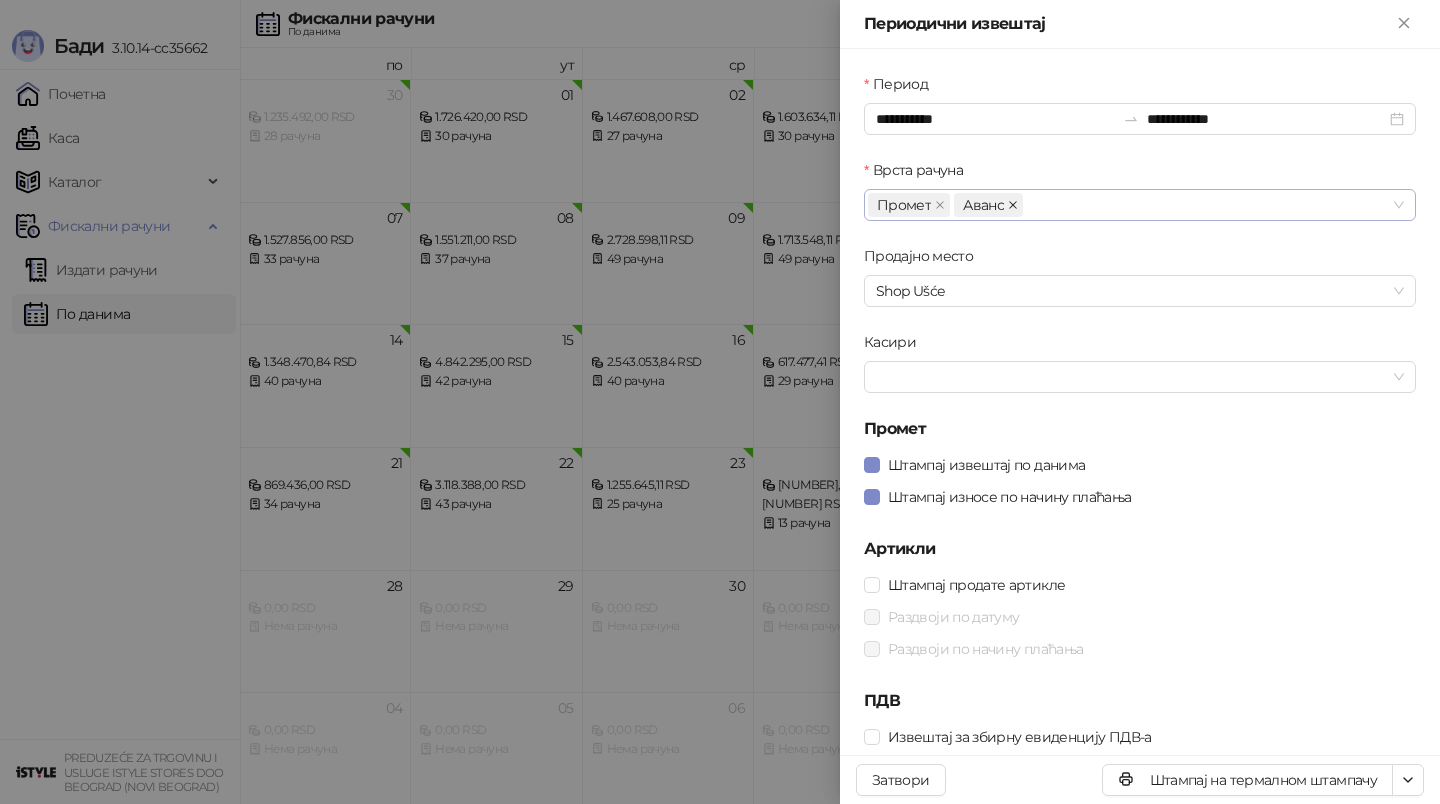 click 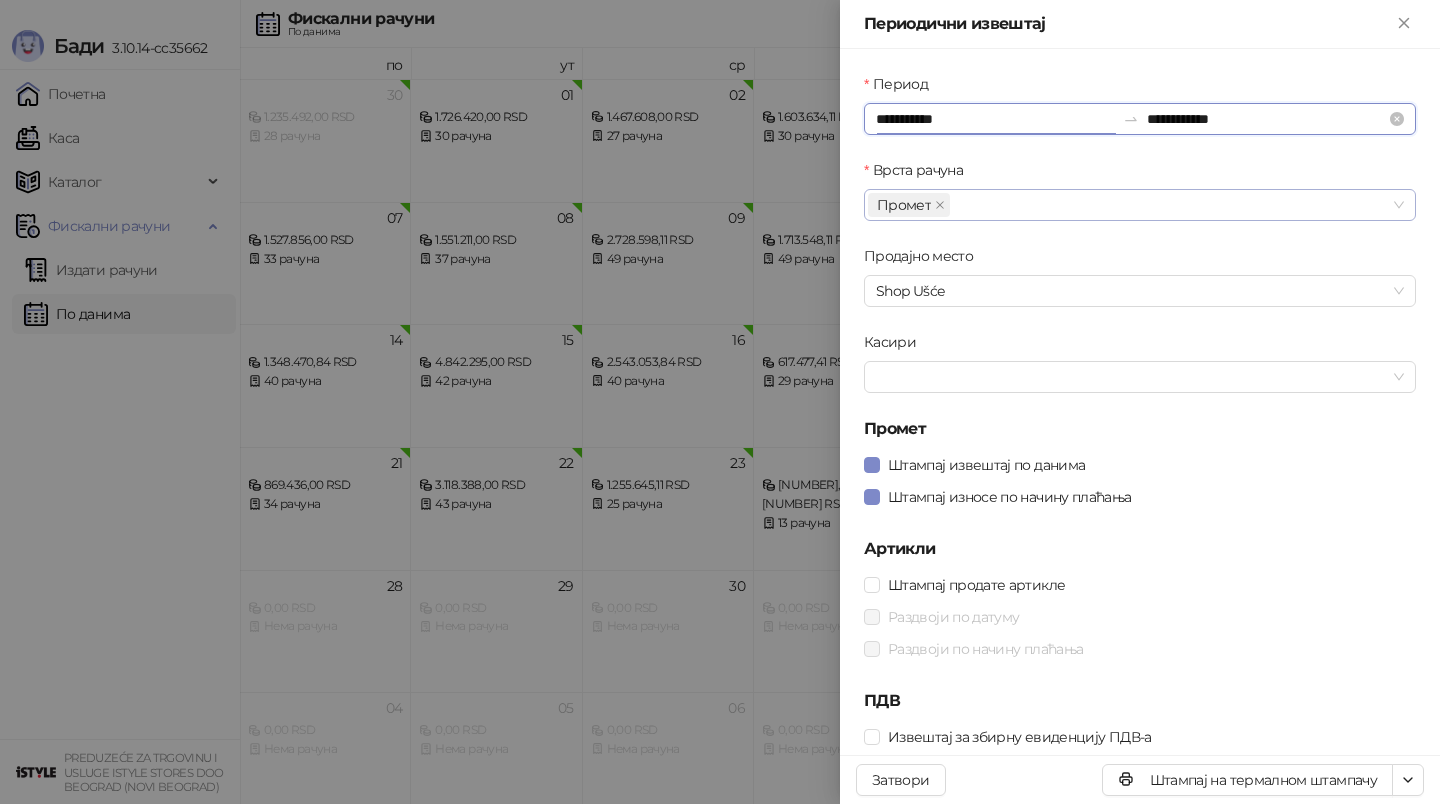 click on "**********" at bounding box center (995, 119) 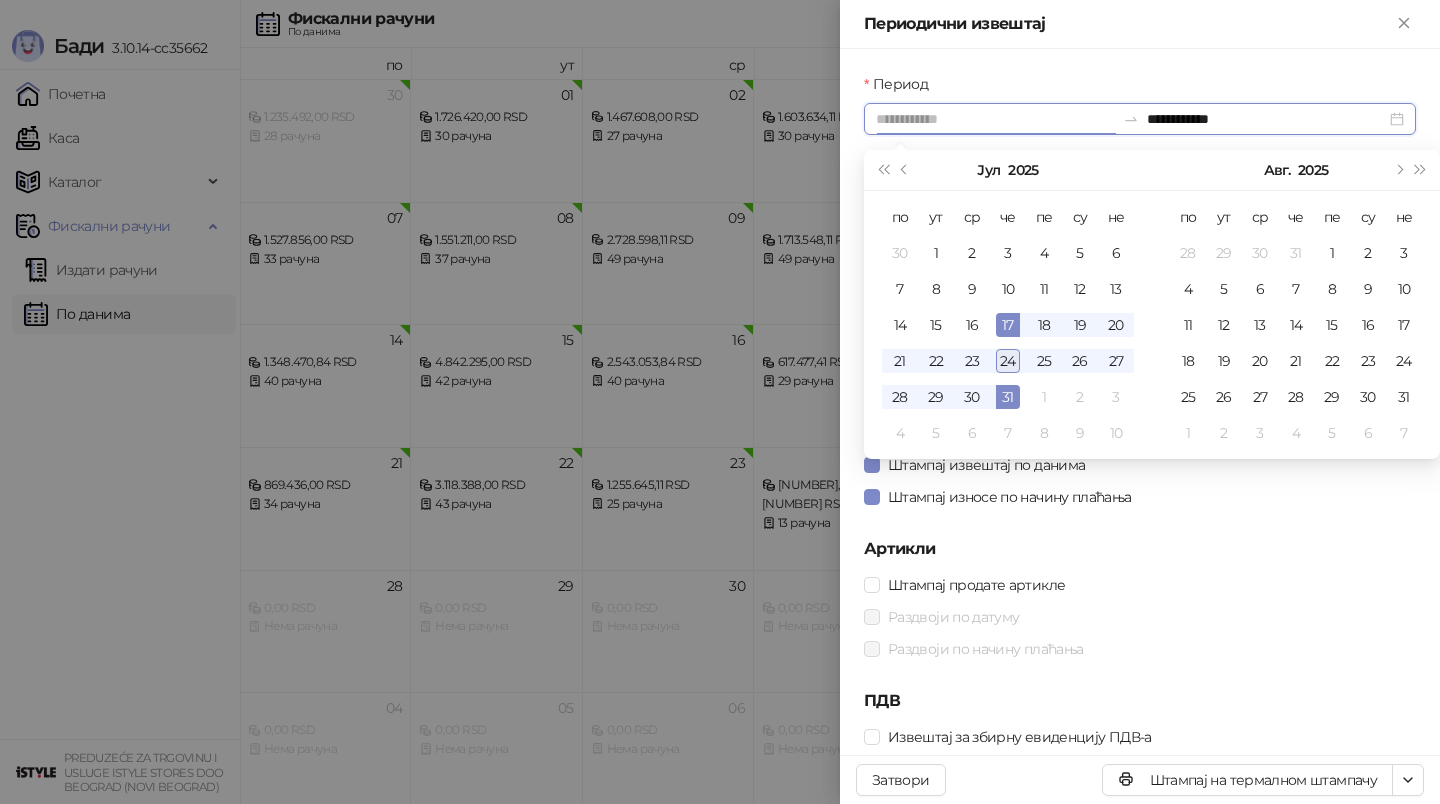 type on "**********" 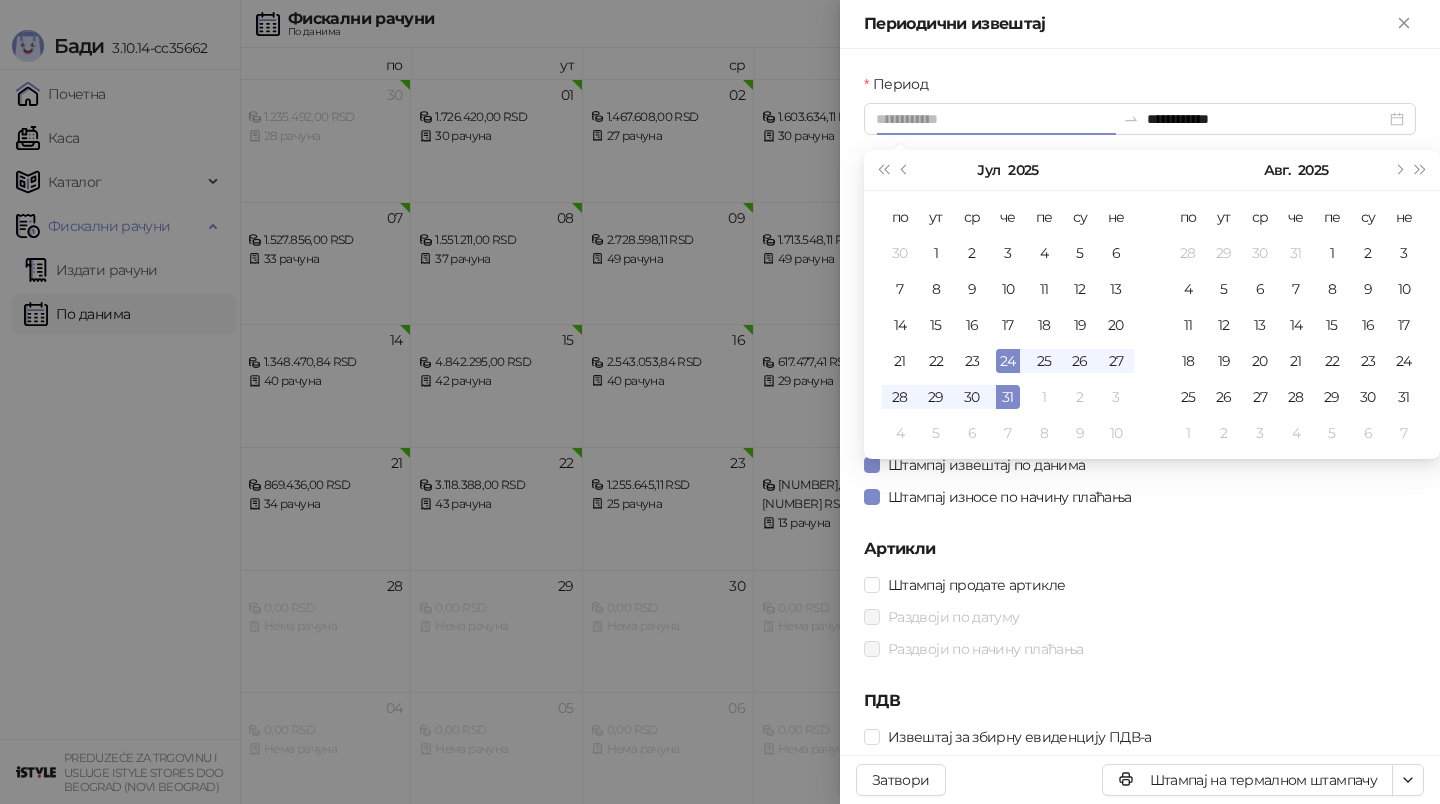 click on "24" at bounding box center (1008, 361) 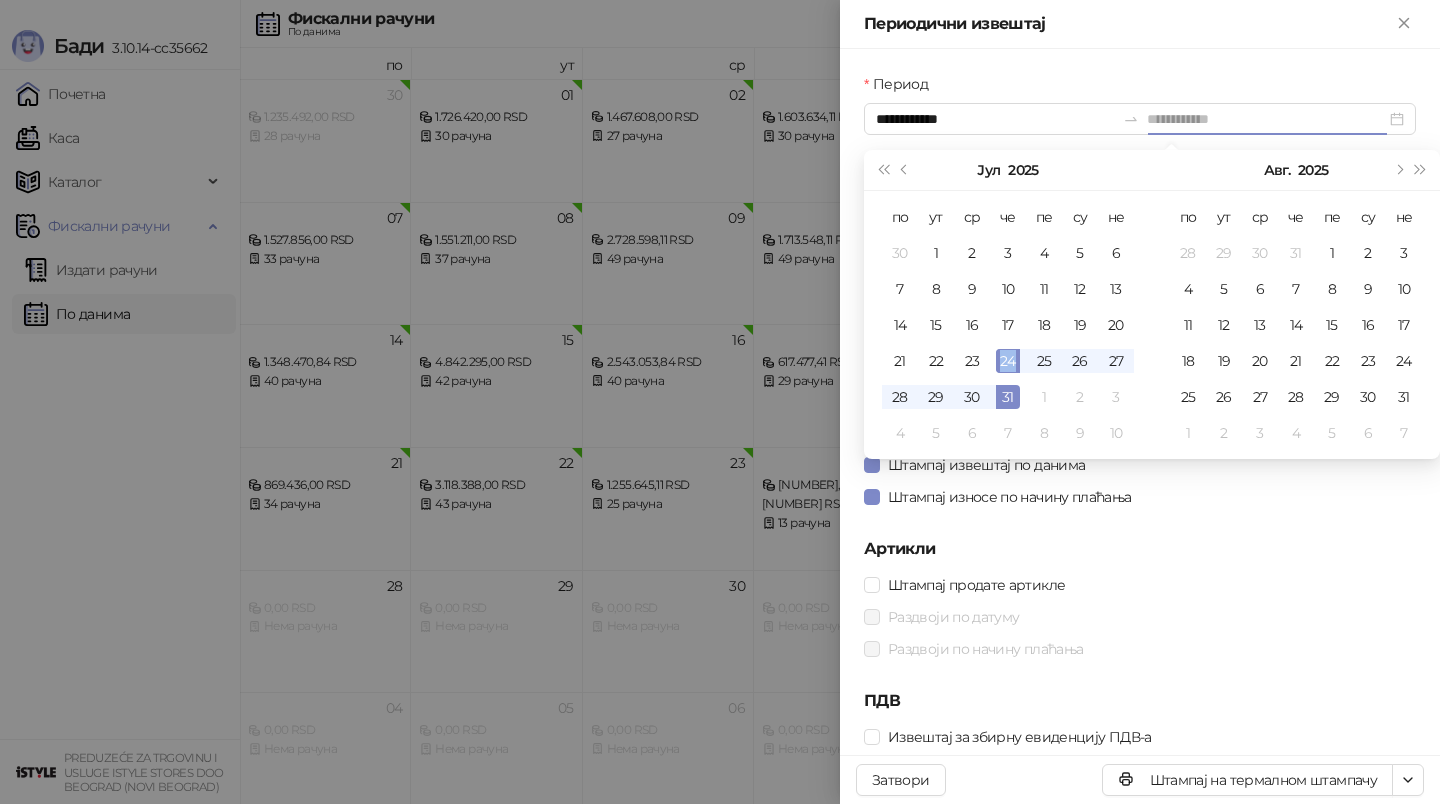 click on "24" at bounding box center (1008, 361) 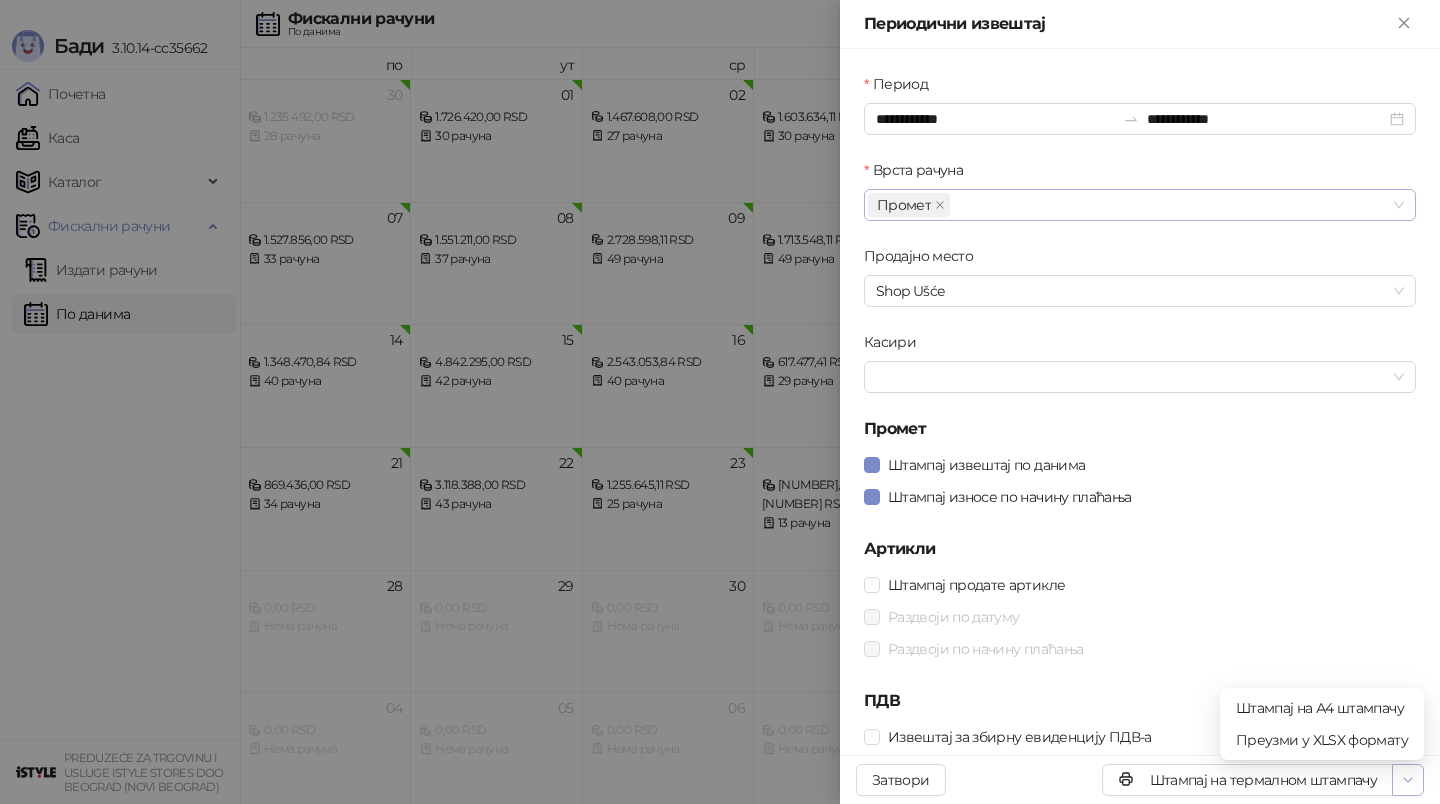click 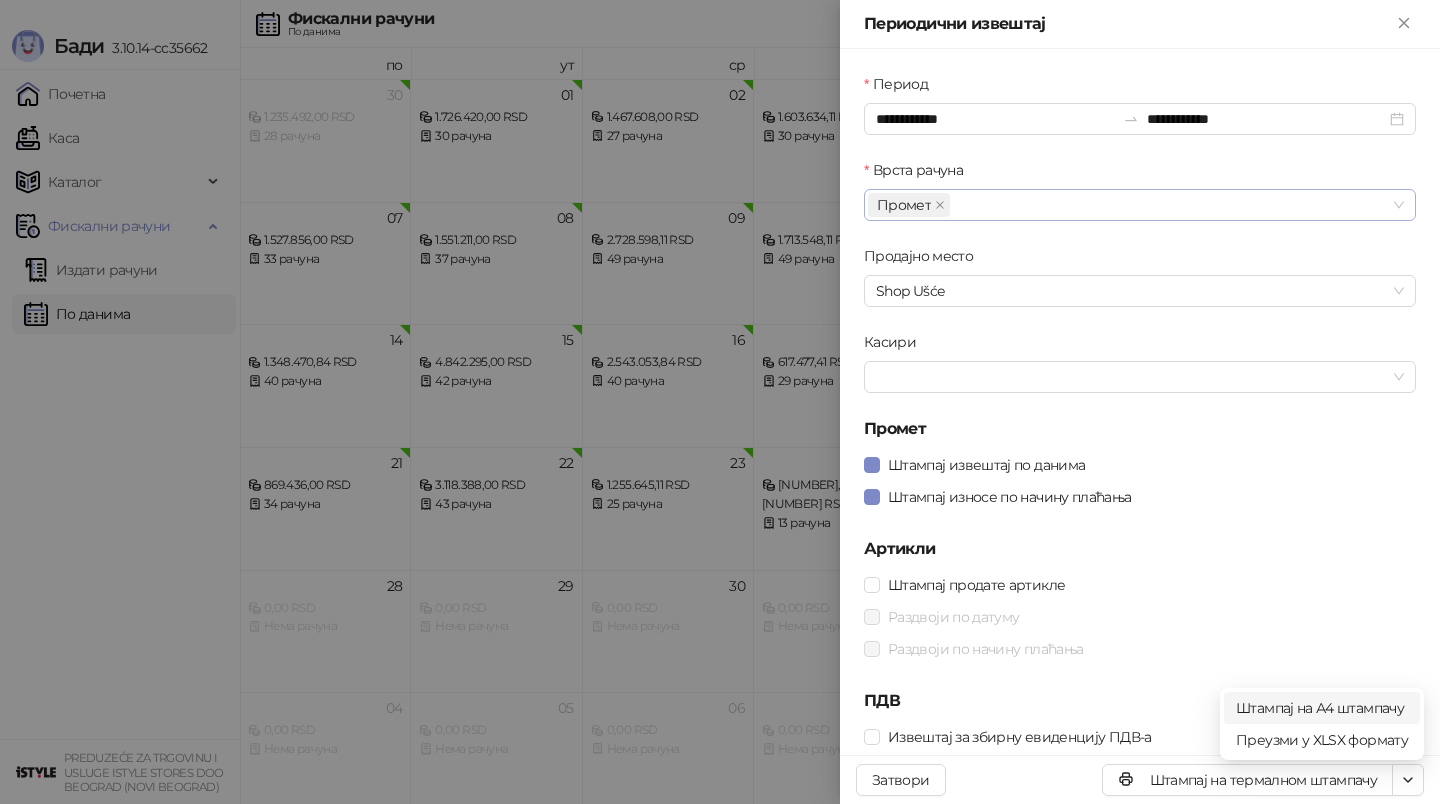 click on "Штампај на А4 штампачу" at bounding box center (1322, 708) 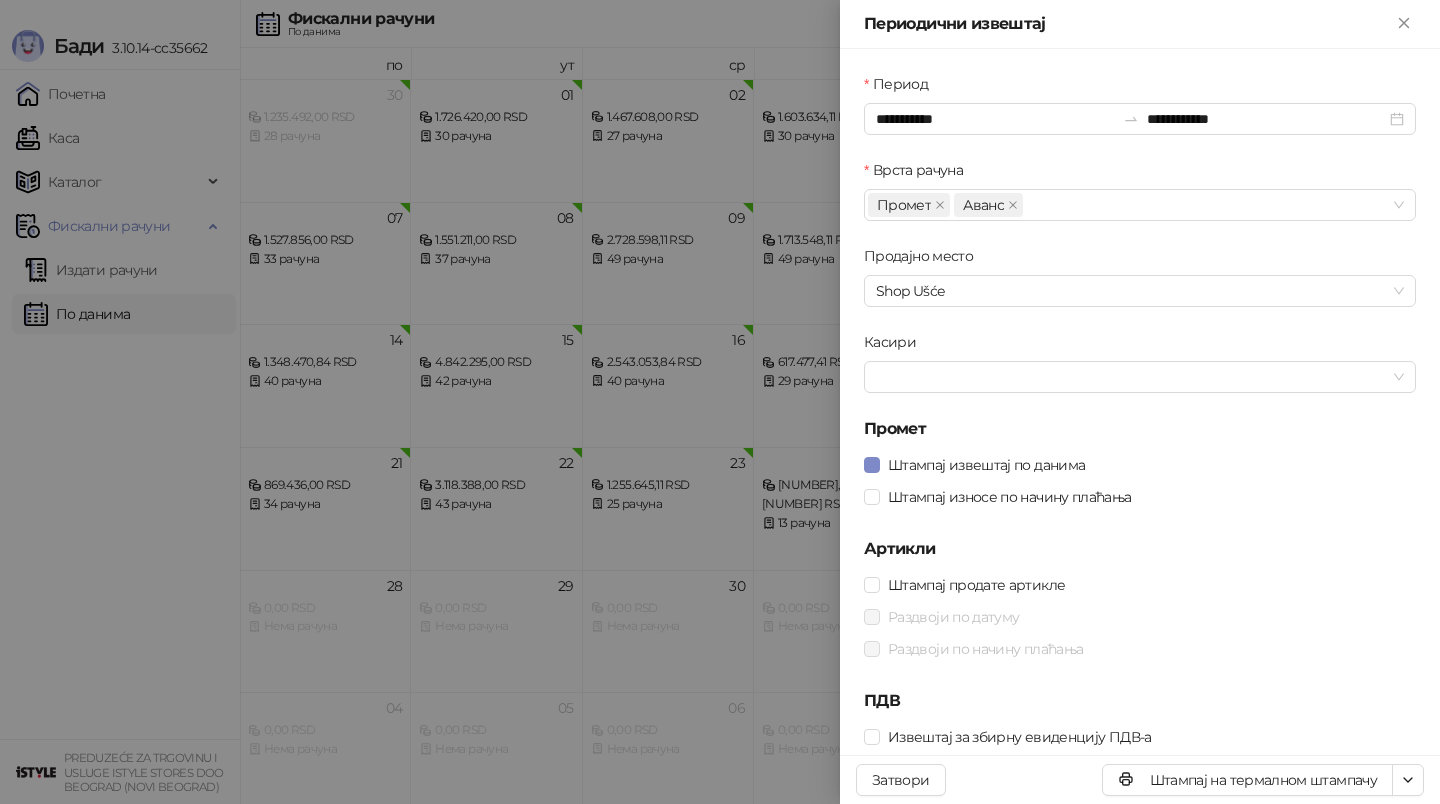 click at bounding box center [720, 402] 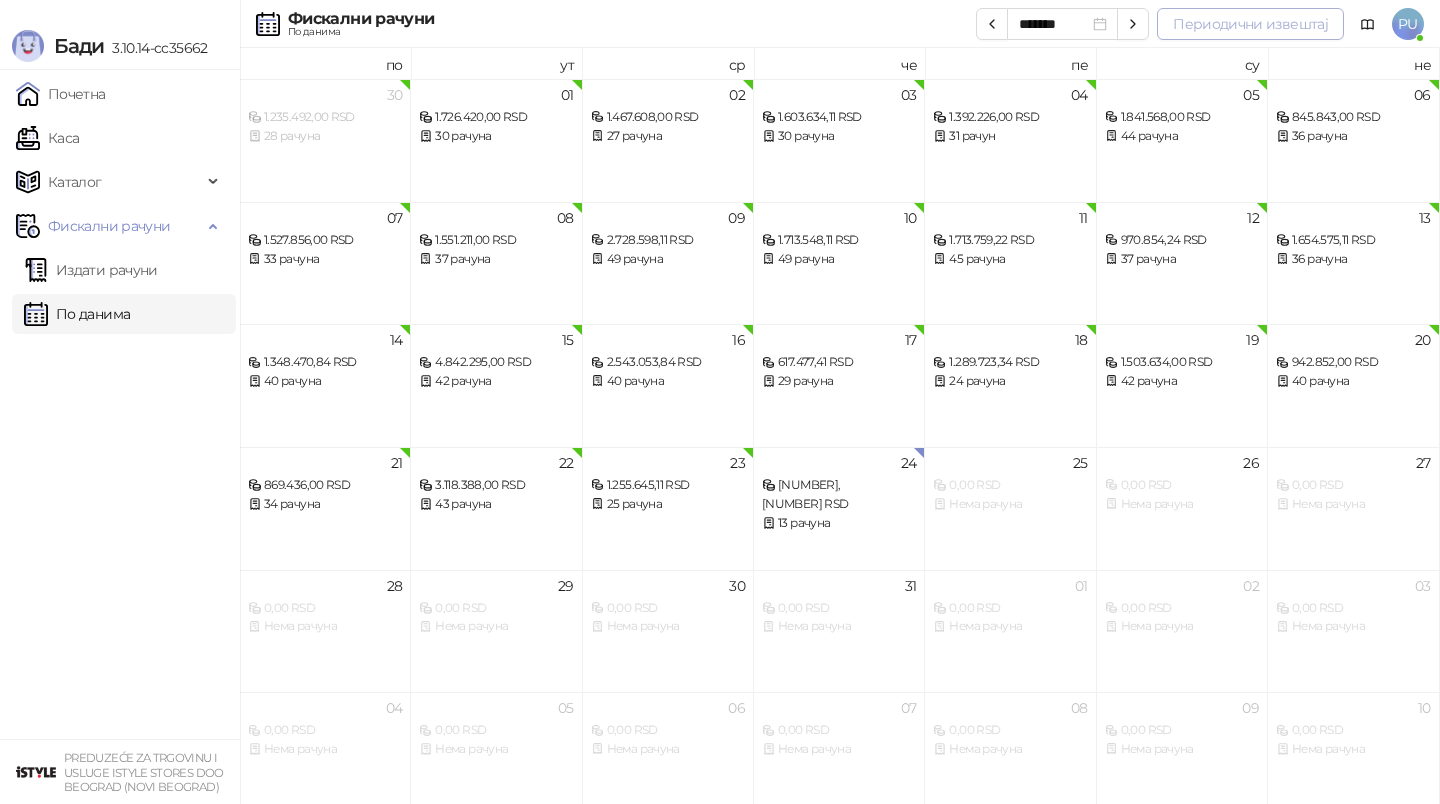 click on "Периодични извештај" at bounding box center (1250, 24) 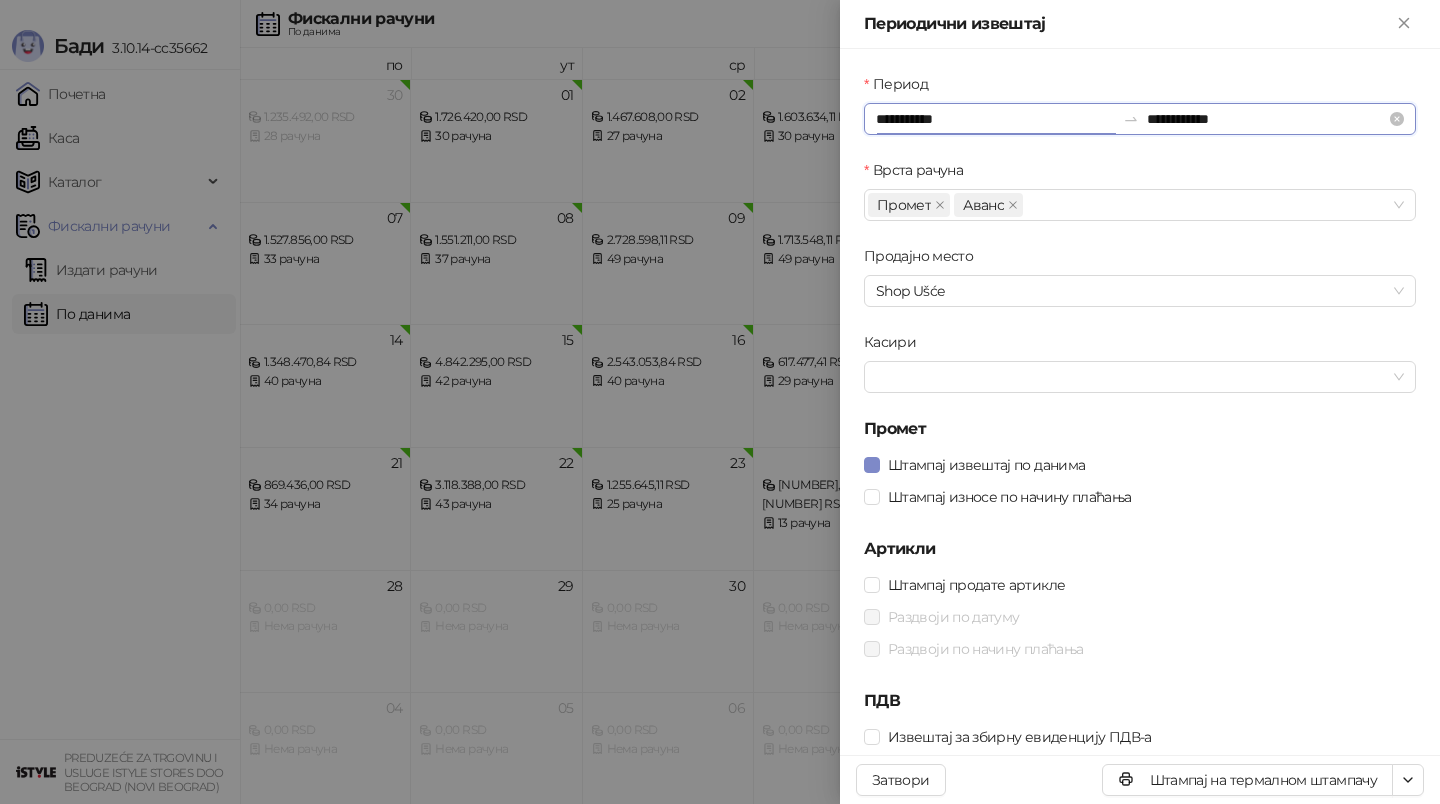 click on "**********" at bounding box center (995, 119) 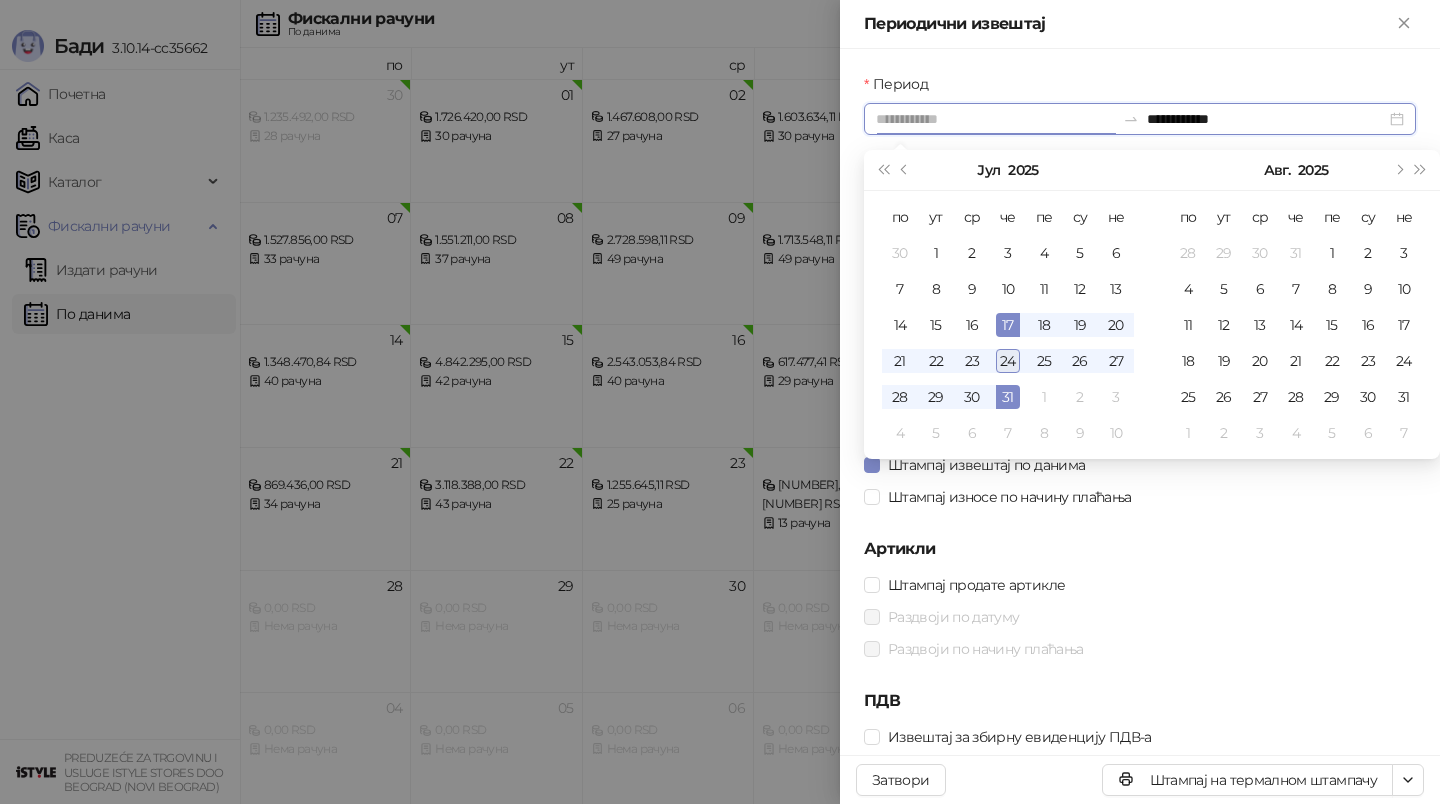 type on "**********" 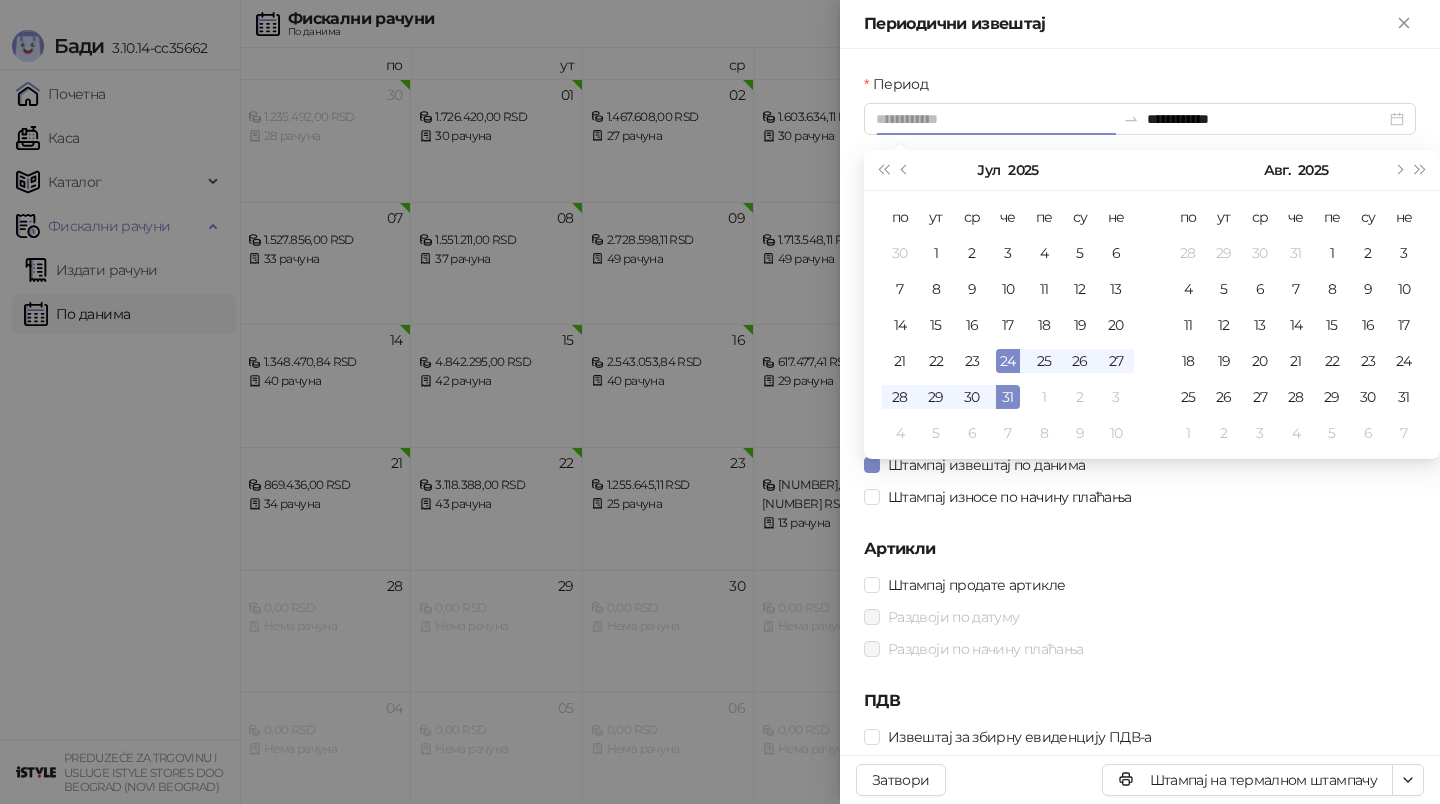 click on "24" at bounding box center (1008, 361) 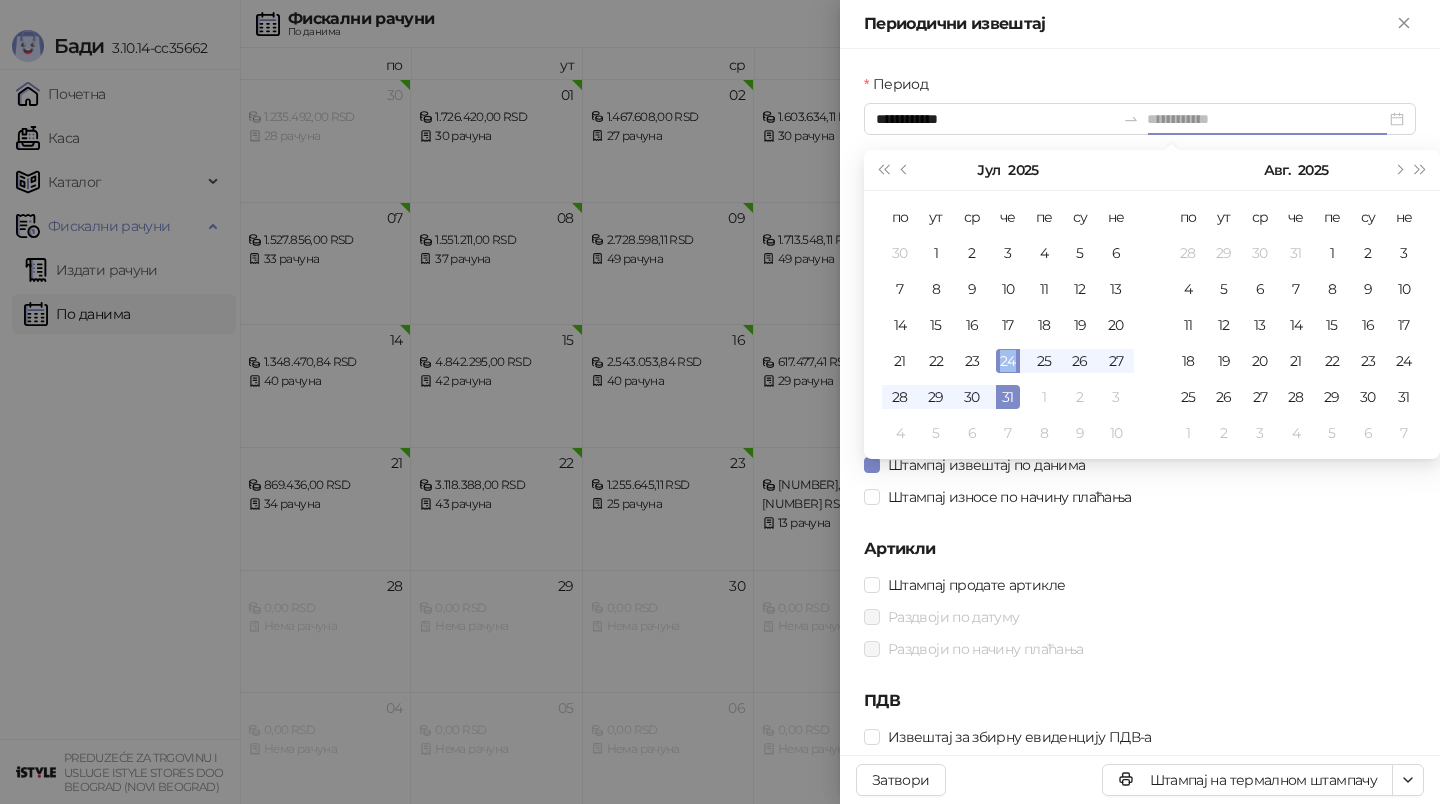 click on "24" at bounding box center [1008, 361] 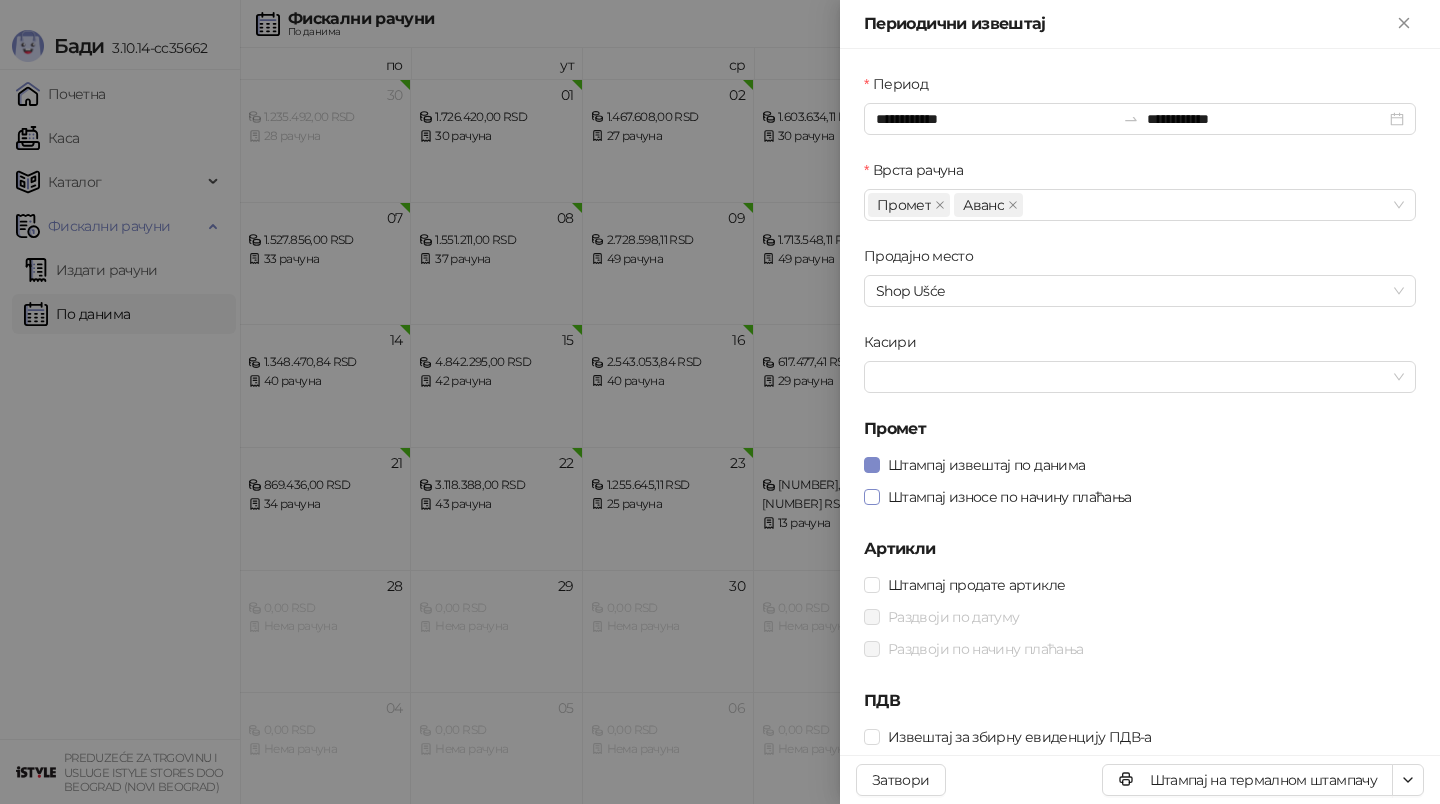 click on "Штампај износе по начину плаћања" at bounding box center [1010, 497] 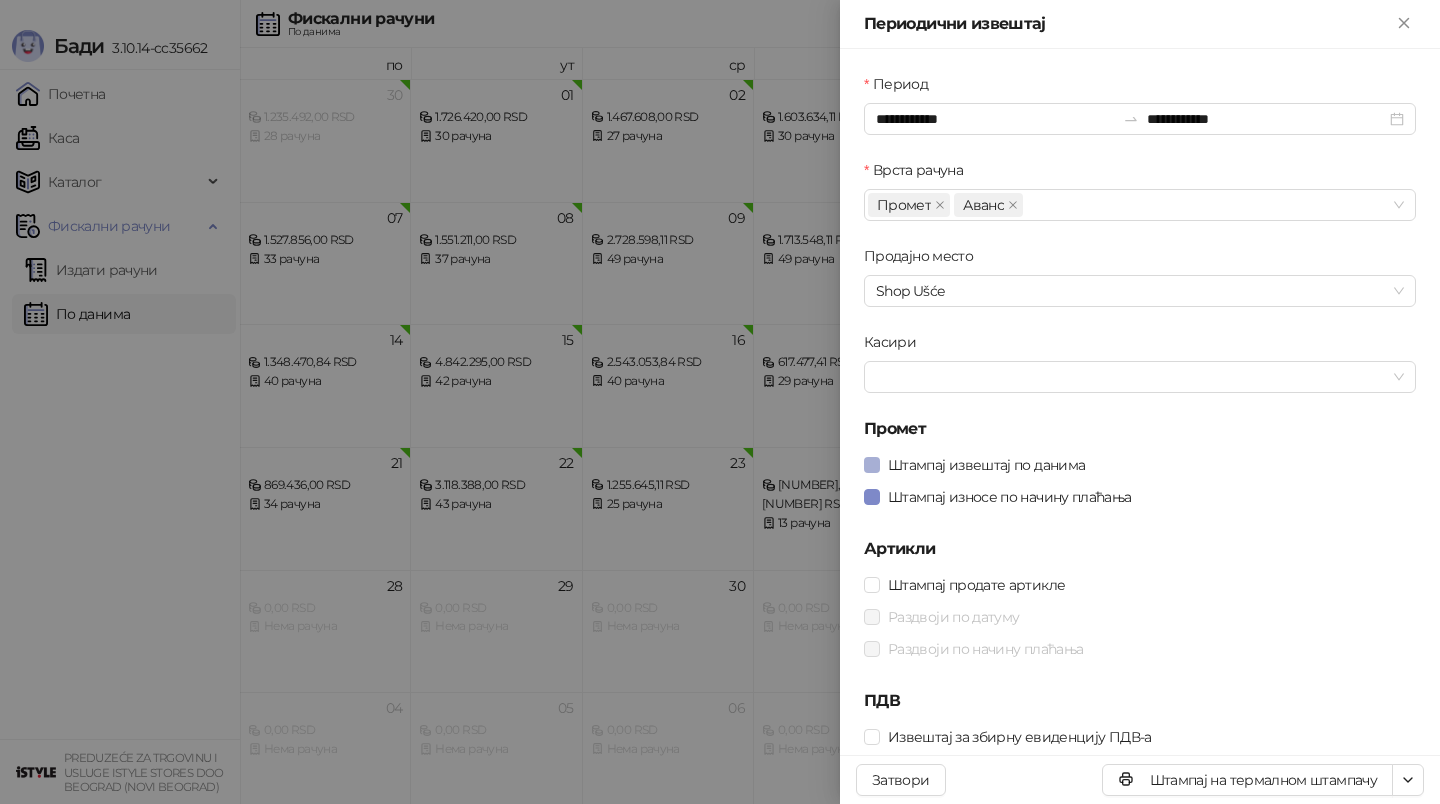 click on "Штампај извештај по данима" at bounding box center (986, 465) 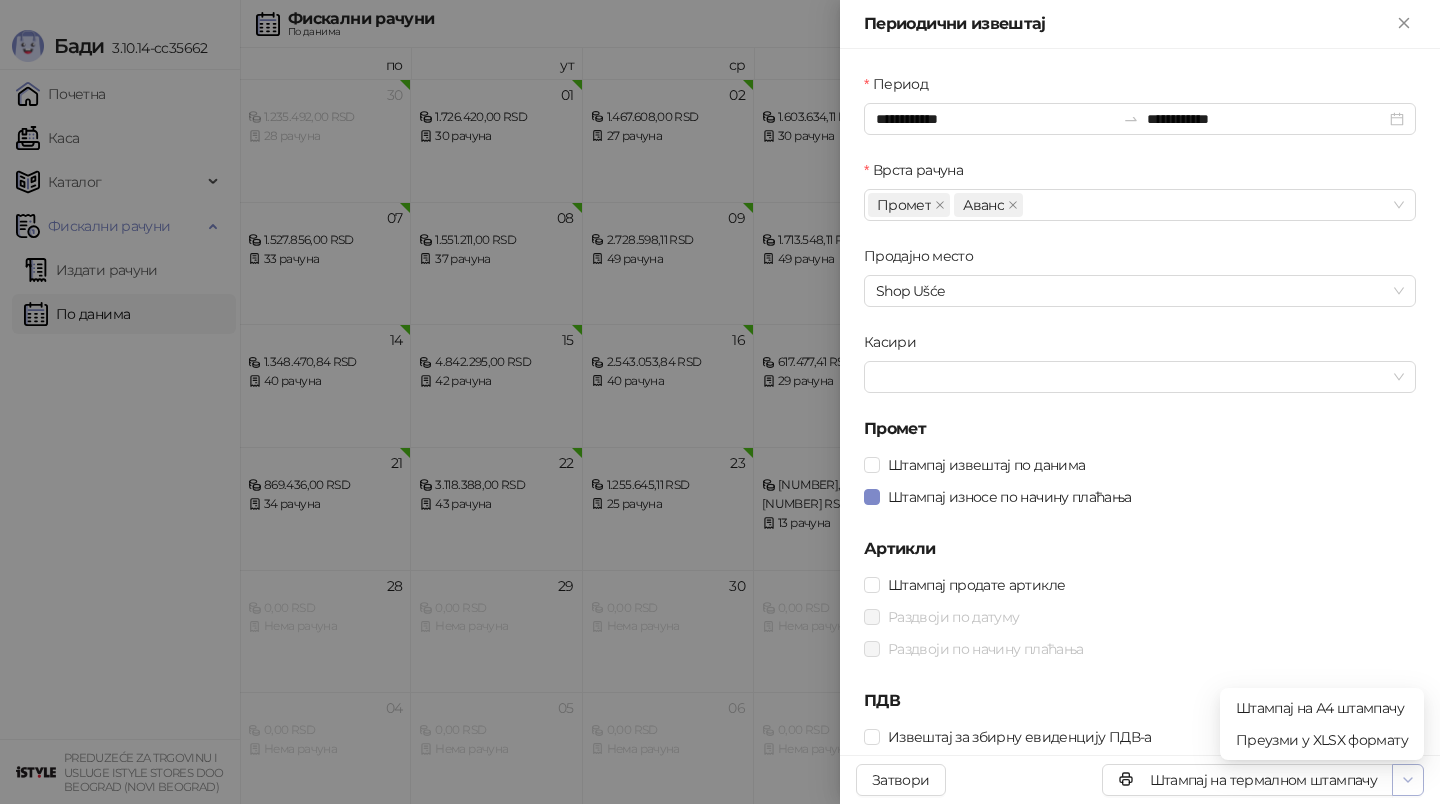 click at bounding box center [1408, 780] 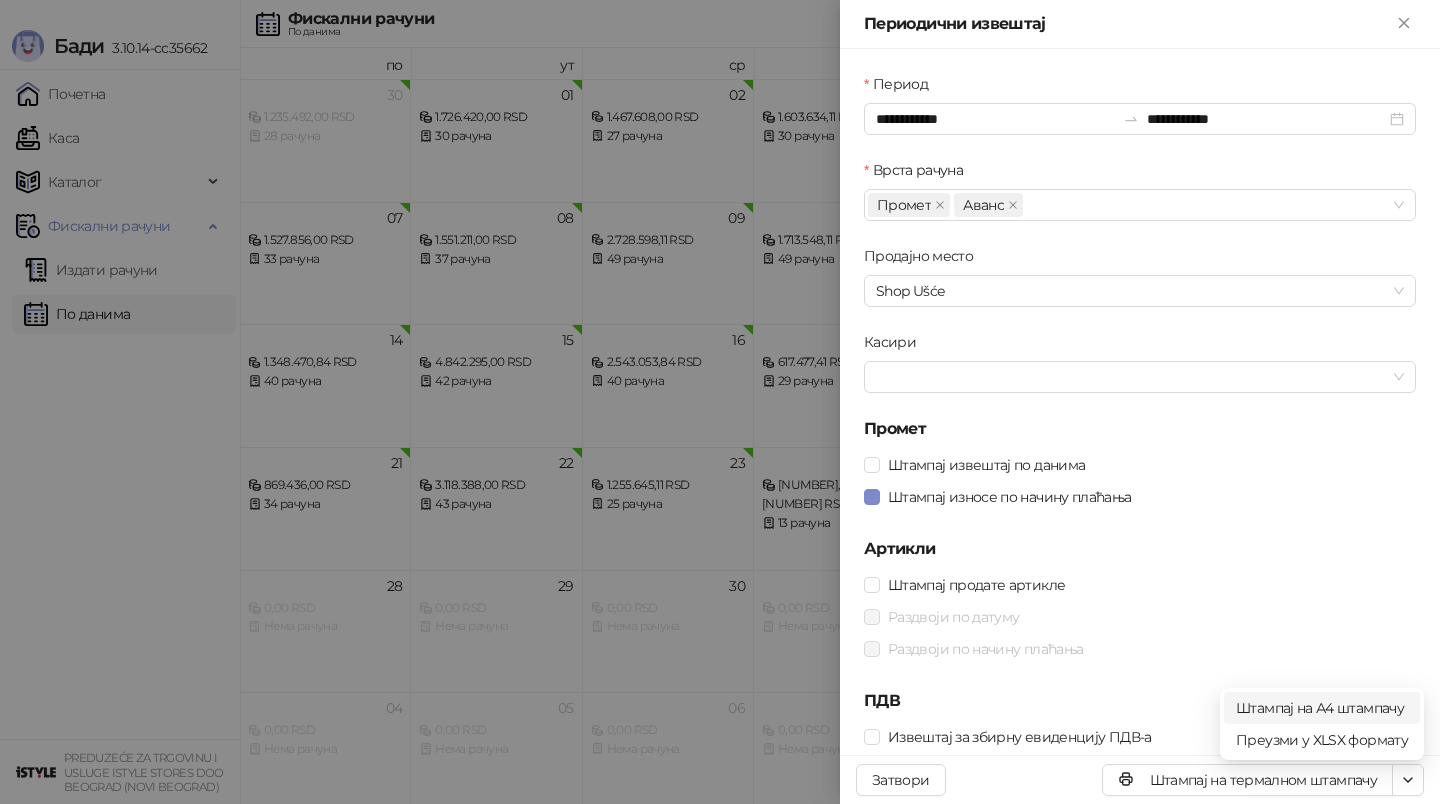 click on "Штампај на А4 штампачу" at bounding box center (1322, 708) 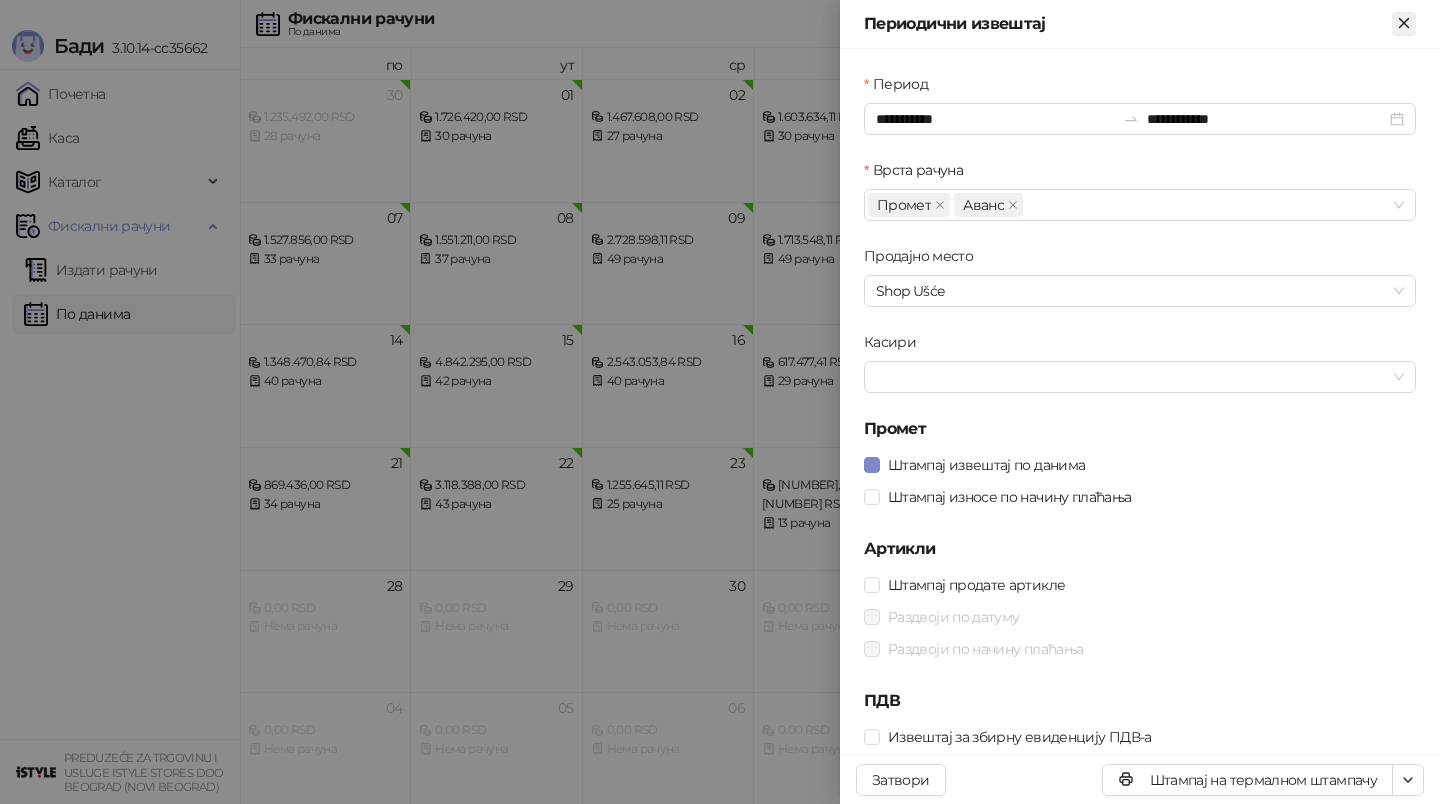click 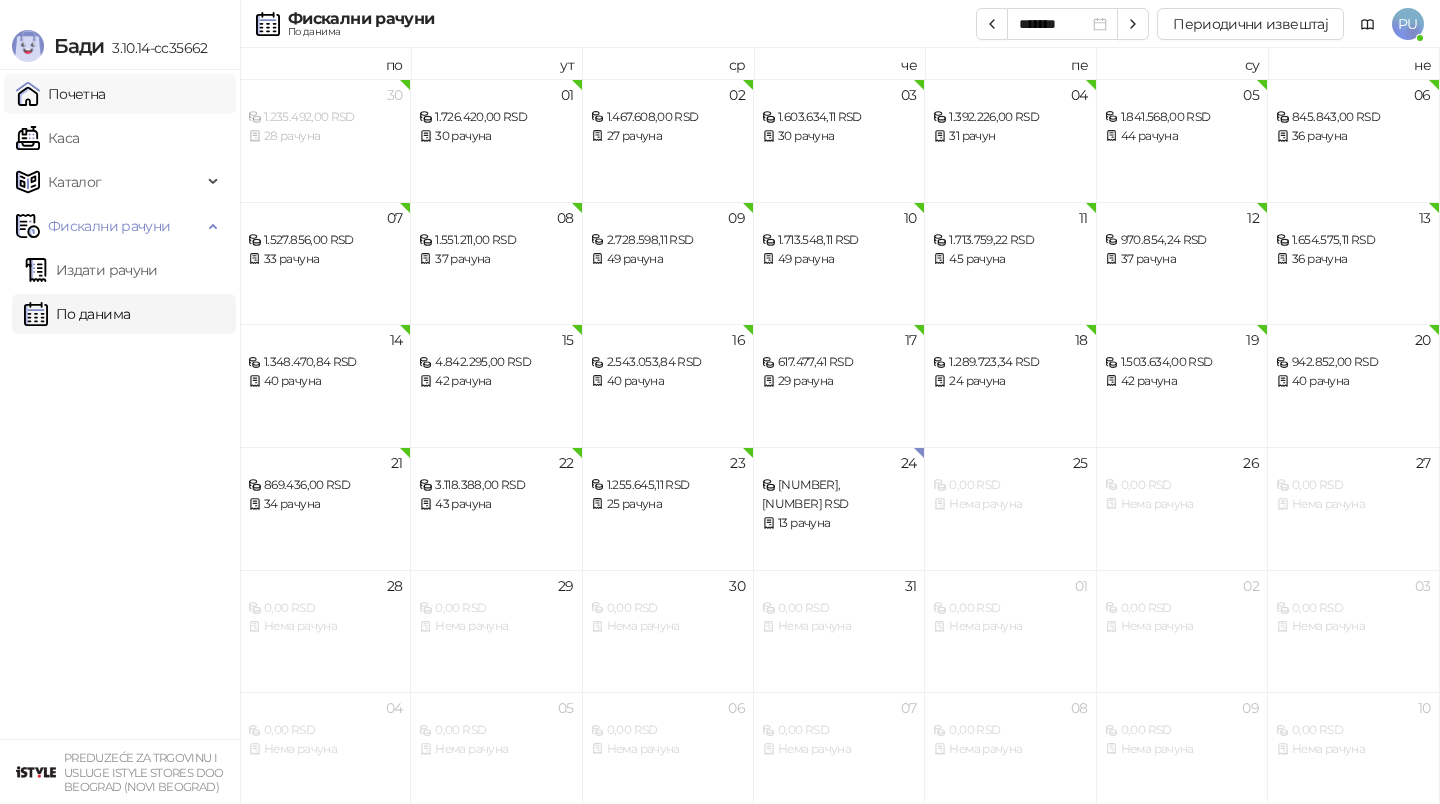 click on "Почетна" at bounding box center (61, 94) 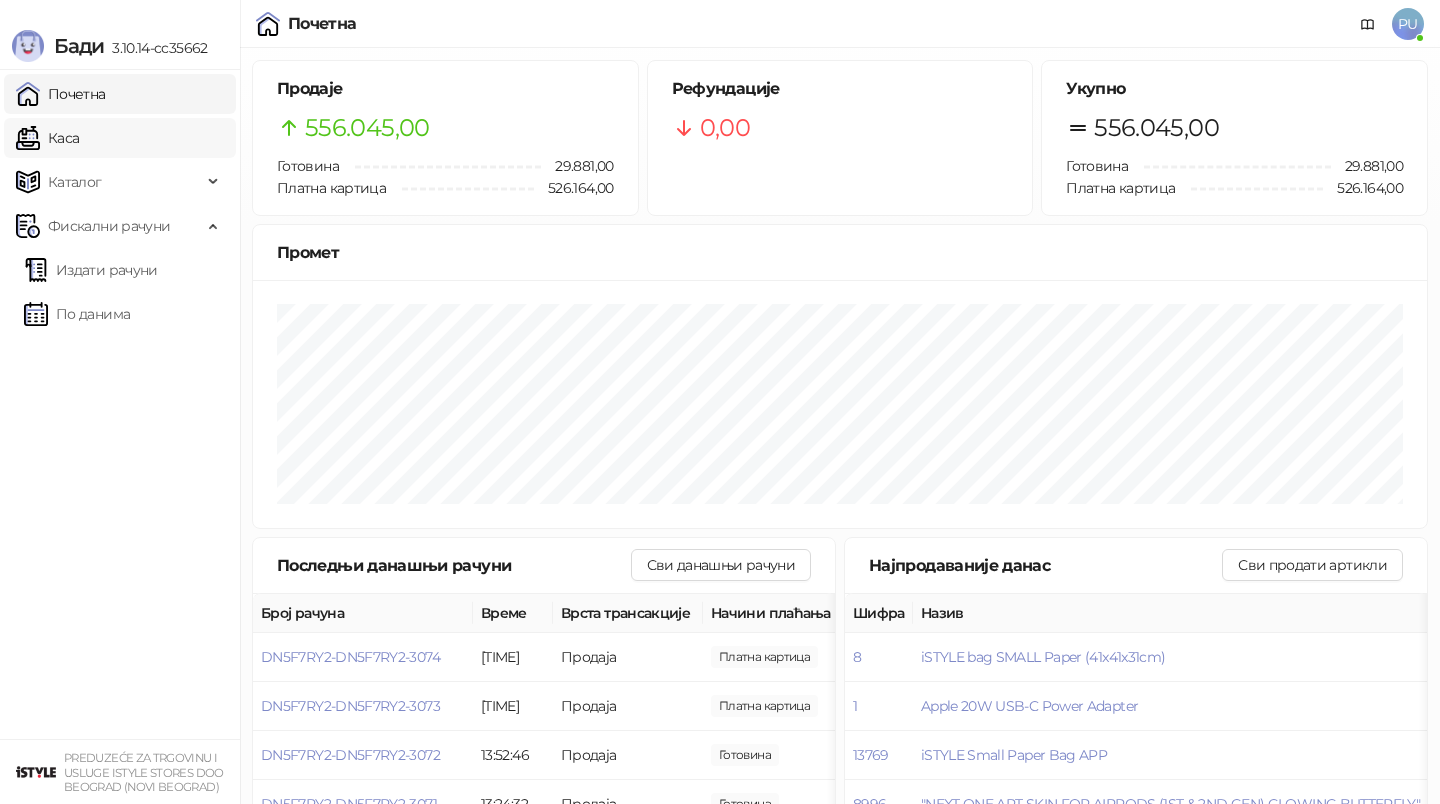 click on "Каса" at bounding box center [47, 138] 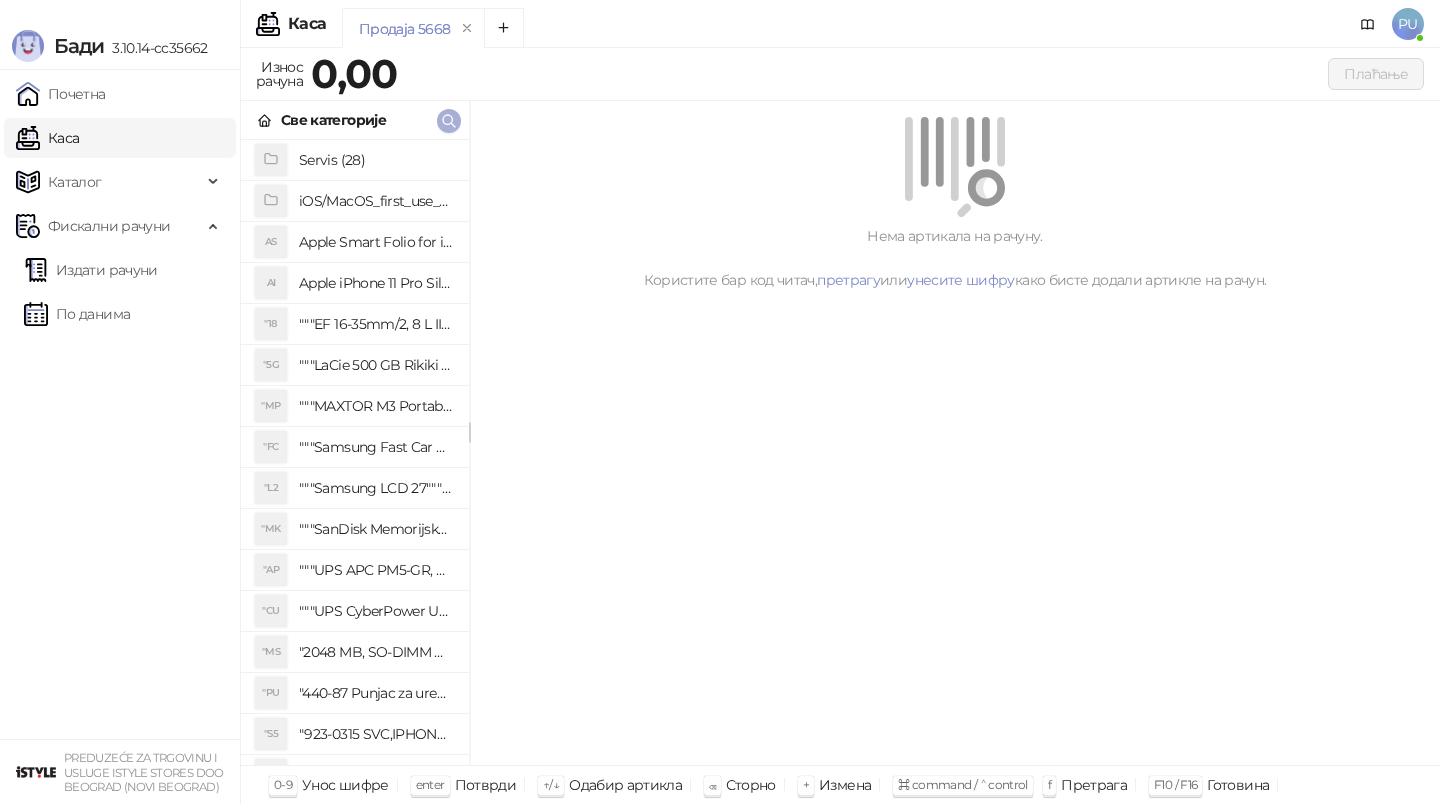 click at bounding box center (449, 121) 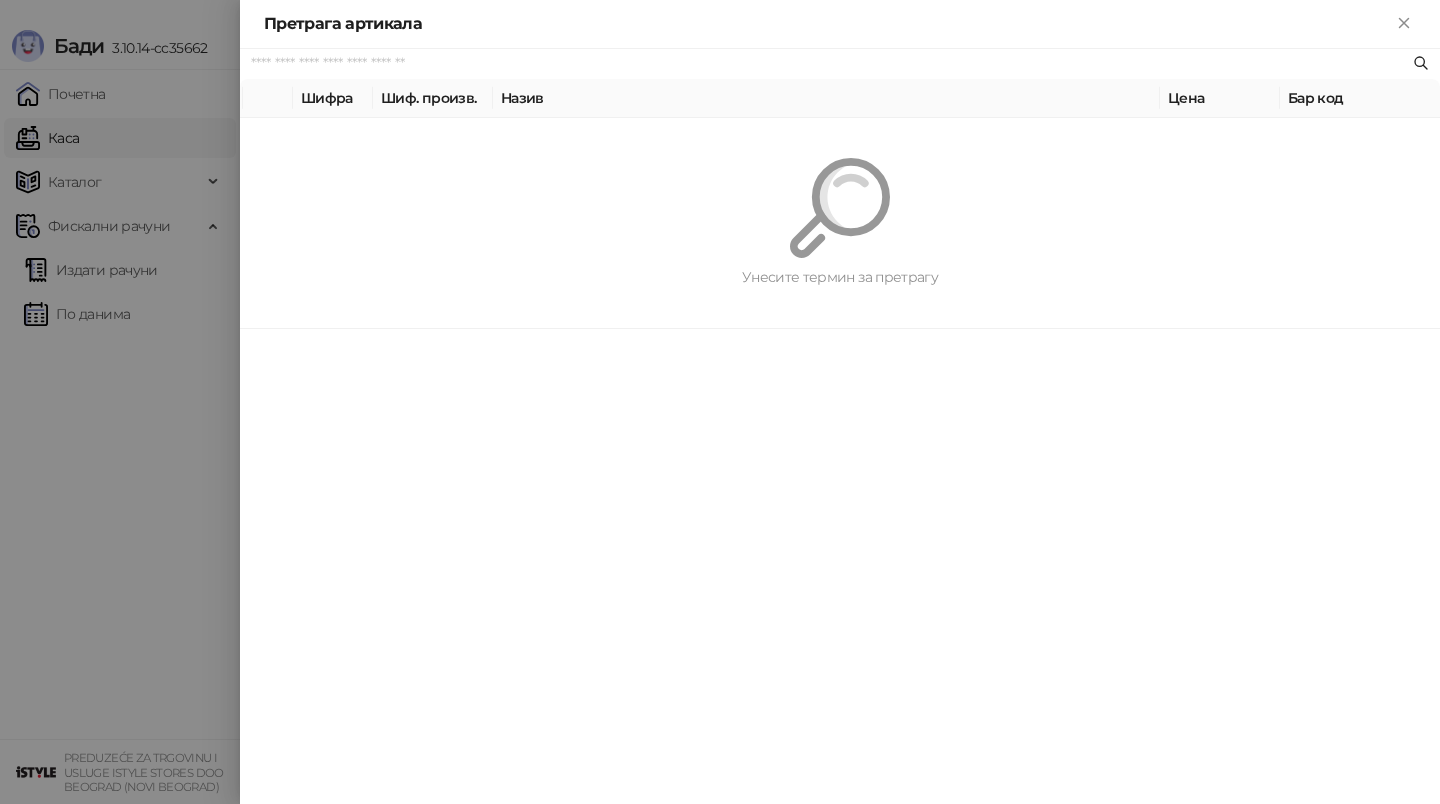 paste on "*********" 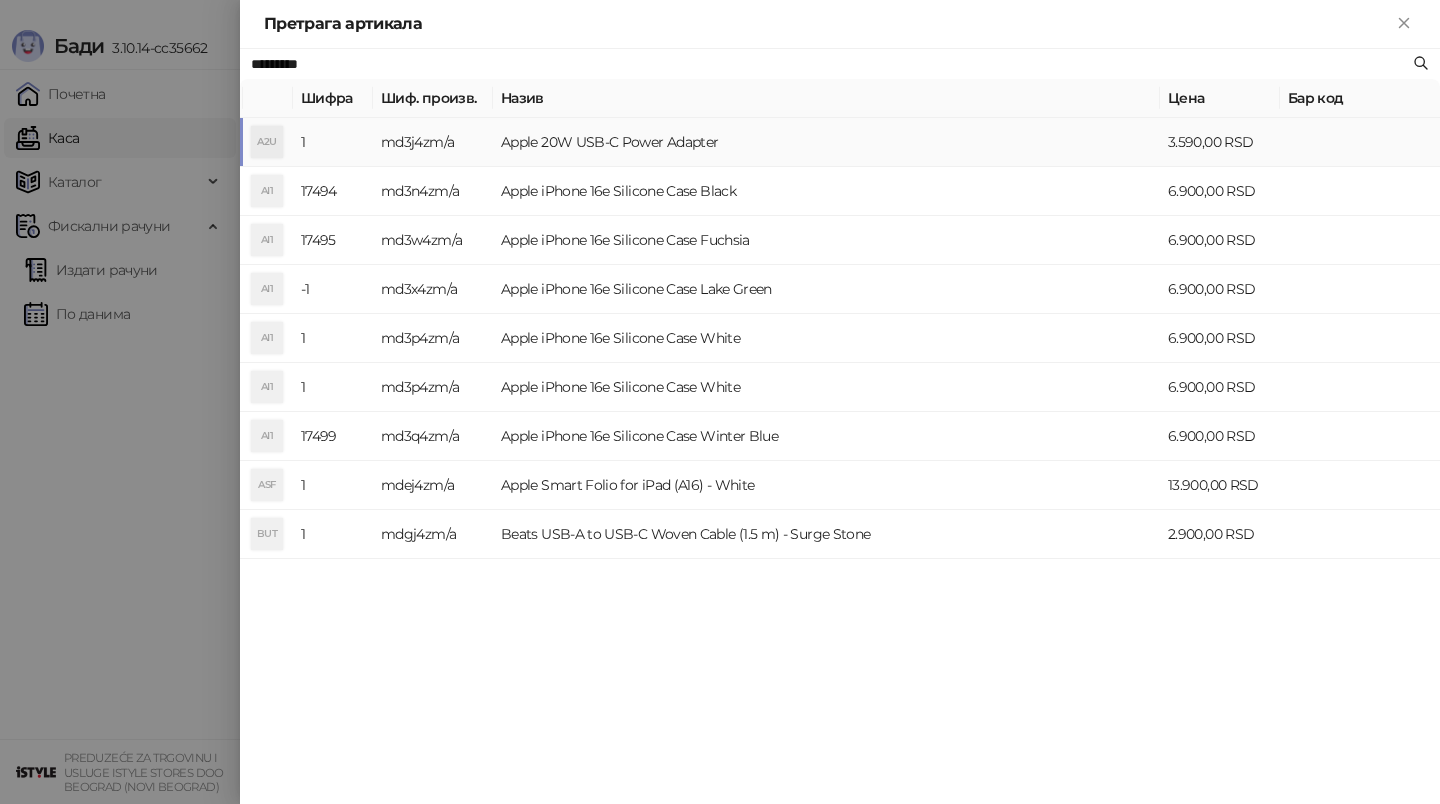 click on "Apple 20W USB-C Power Adapter" at bounding box center [826, 142] 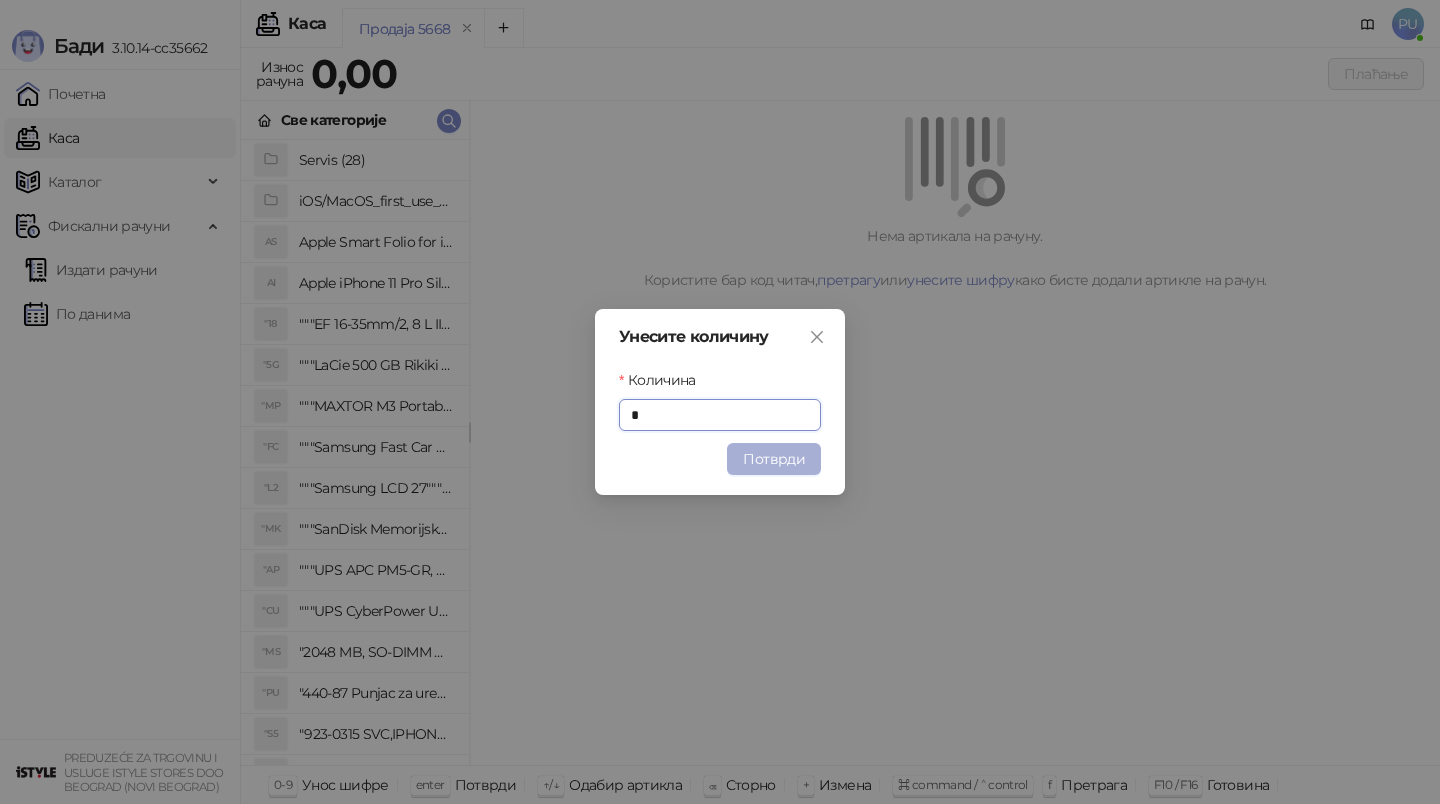 click on "Потврди" at bounding box center (774, 459) 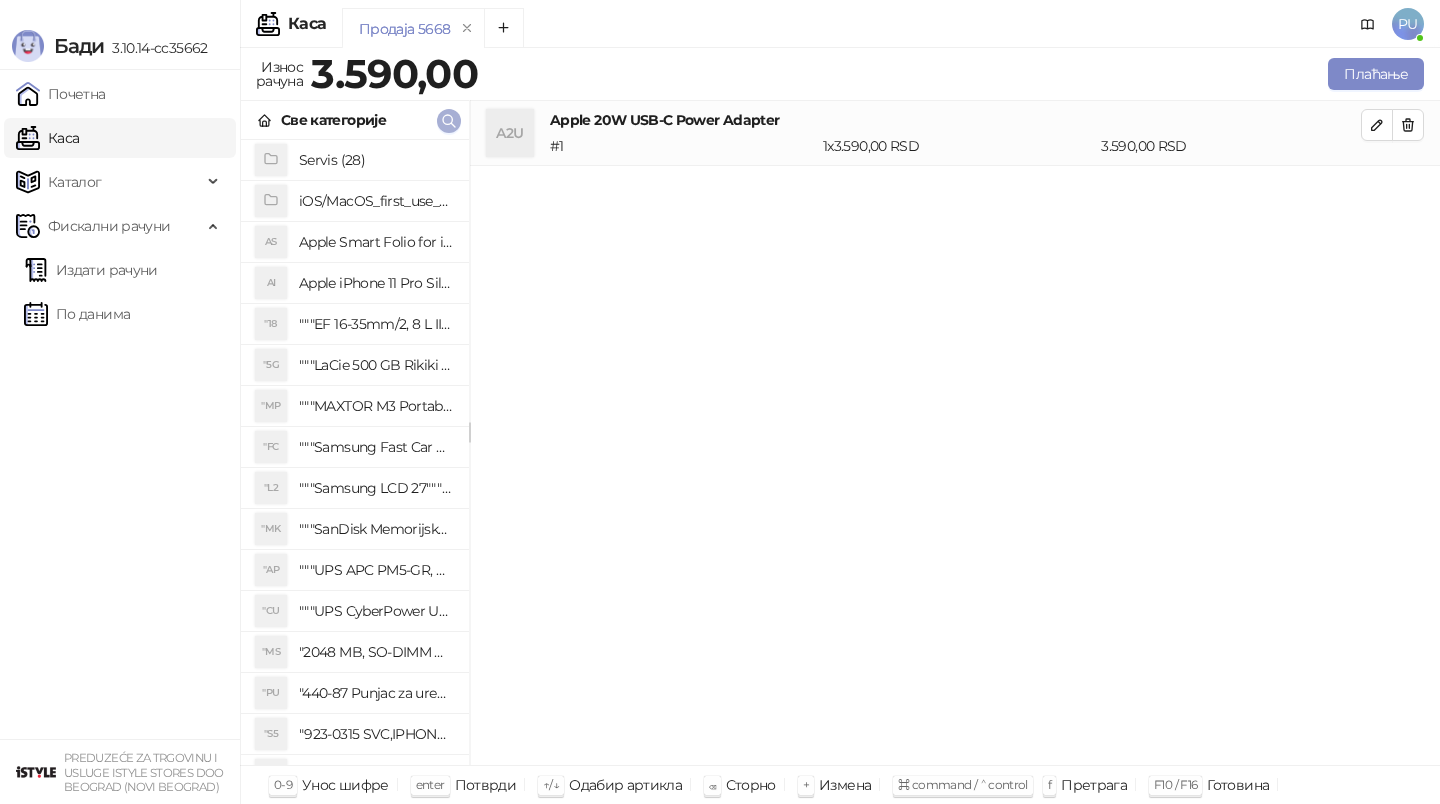 click on "Све категорије" at bounding box center [355, 120] 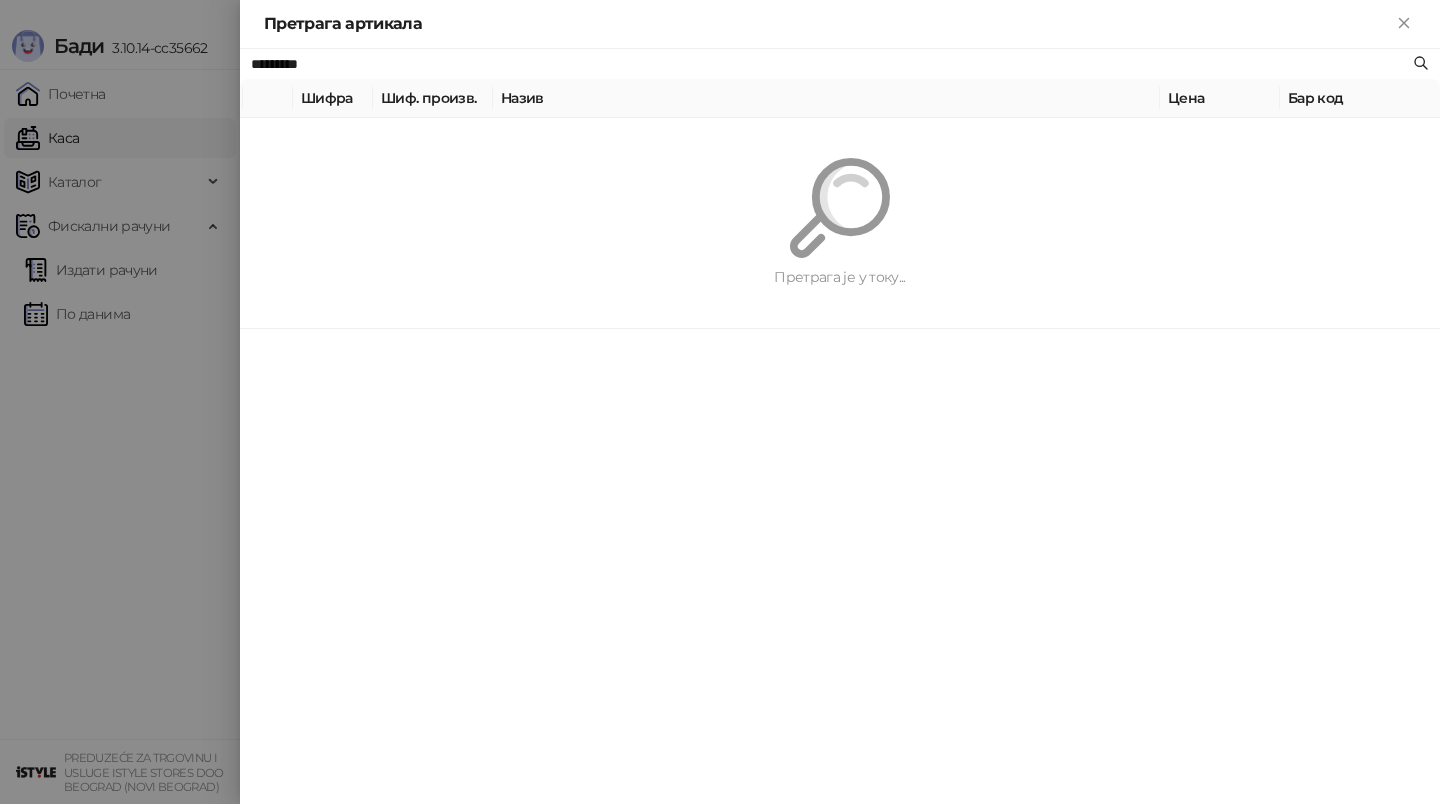 paste 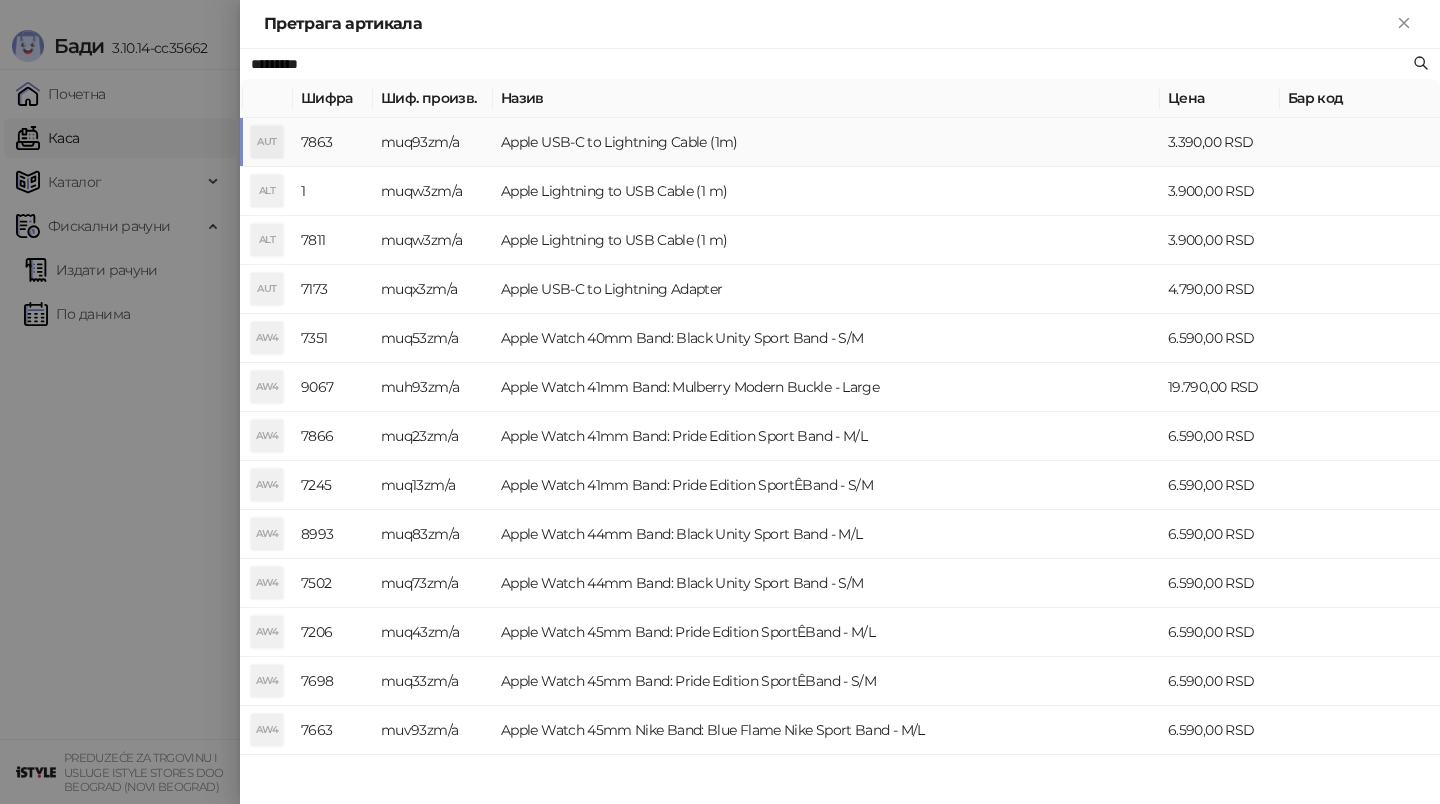 type on "*********" 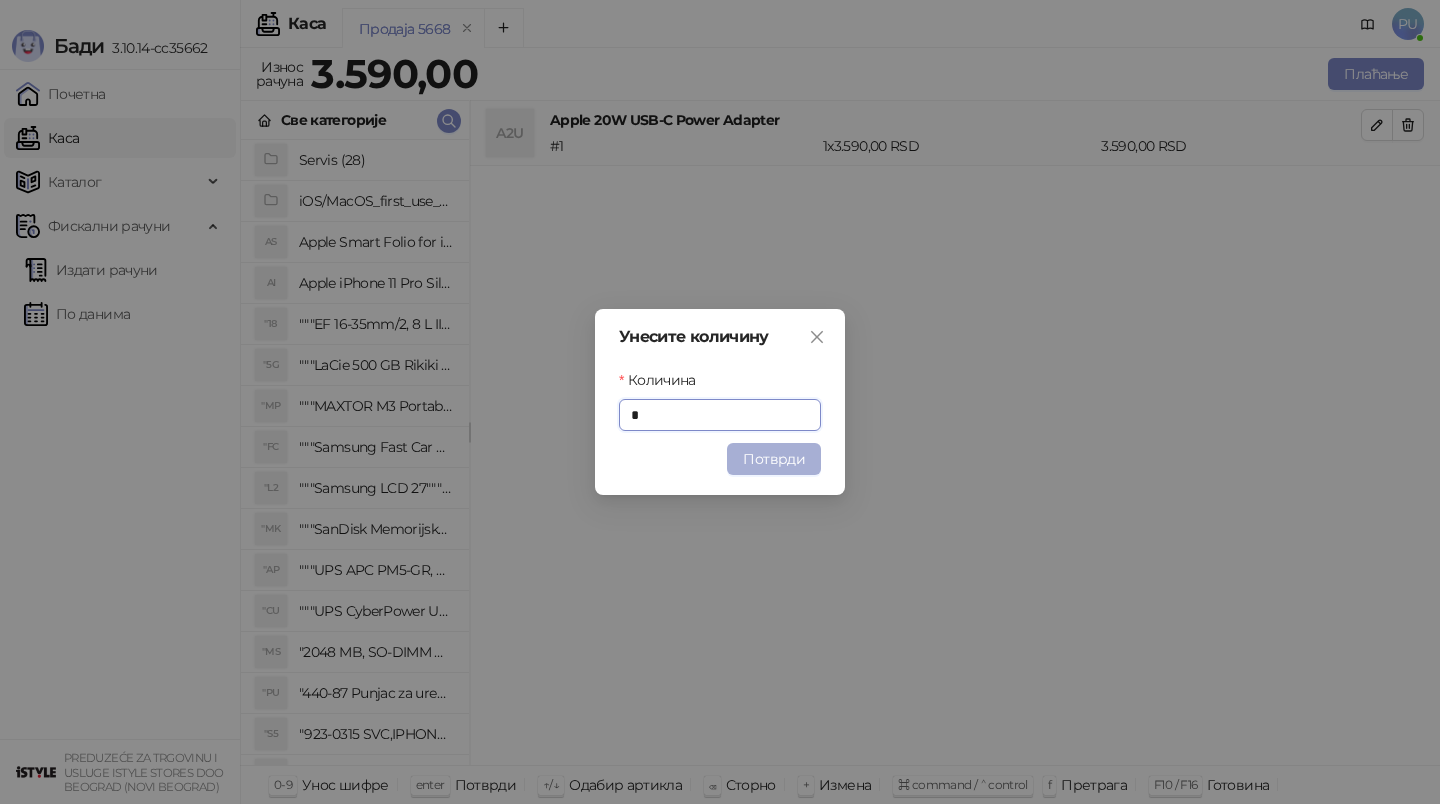 click on "Потврди" at bounding box center [774, 459] 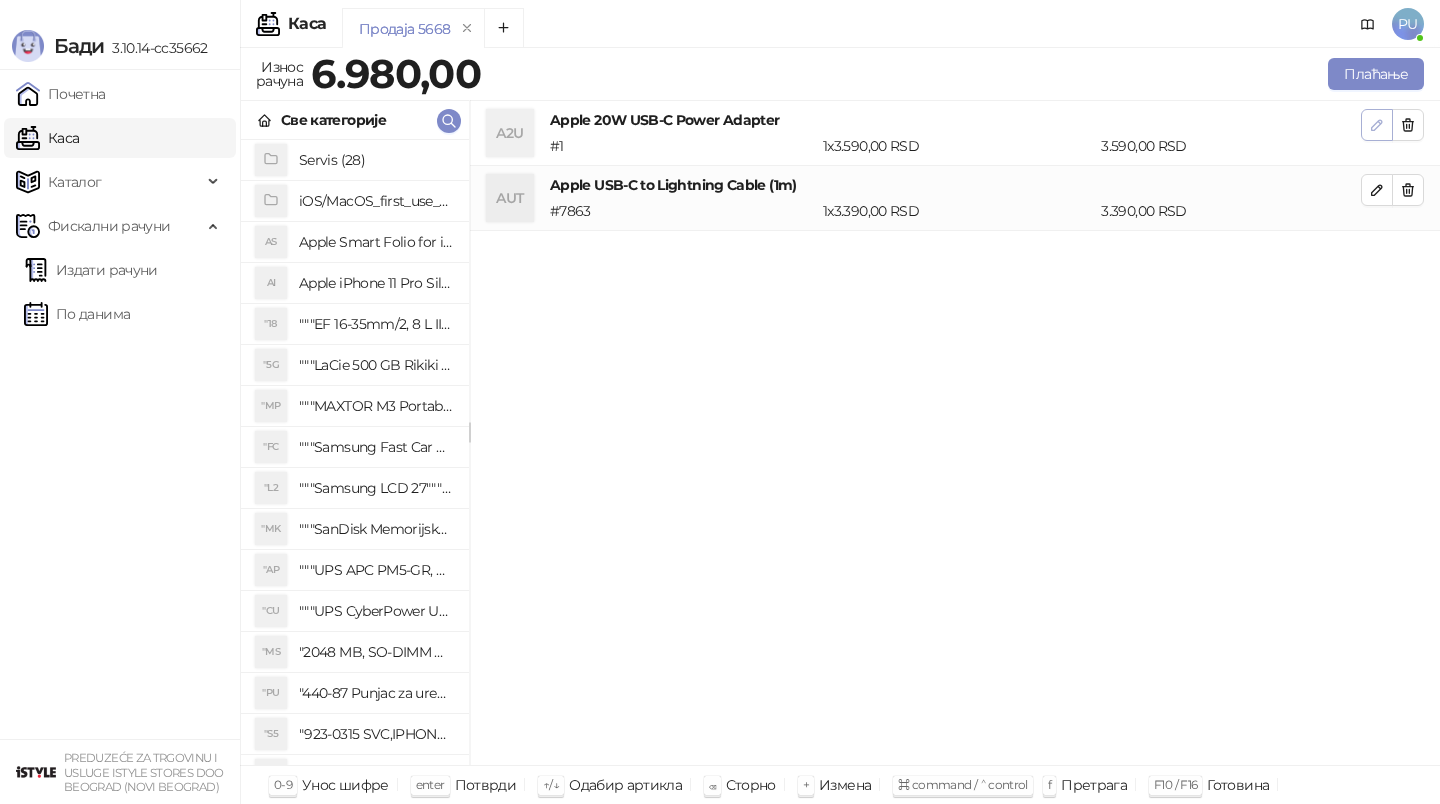 click at bounding box center [1377, 125] 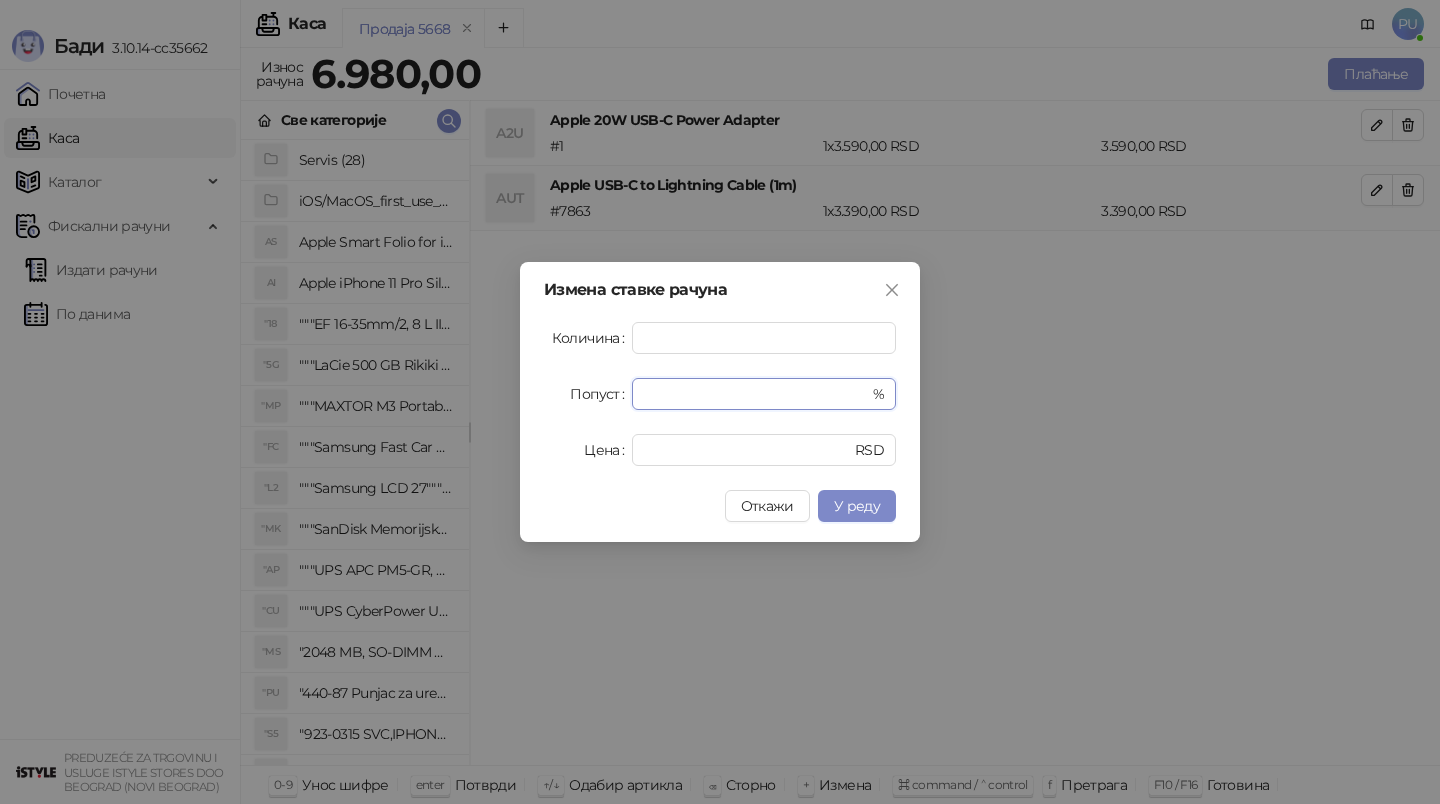 drag, startPoint x: 668, startPoint y: 395, endPoint x: 521, endPoint y: 395, distance: 147 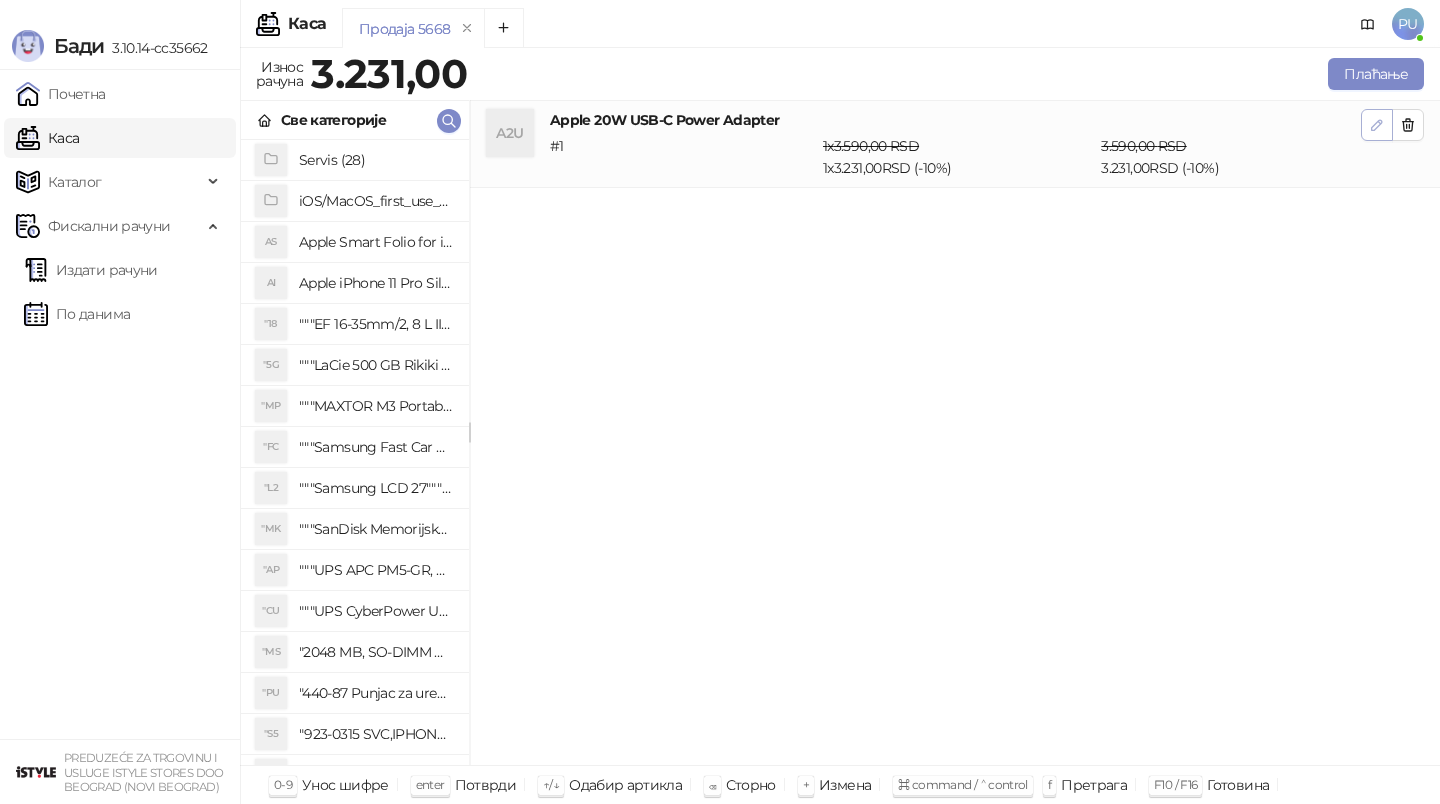 click 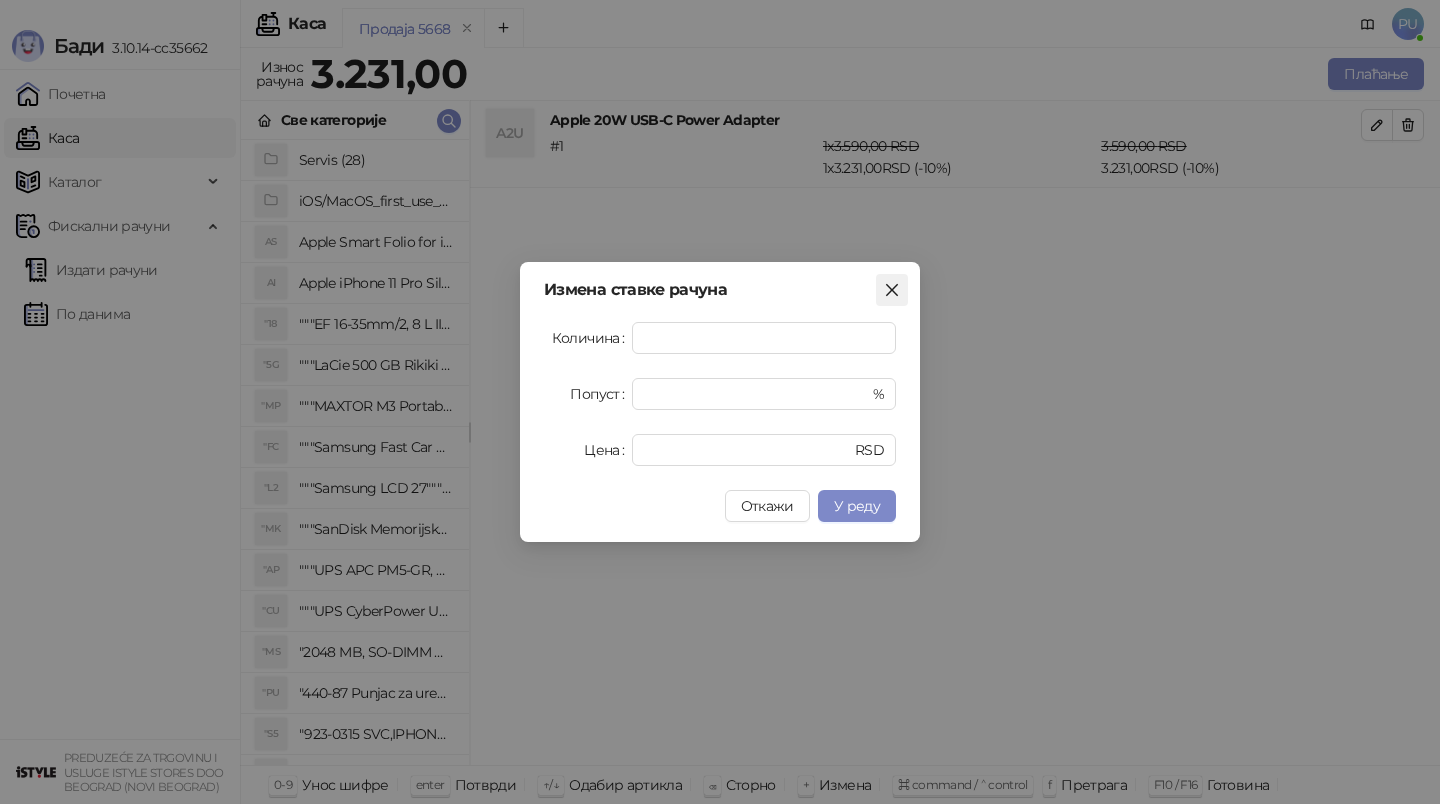 click 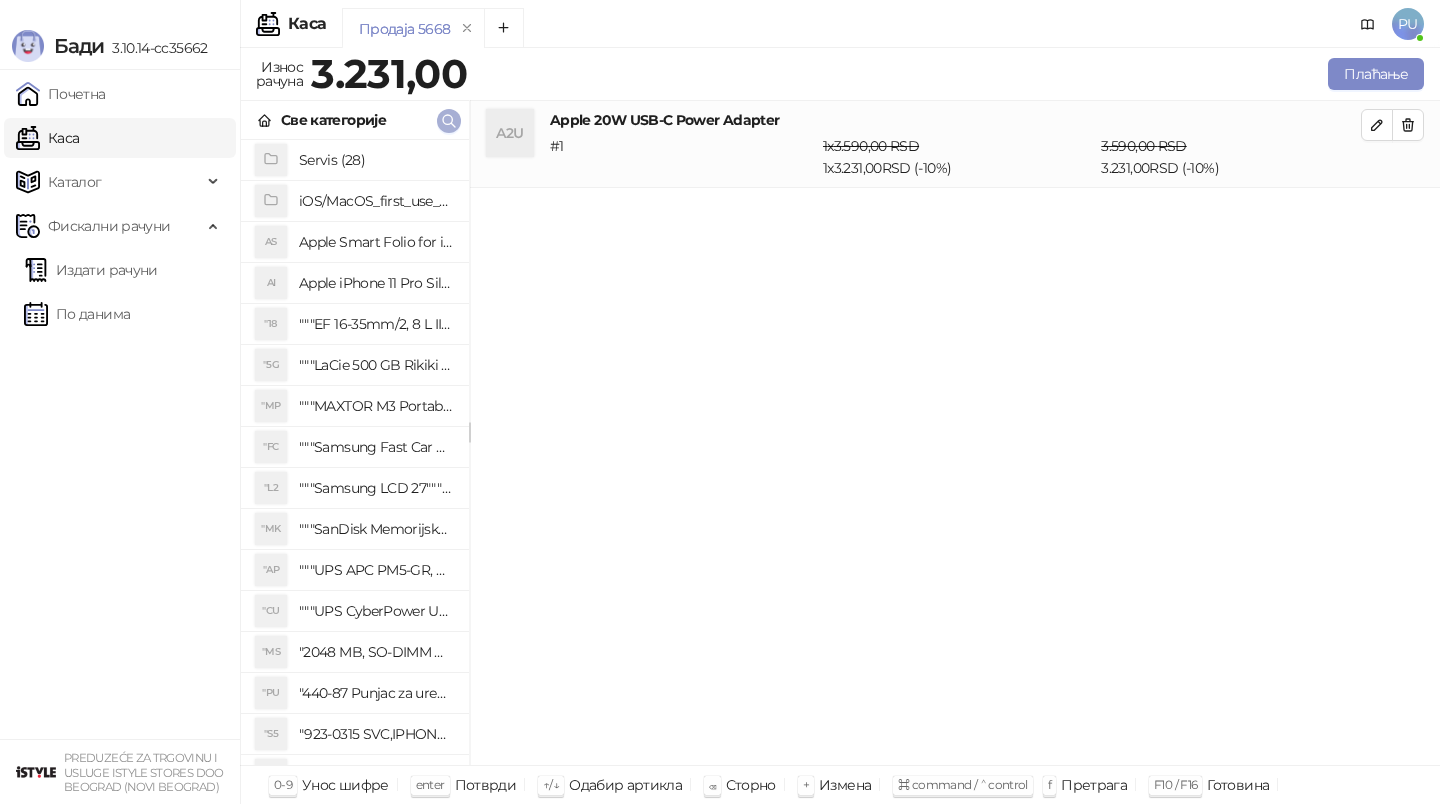 click 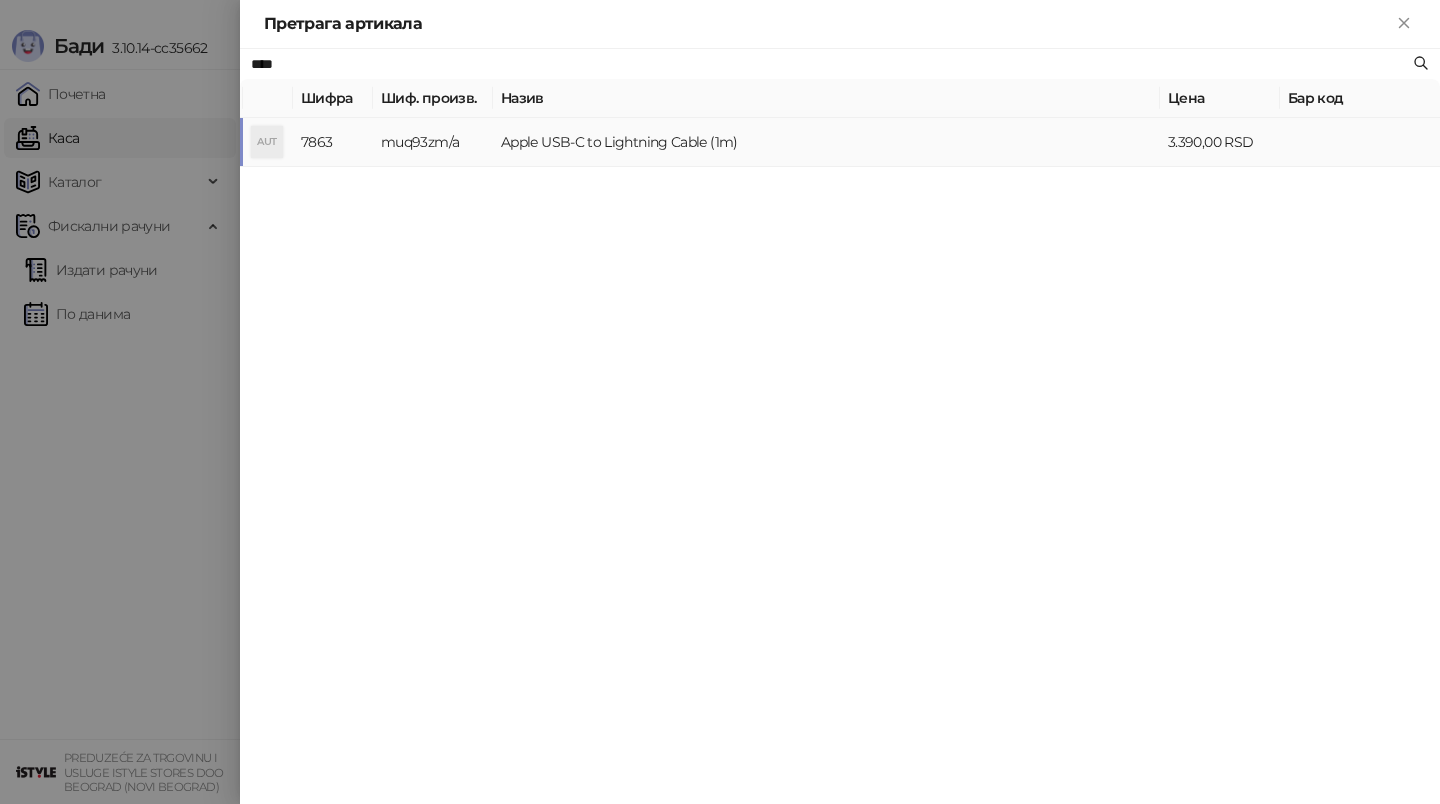 type on "****" 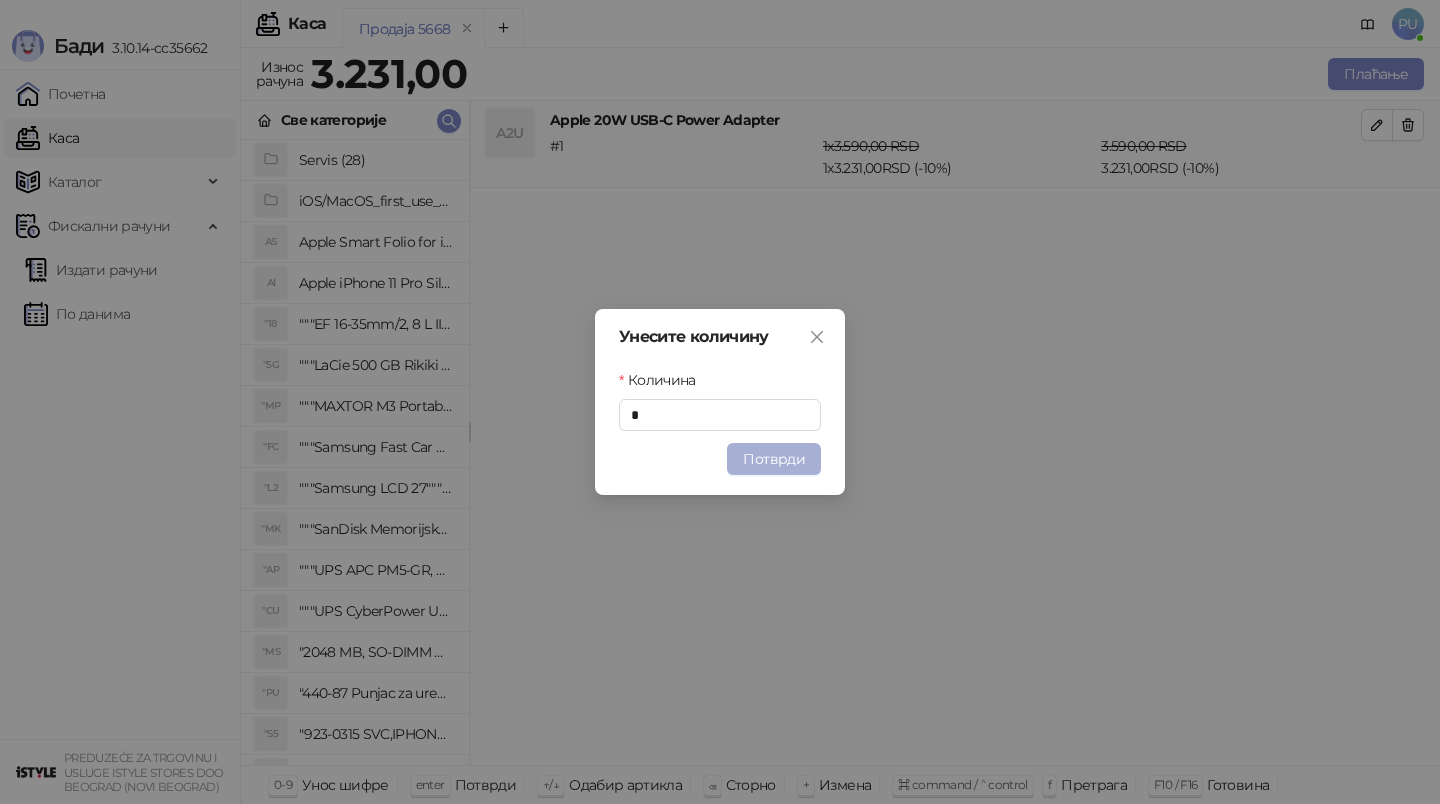 click on "Потврди" at bounding box center (774, 459) 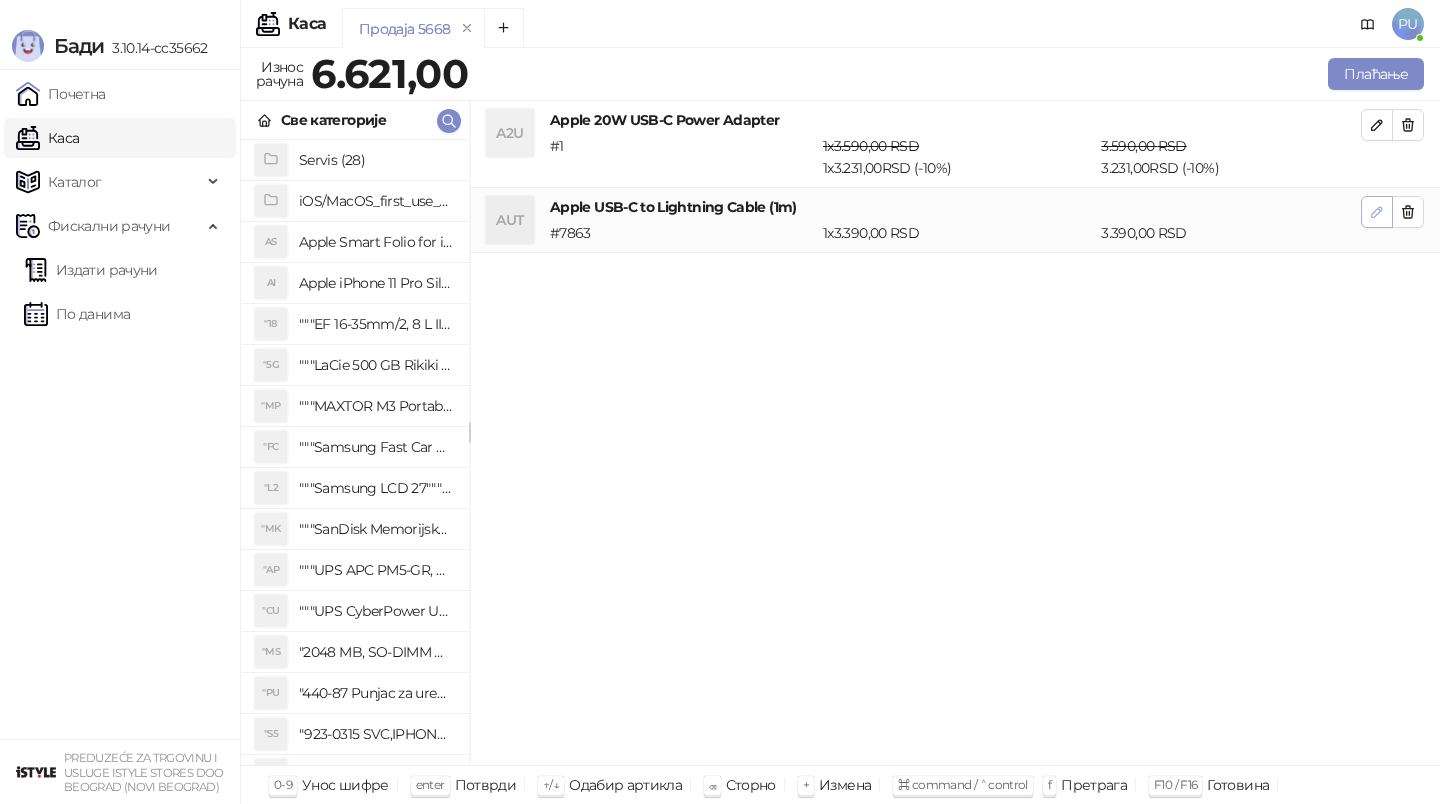 click 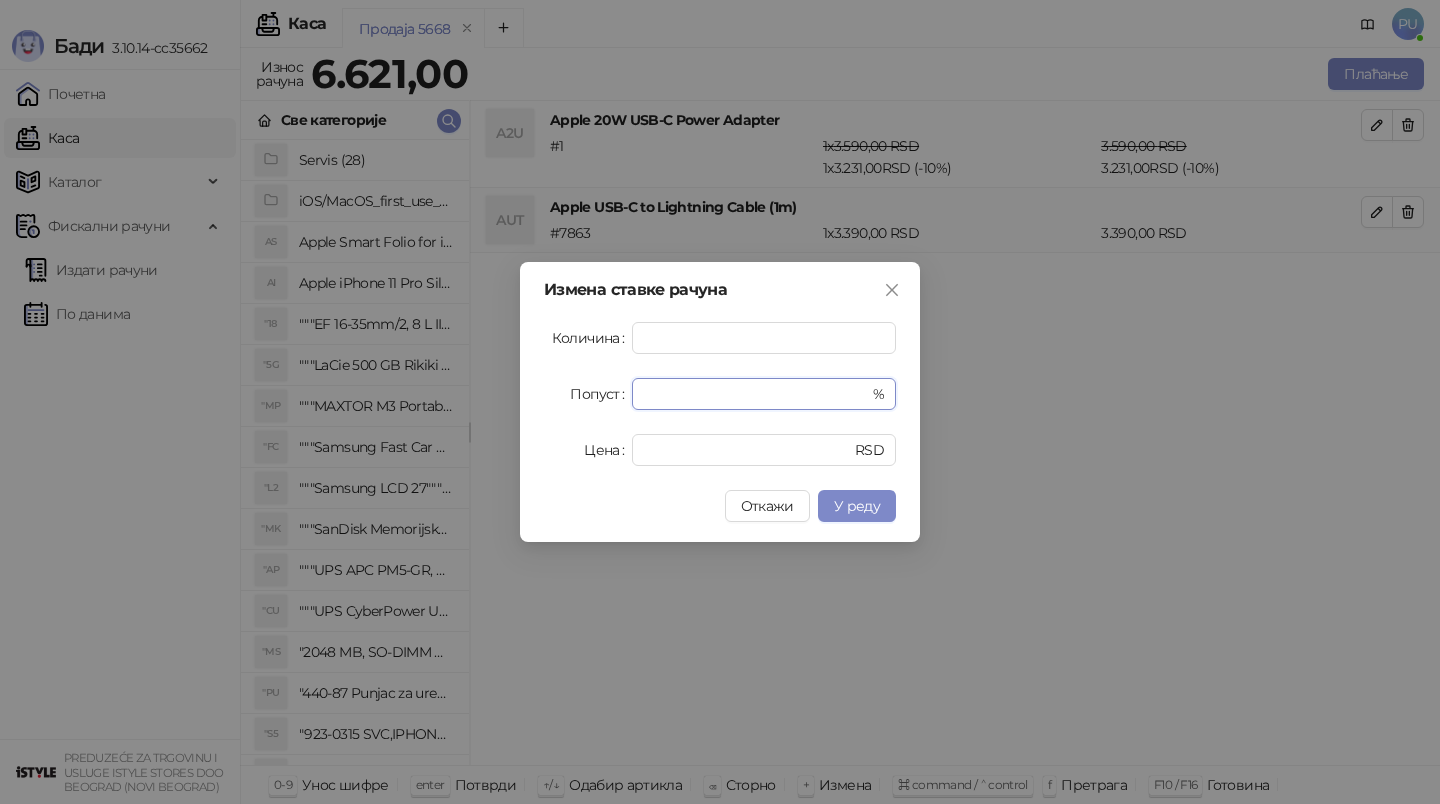 drag, startPoint x: 715, startPoint y: 395, endPoint x: 526, endPoint y: 395, distance: 189 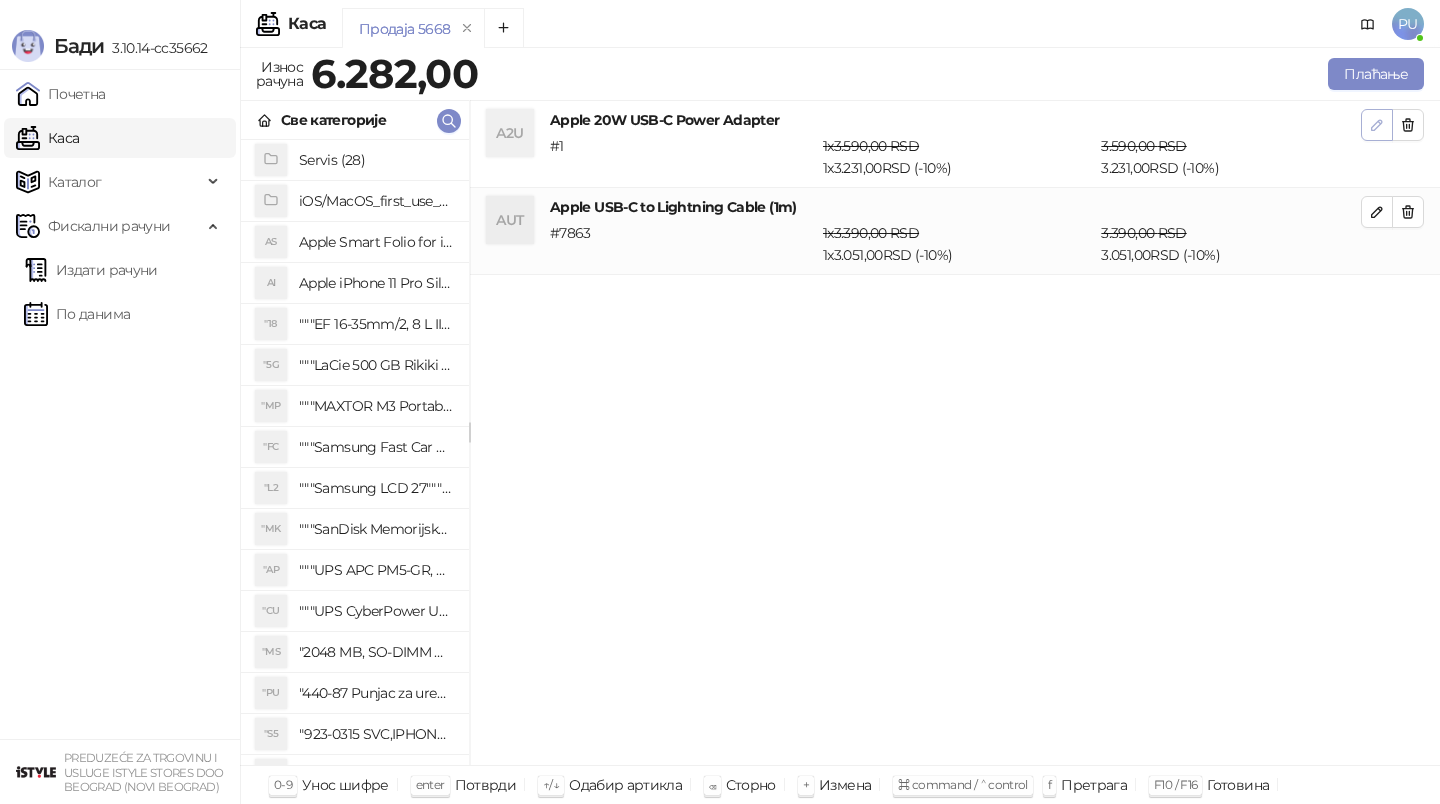 click at bounding box center (1377, 125) 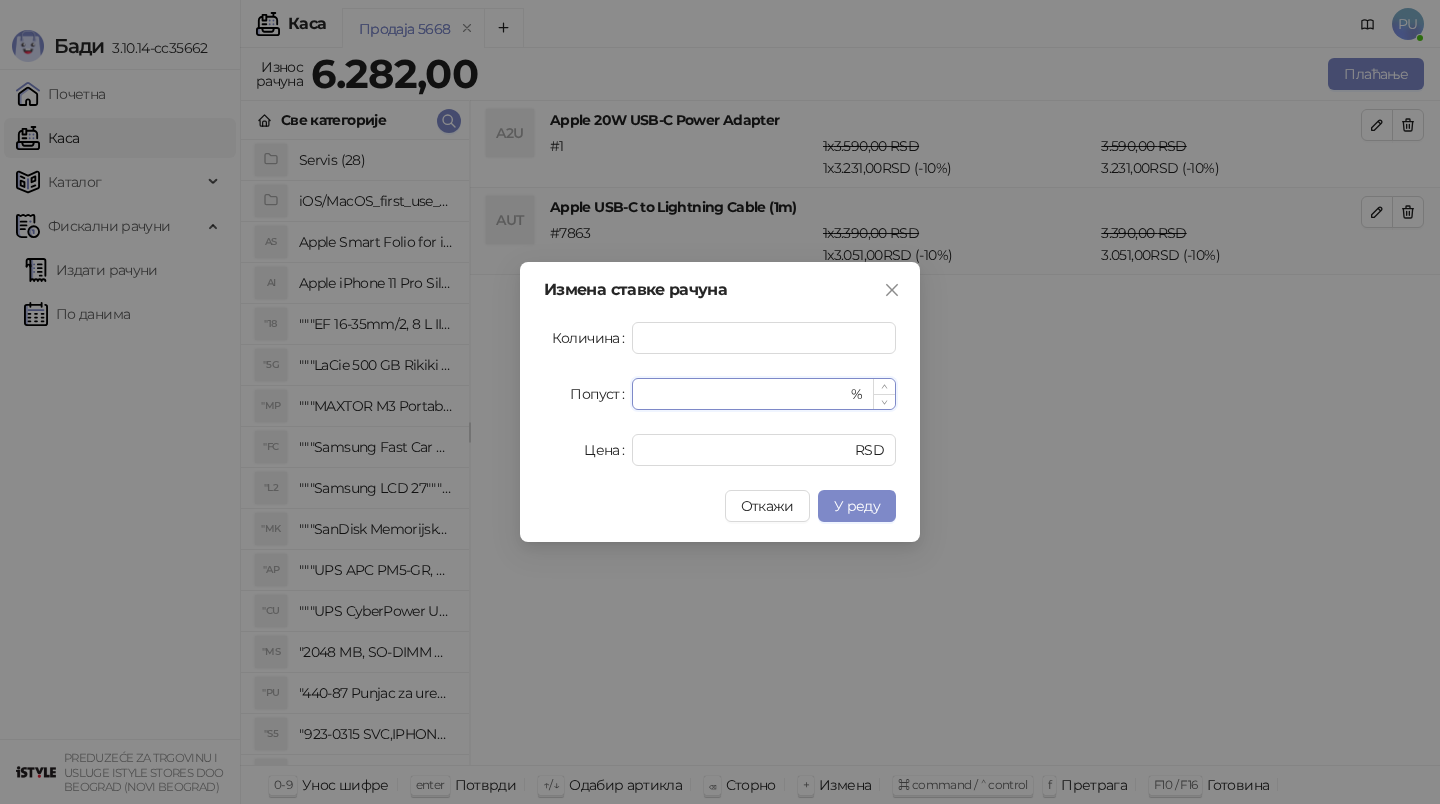 click on "**" at bounding box center (745, 394) 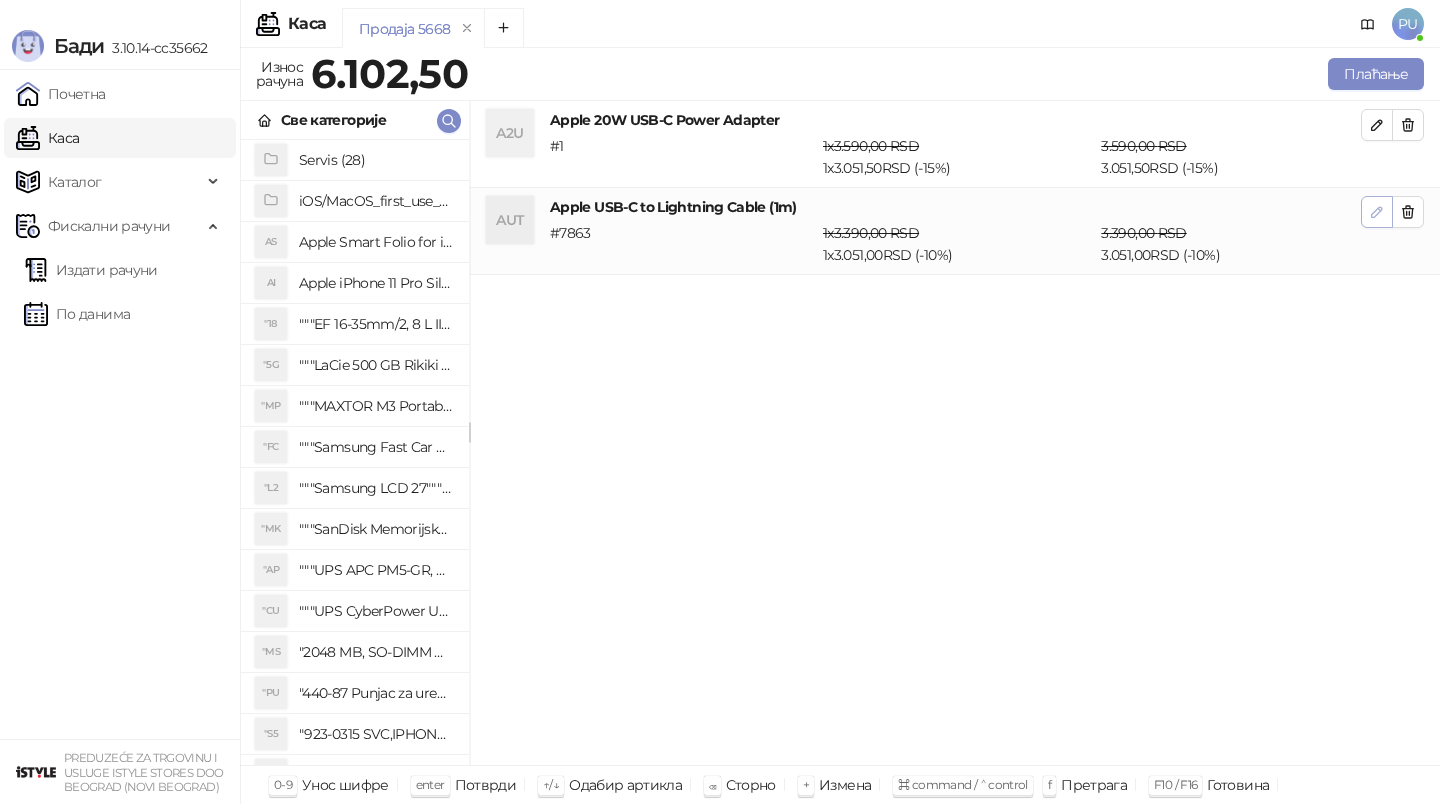 click at bounding box center (1377, 212) 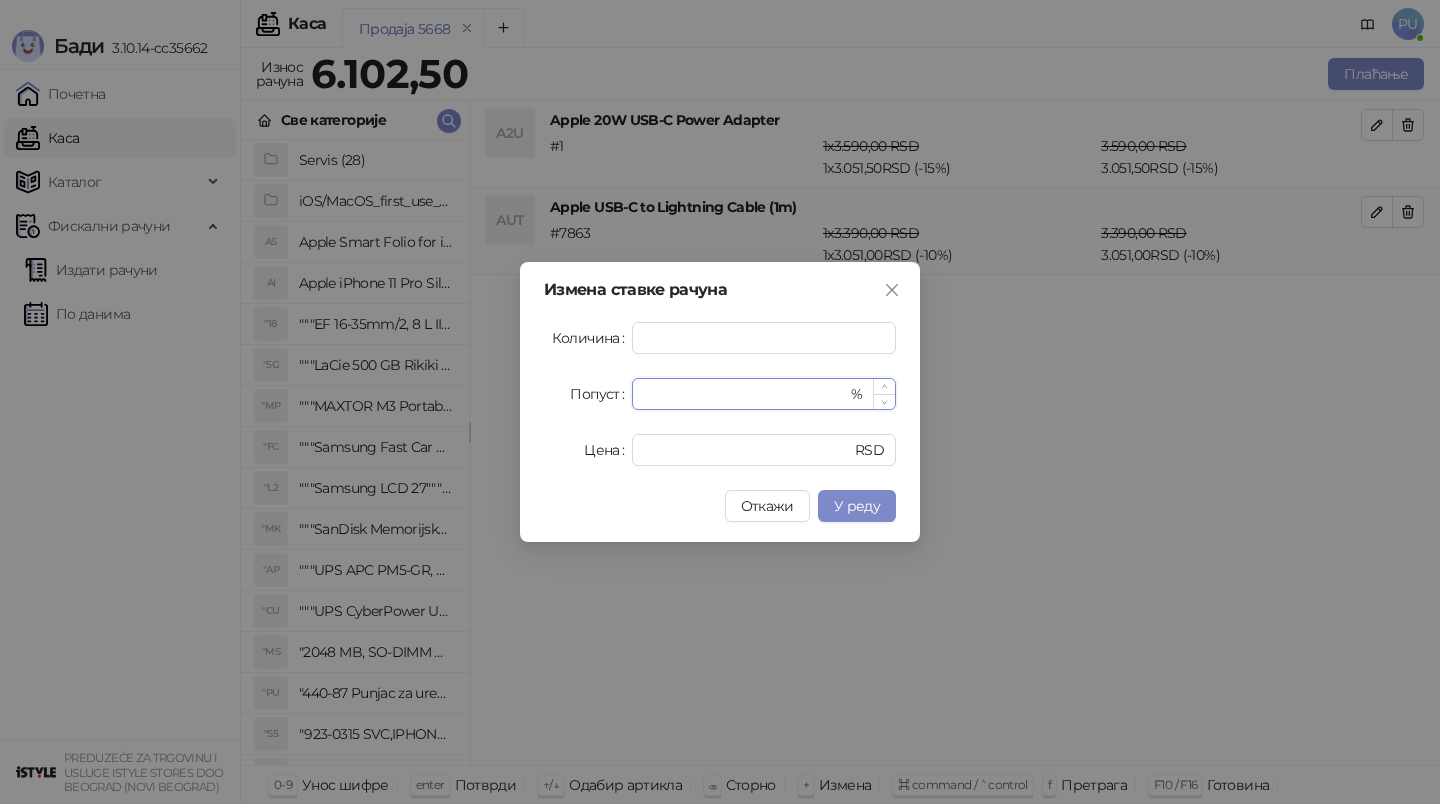click on "**" at bounding box center [745, 394] 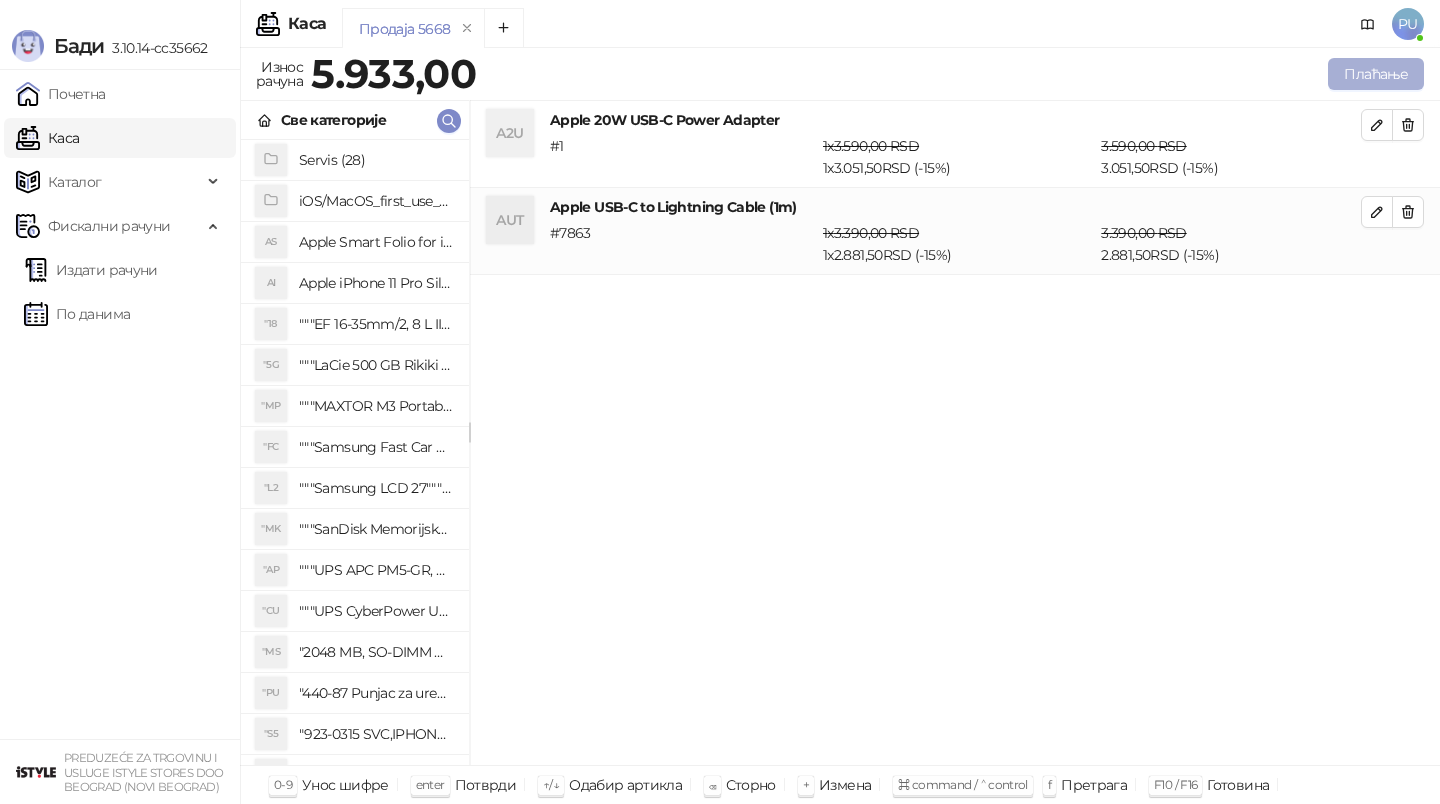 click on "Плаћање" at bounding box center (1376, 74) 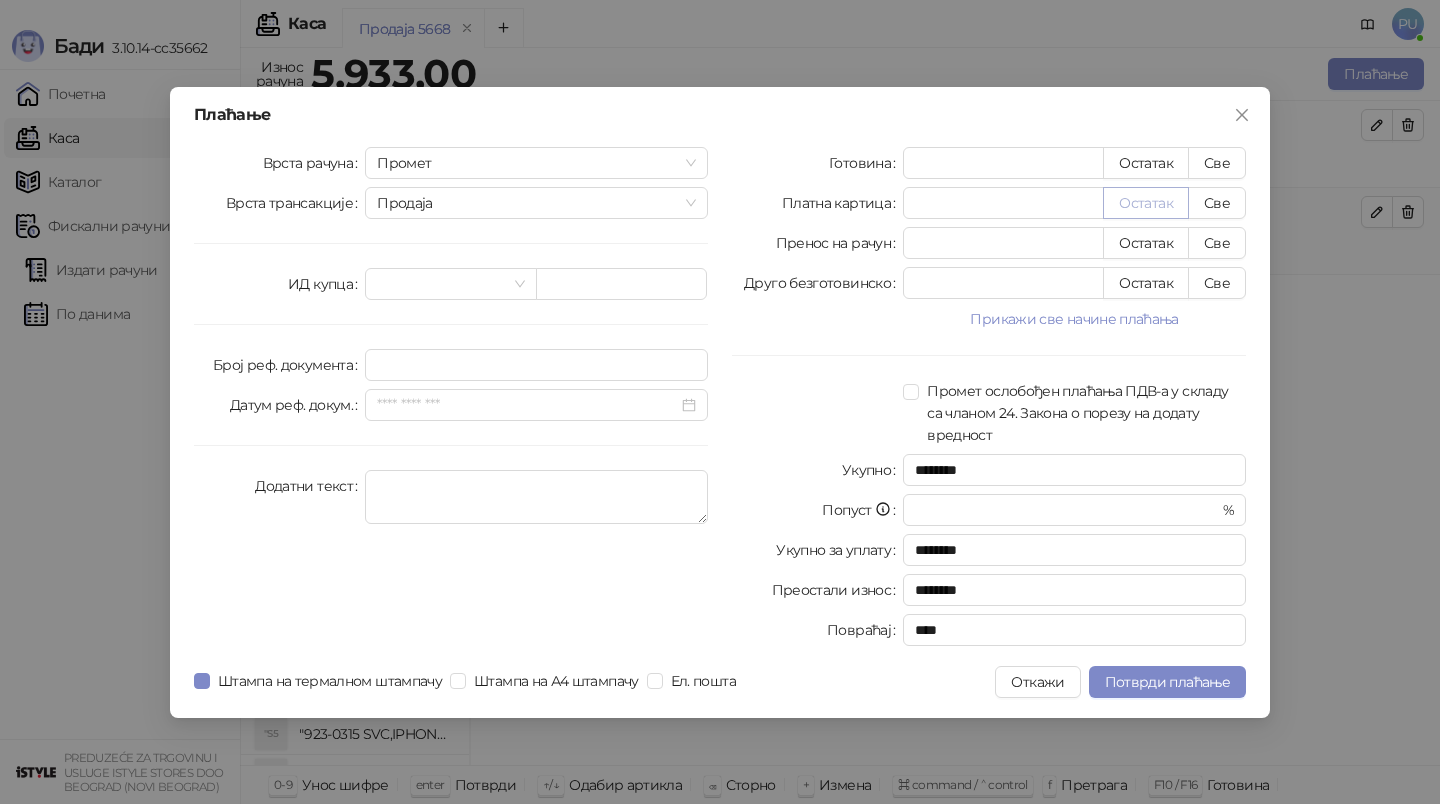 click on "Остатак" at bounding box center [1146, 203] 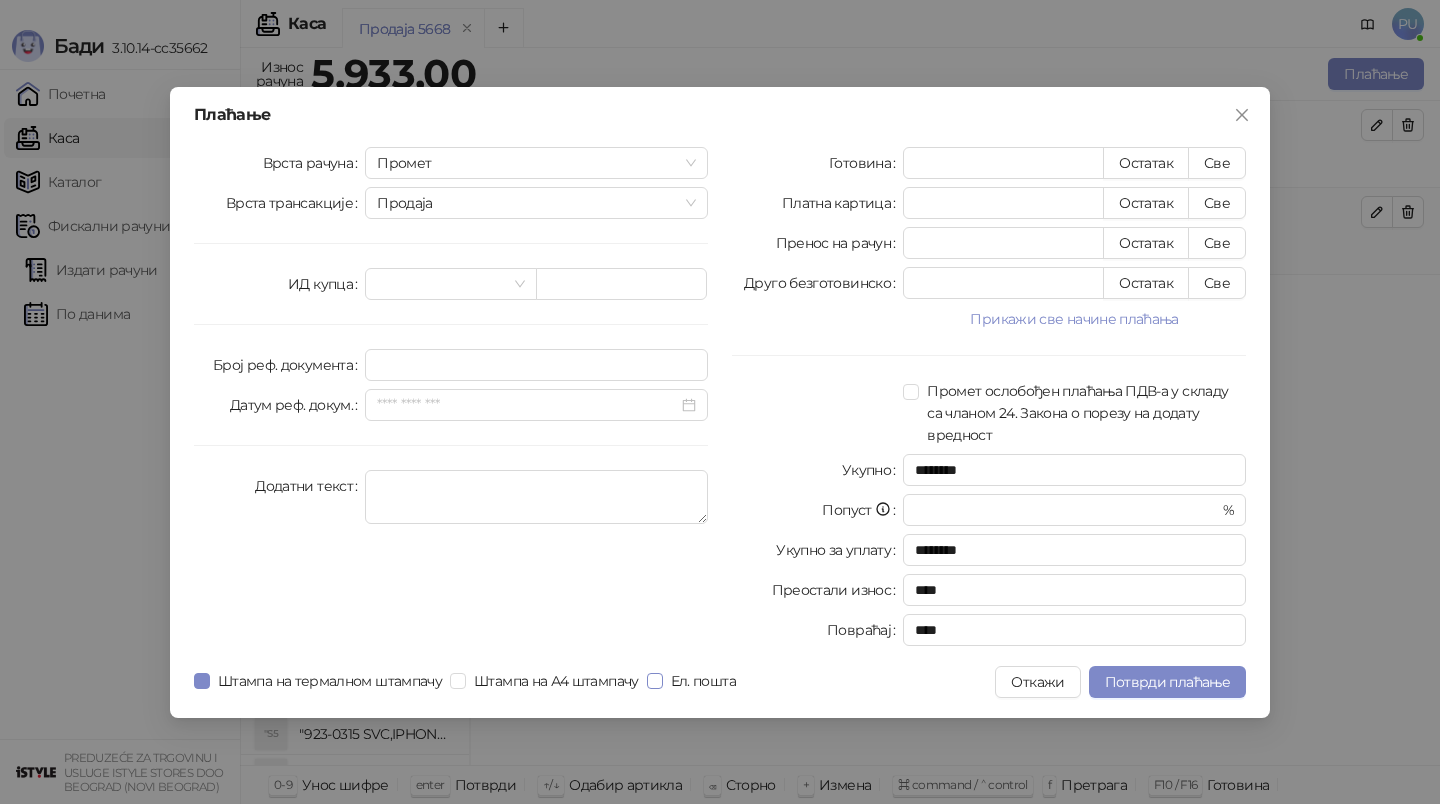 click on "Ел. пошта" at bounding box center (703, 681) 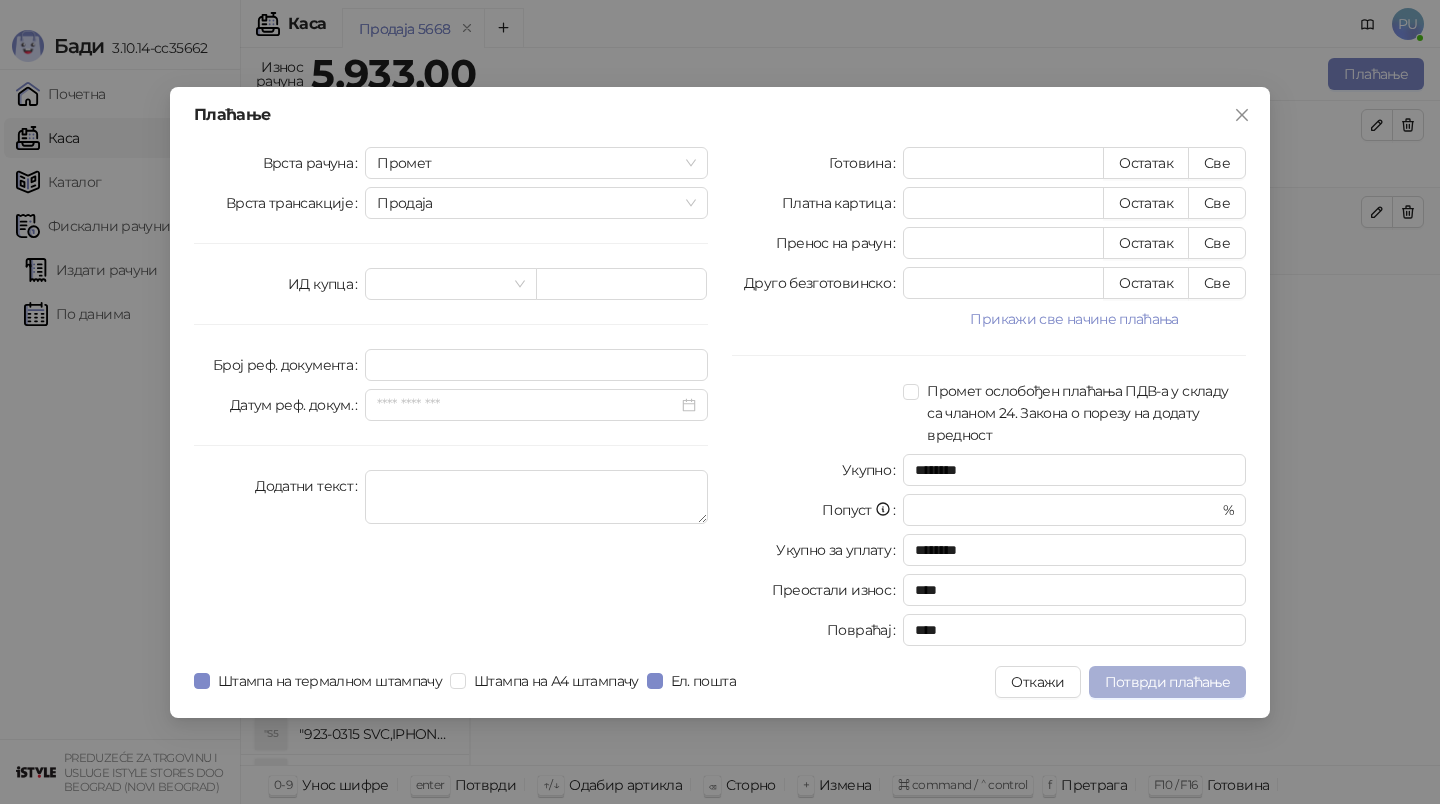 click on "Потврди плаћање" at bounding box center [1167, 682] 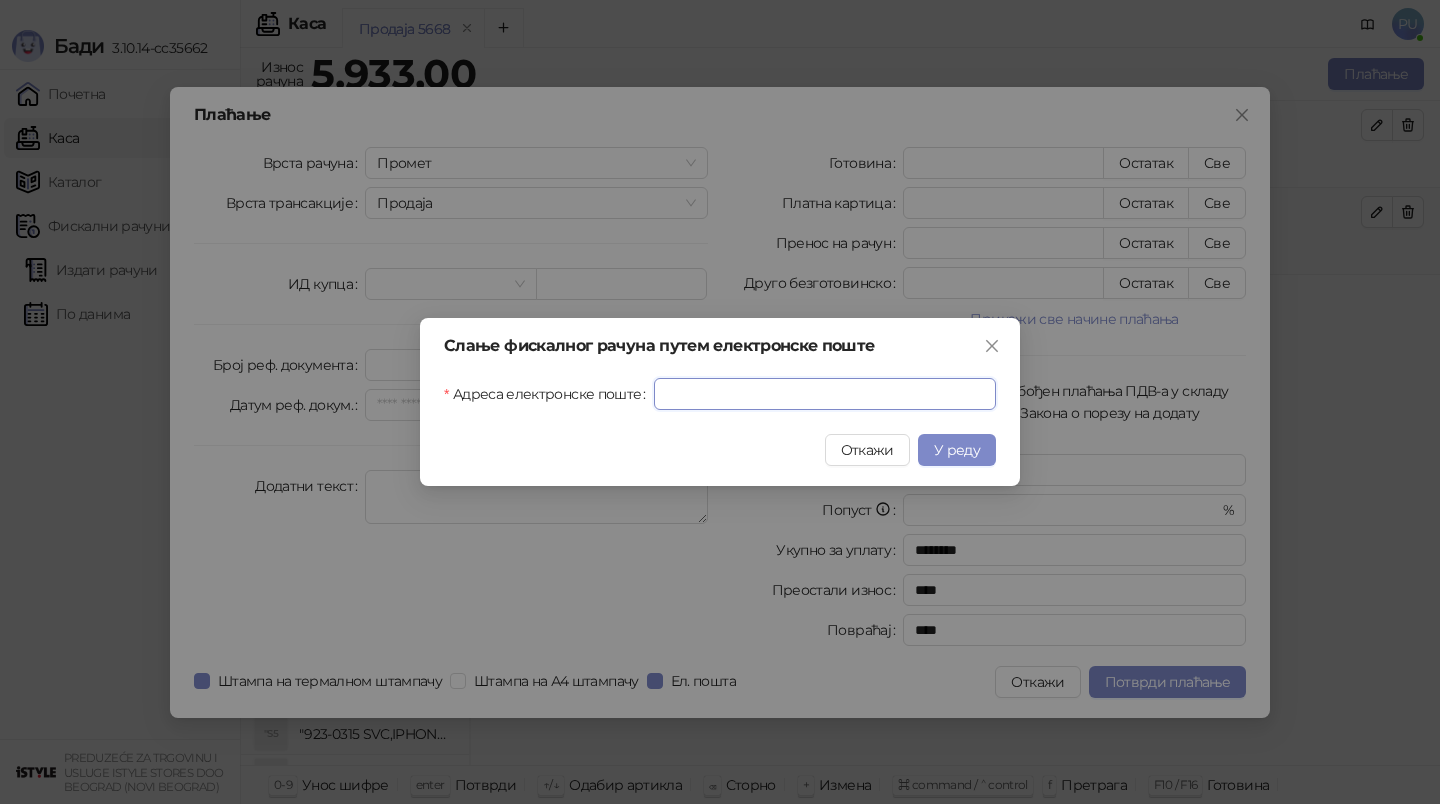 click on "Адреса електронске поште" at bounding box center (825, 394) 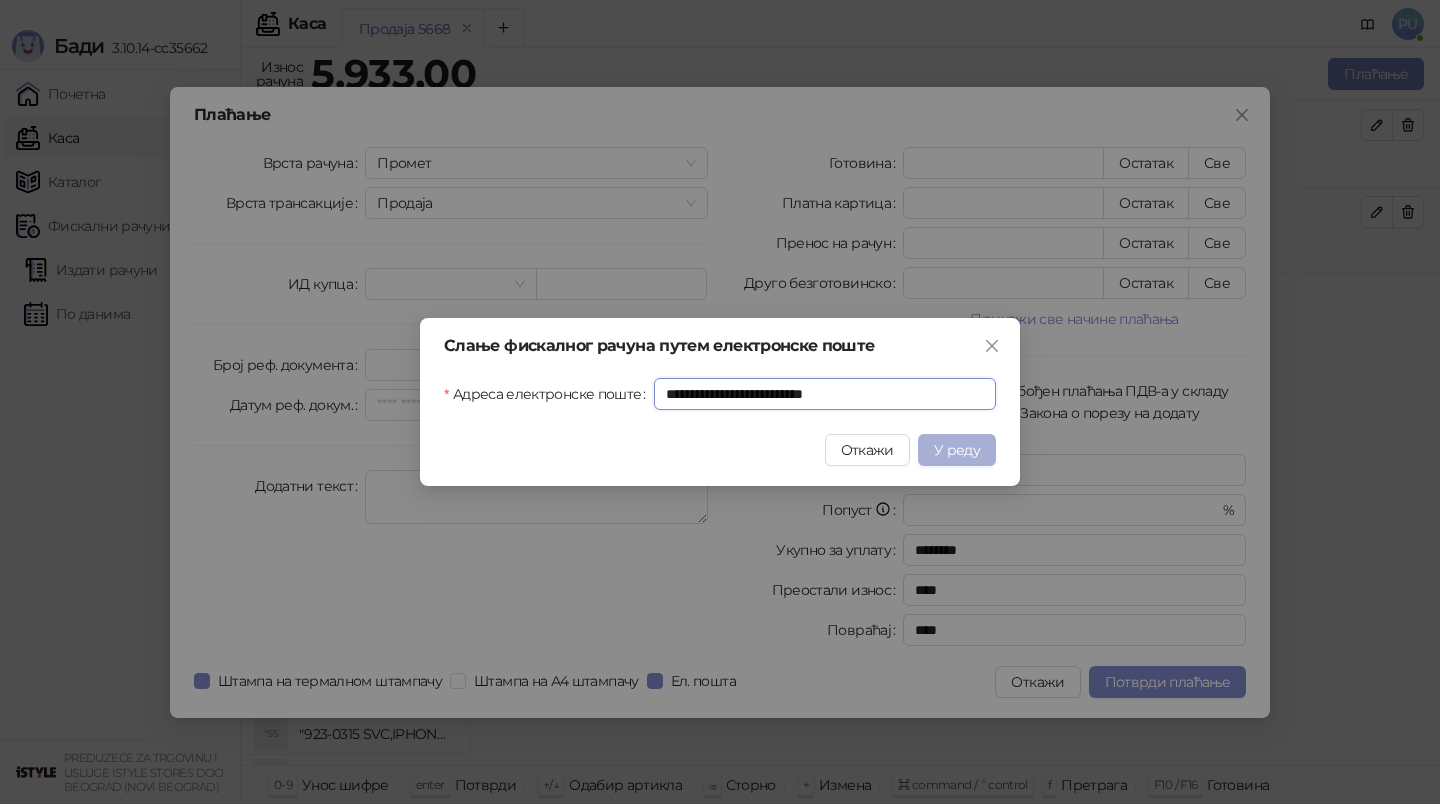 type on "**********" 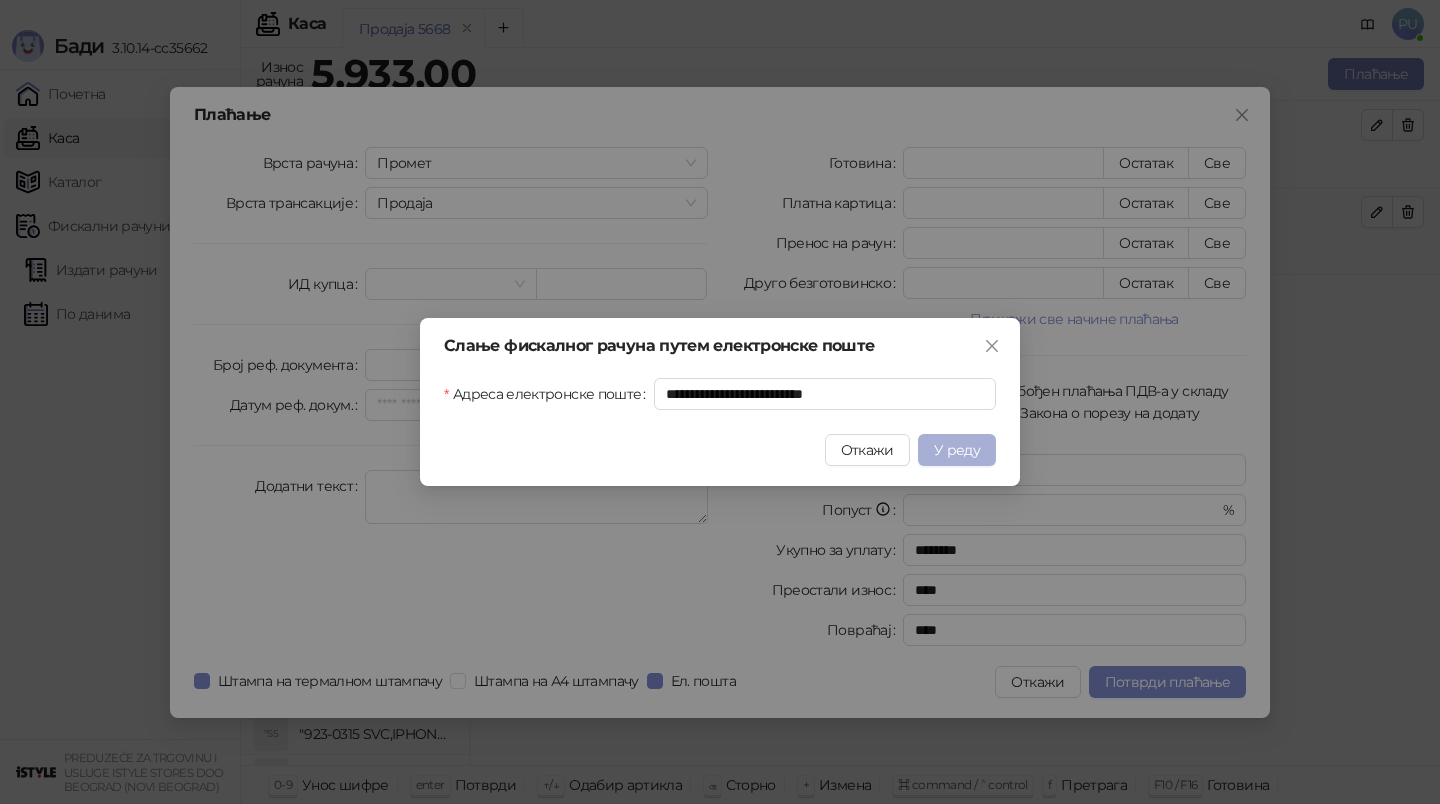 click on "У реду" at bounding box center [957, 450] 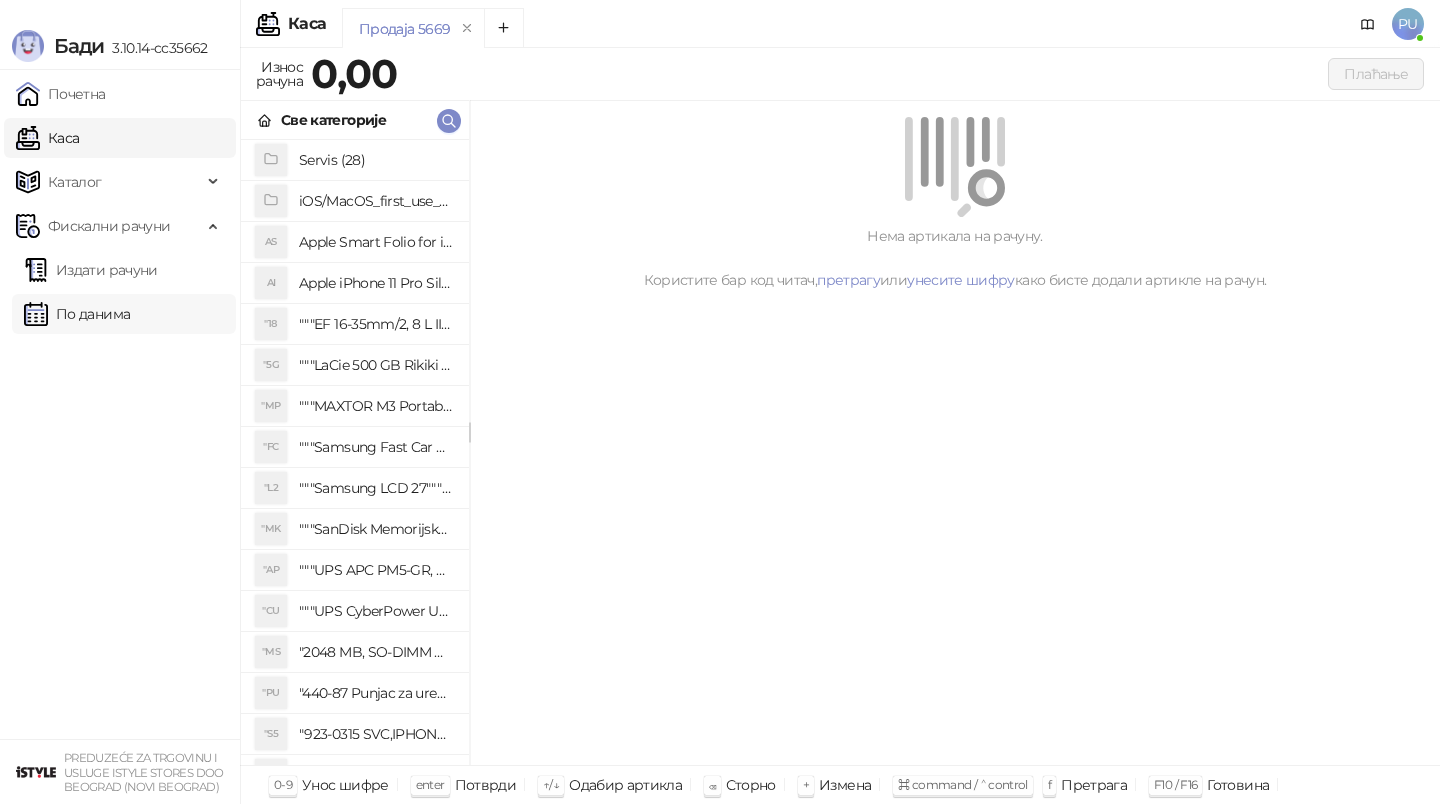 click on "По данима" at bounding box center [77, 314] 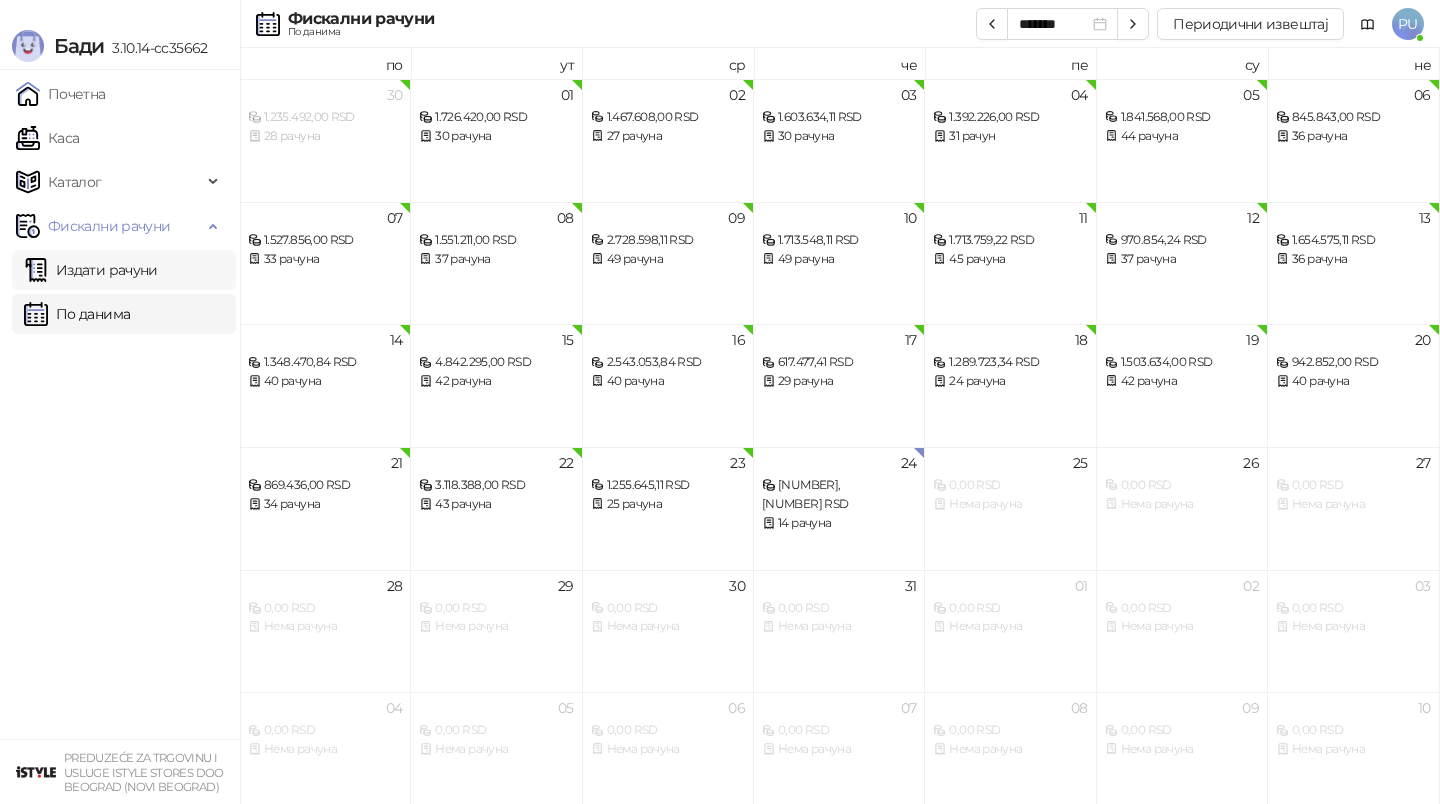 click on "Издати рачуни" at bounding box center (91, 270) 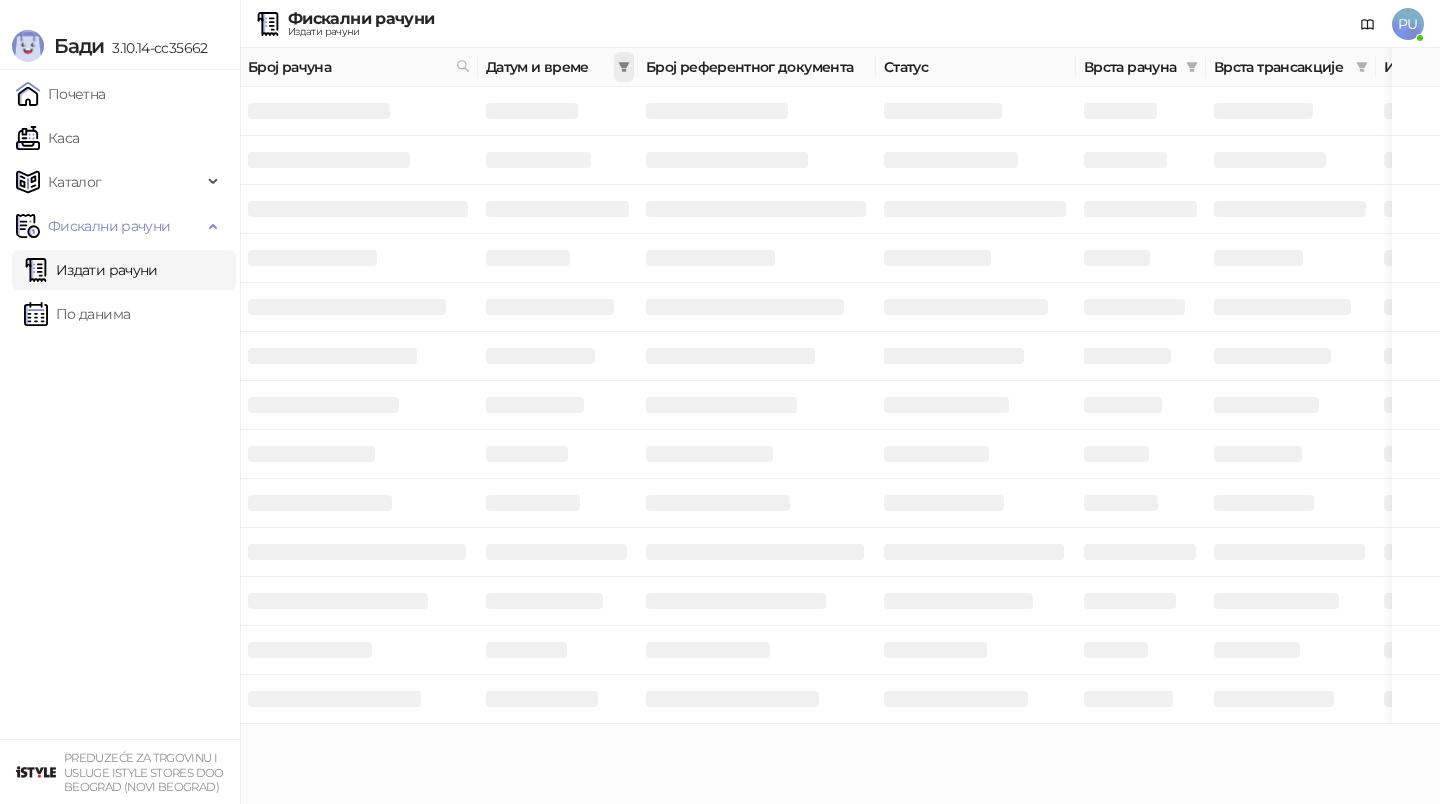 click 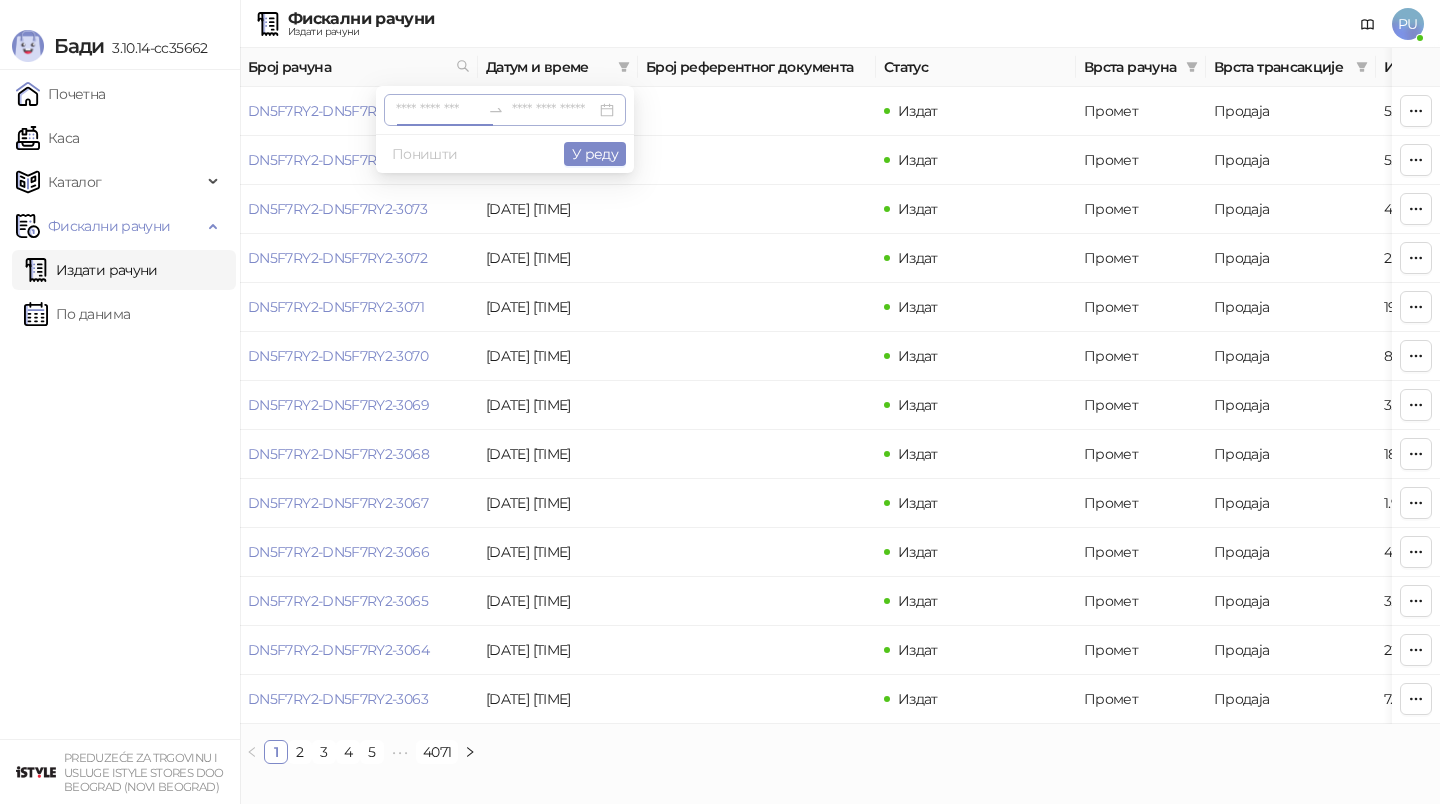 click at bounding box center (438, 110) 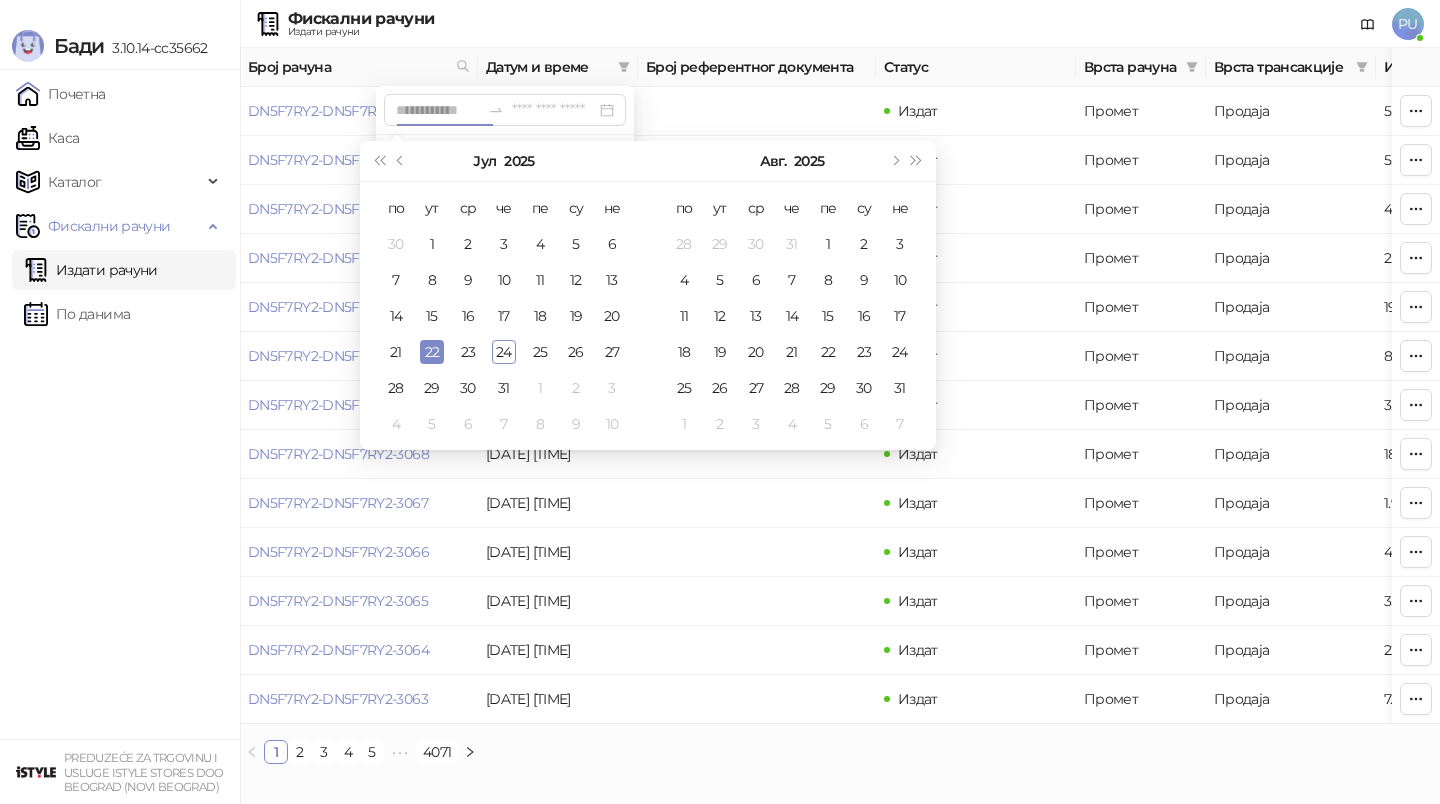 type on "**********" 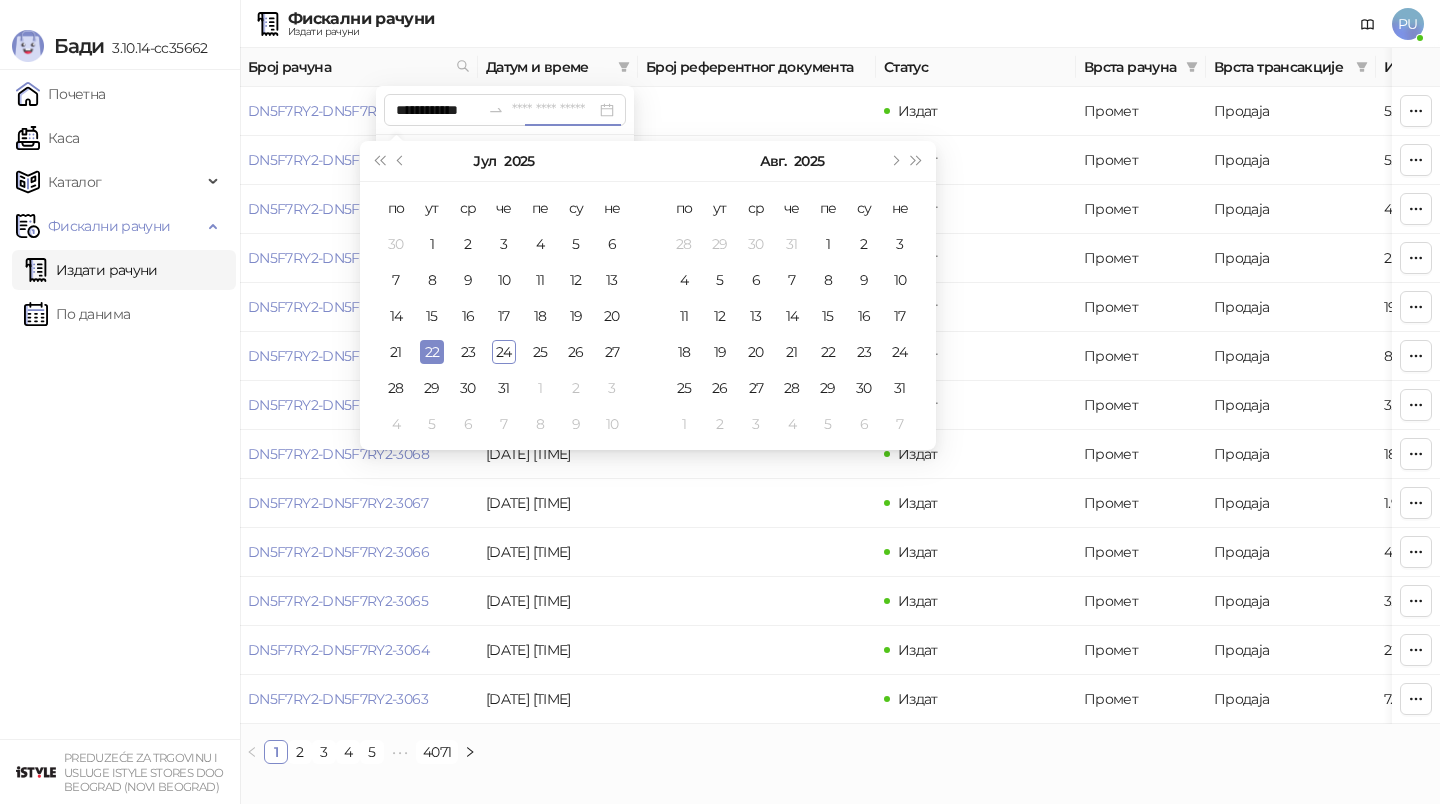 click on "22" at bounding box center [432, 352] 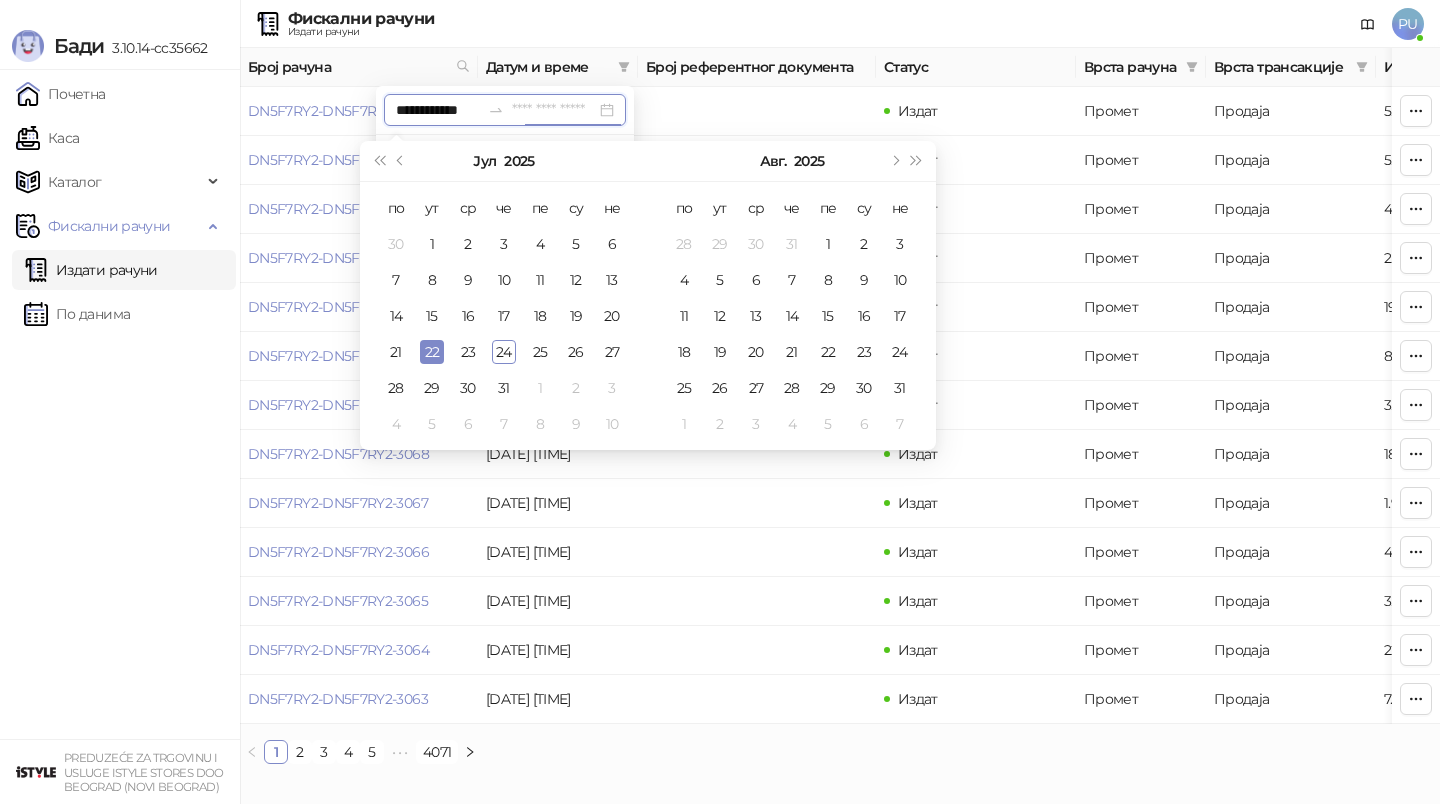 type on "**********" 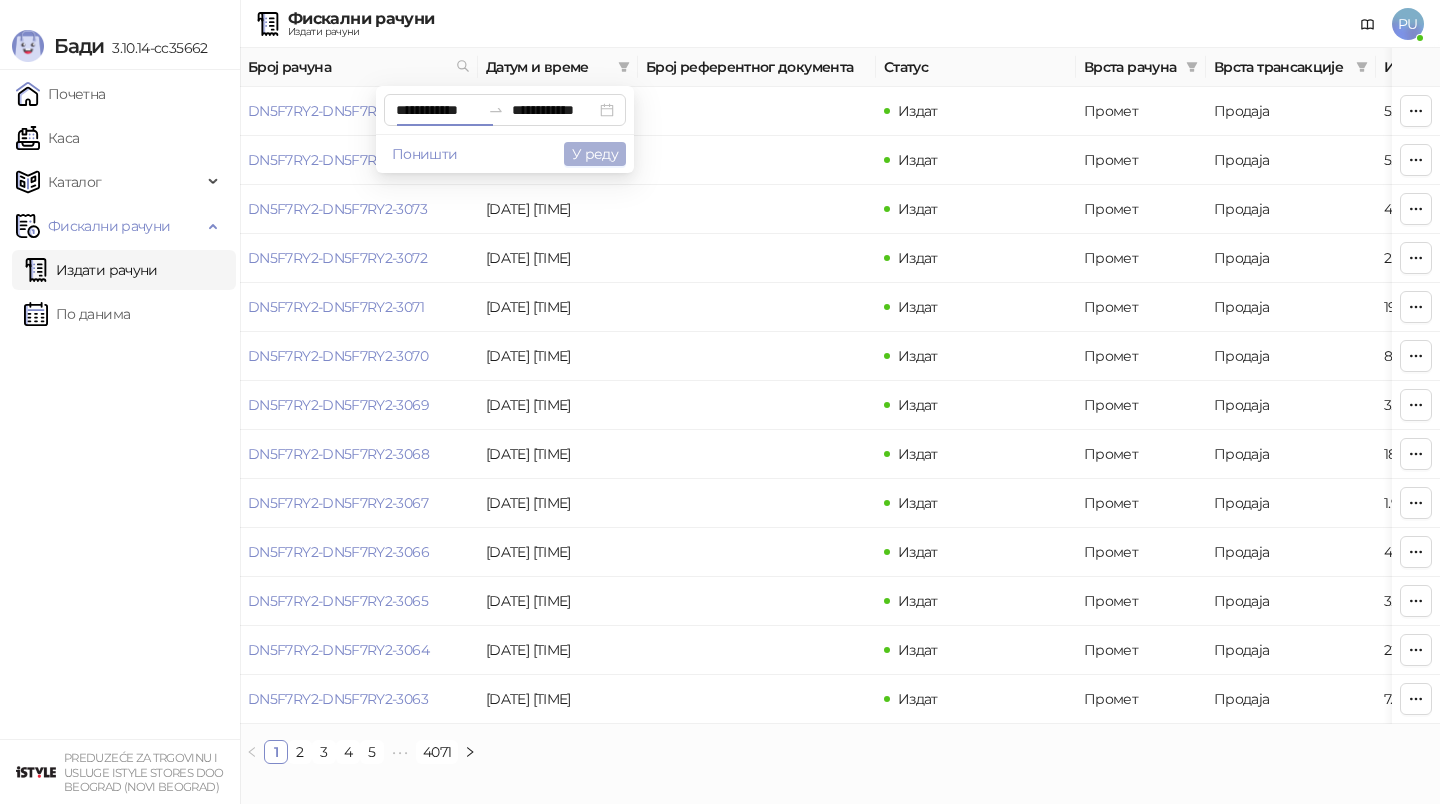 click on "У реду" at bounding box center [595, 154] 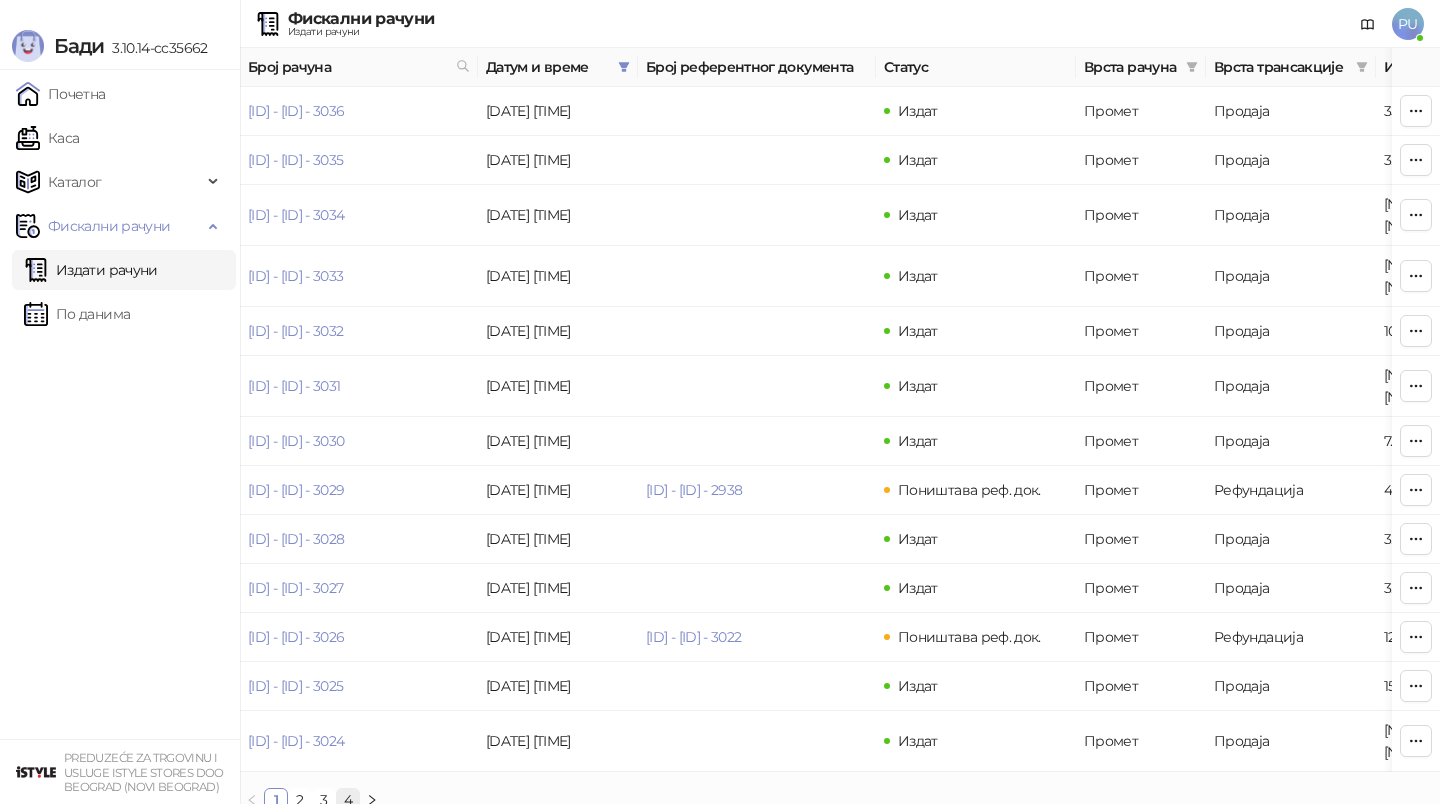 click on "4" at bounding box center [348, 800] 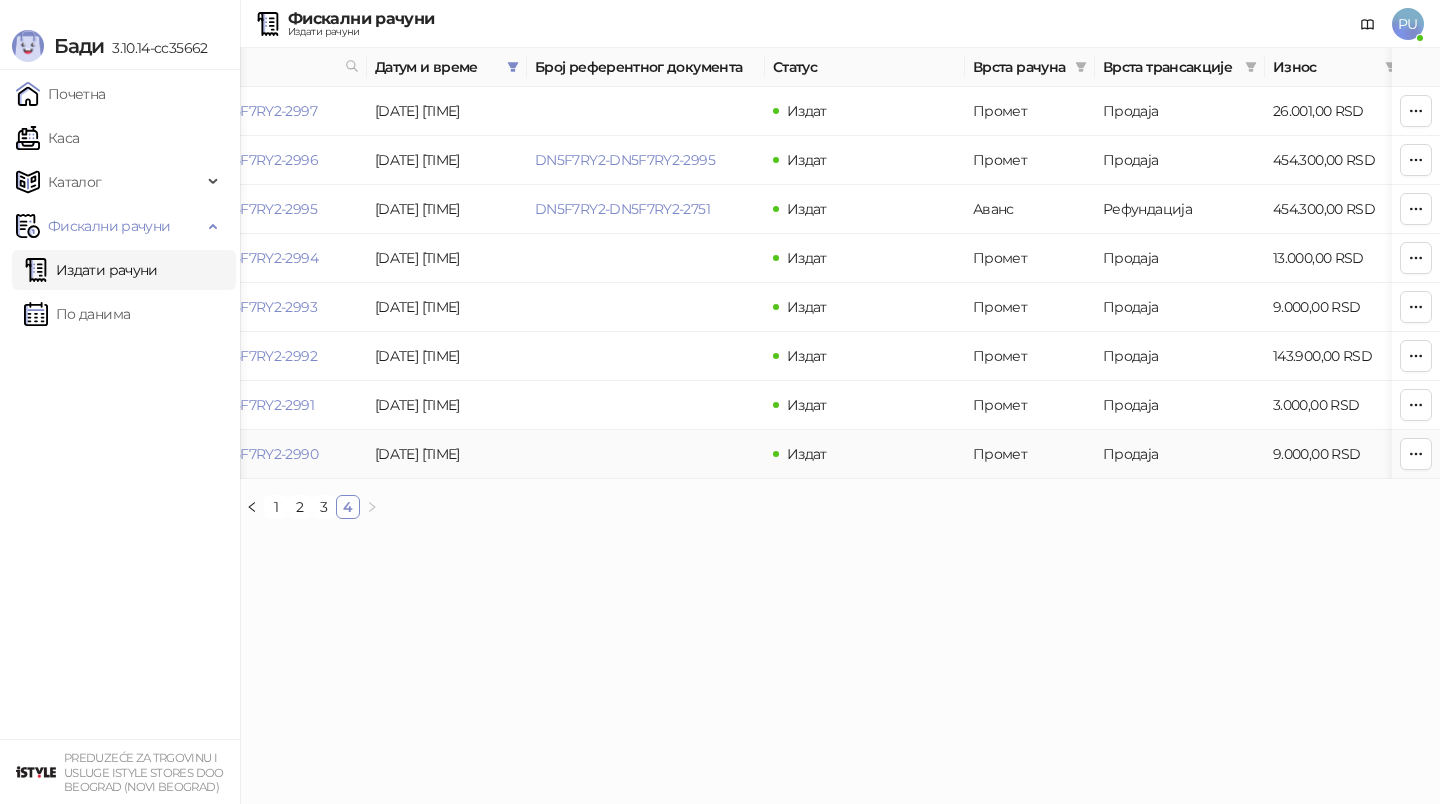 scroll, scrollTop: 0, scrollLeft: 0, axis: both 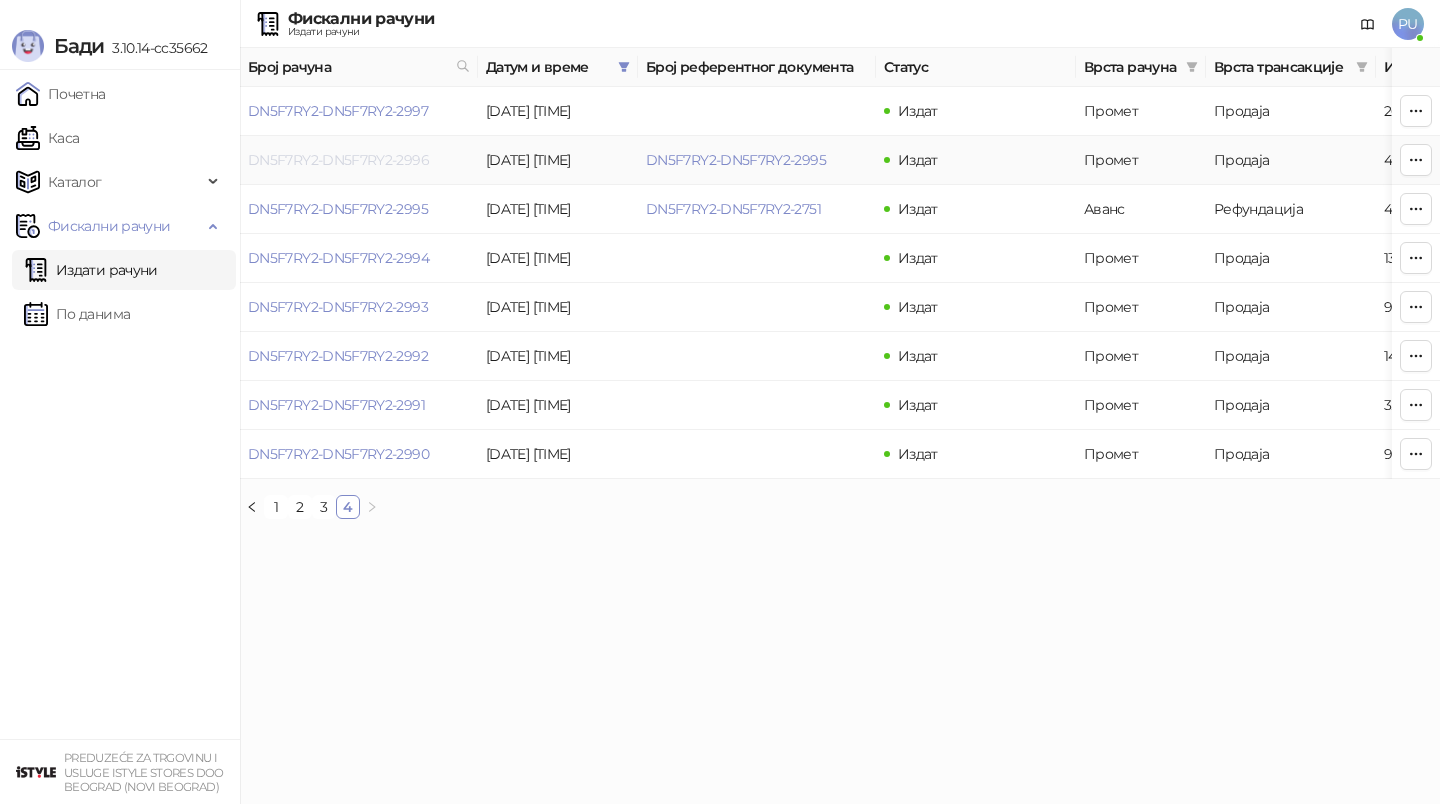 click on "DN5F7RY2-DN5F7RY2-2996" at bounding box center [338, 160] 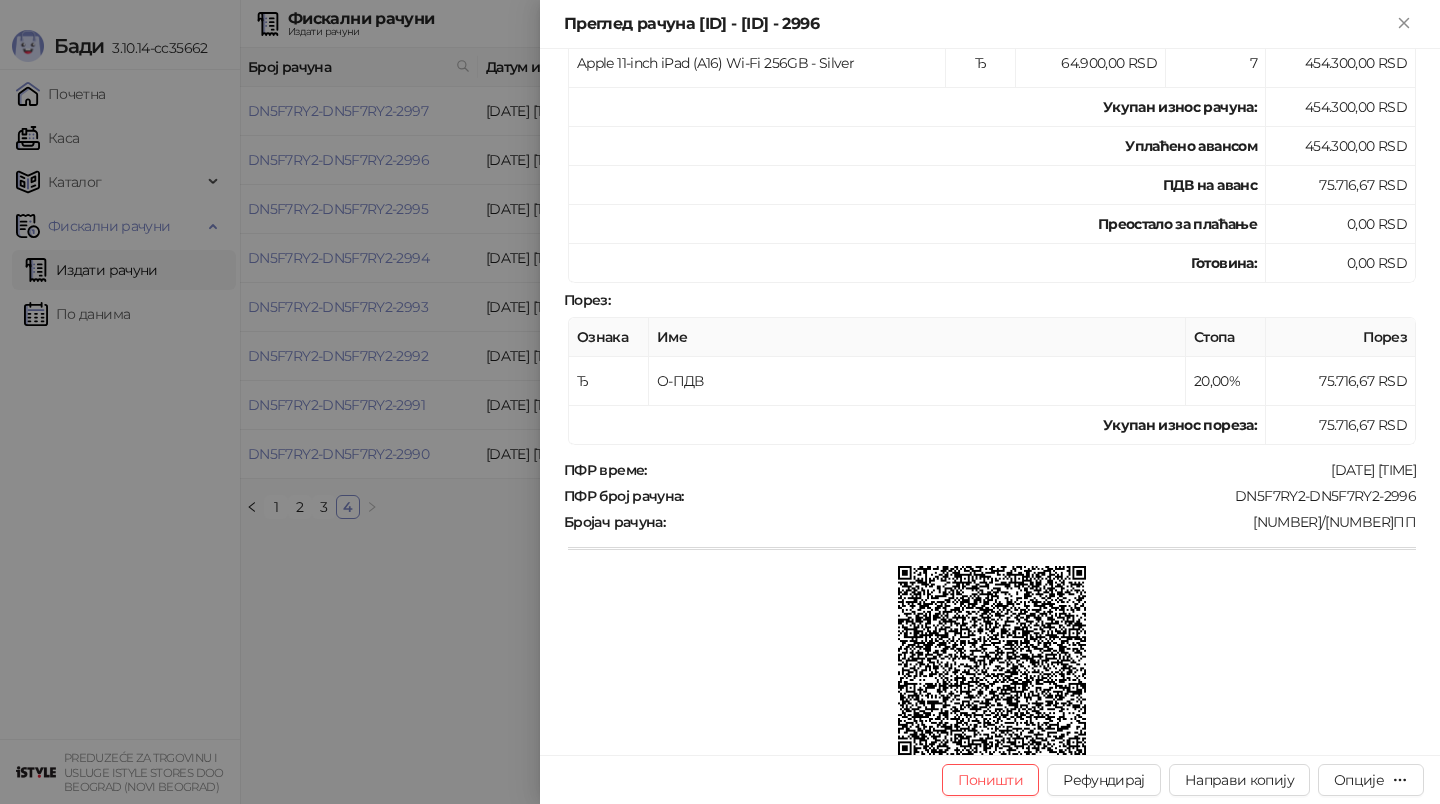 scroll, scrollTop: 466, scrollLeft: 0, axis: vertical 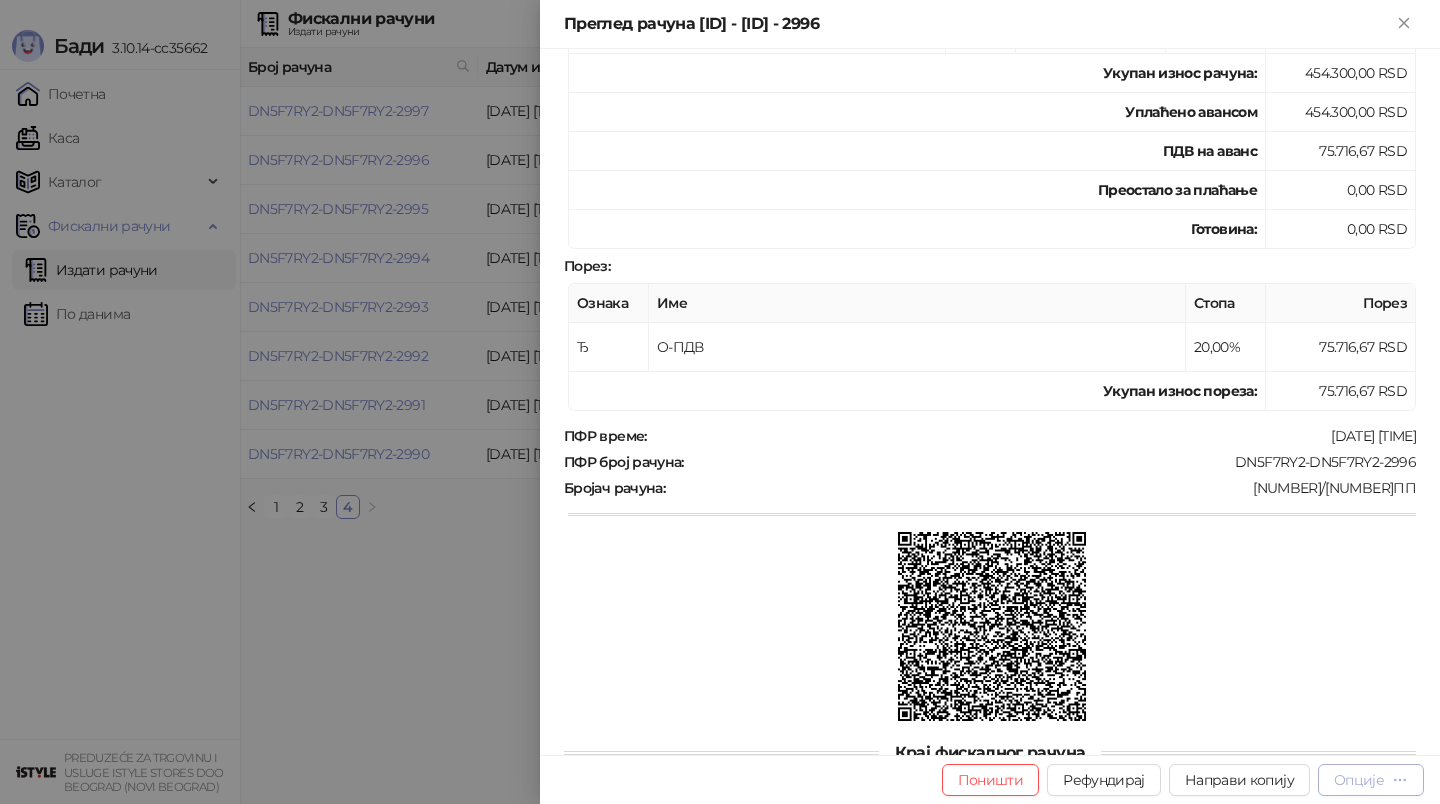 click on "Опције" at bounding box center (1359, 780) 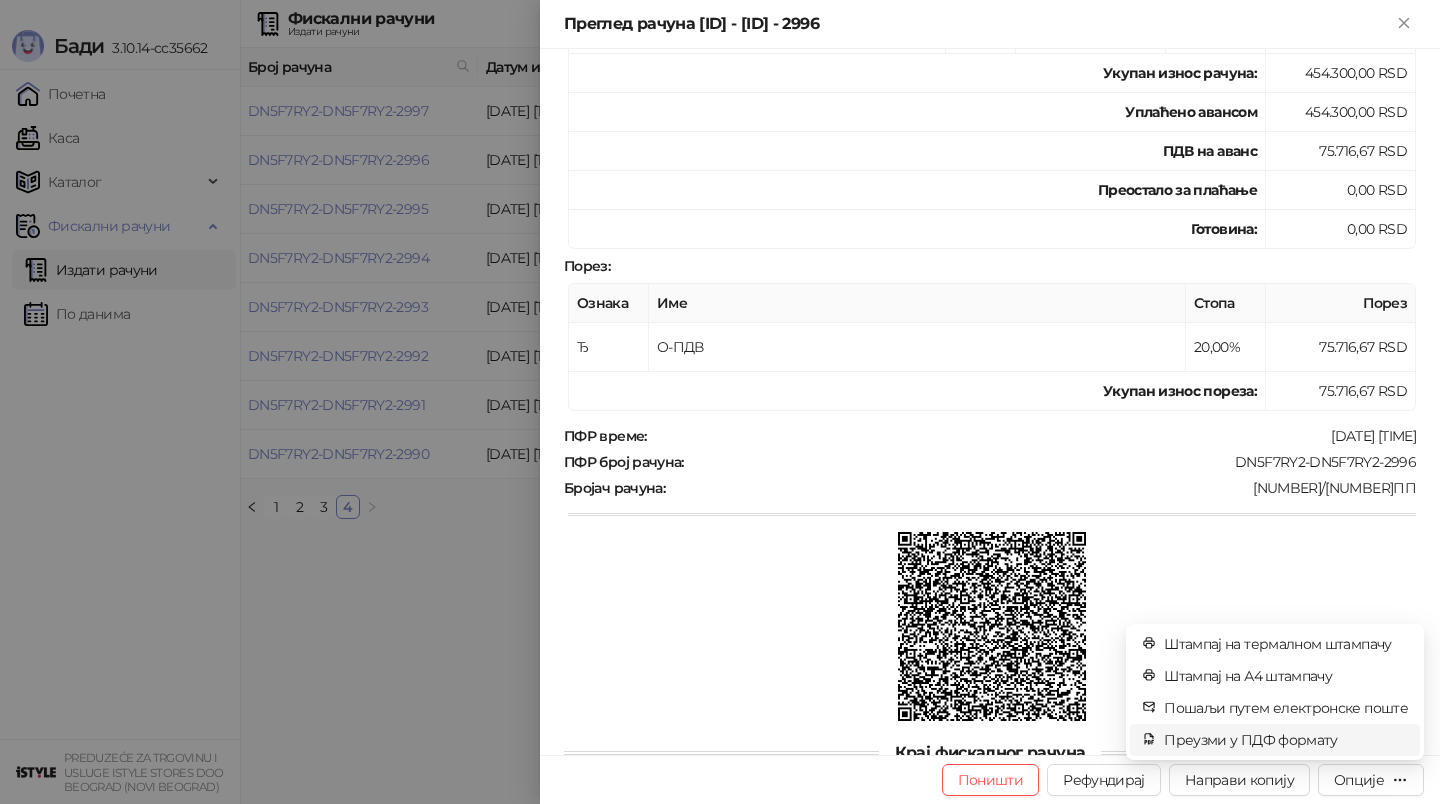 click on "Преузми у ПДФ формату" at bounding box center (1275, 740) 